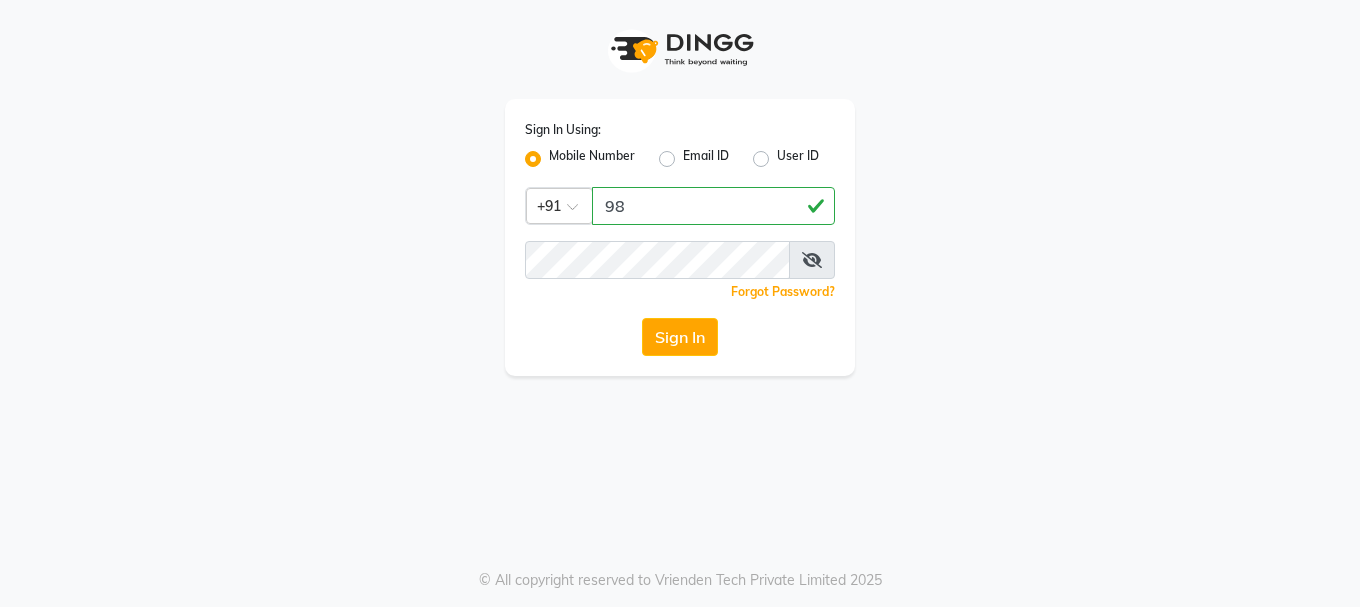 scroll, scrollTop: 0, scrollLeft: 0, axis: both 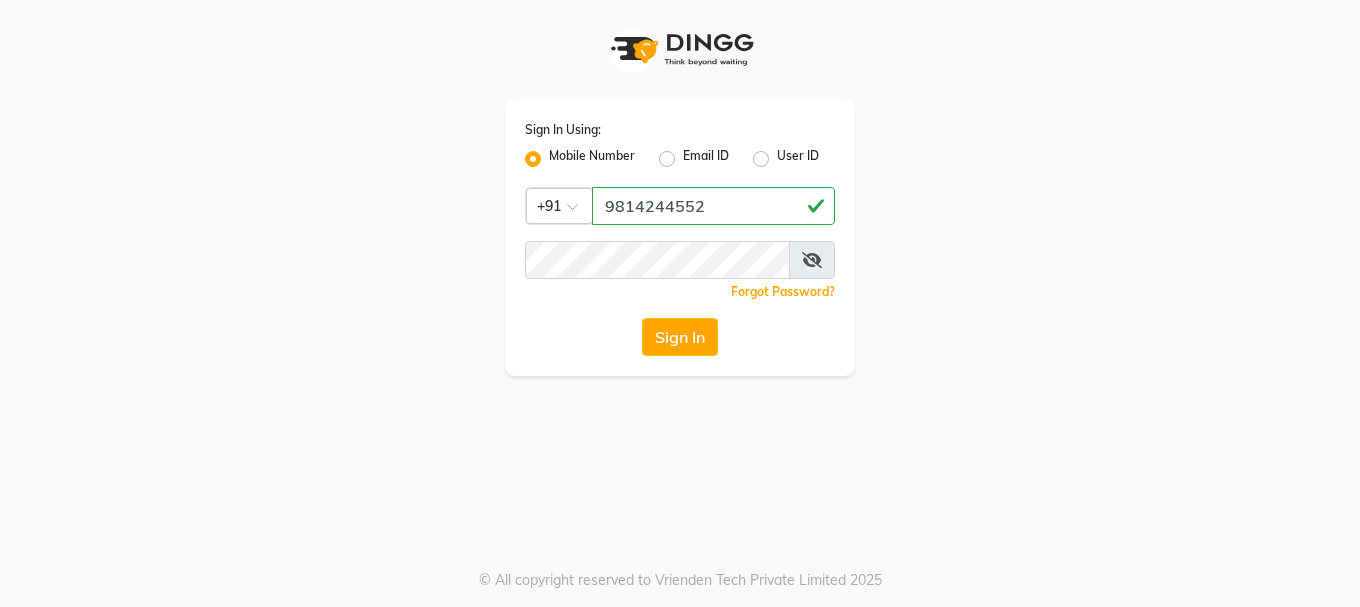 type on "9814244552" 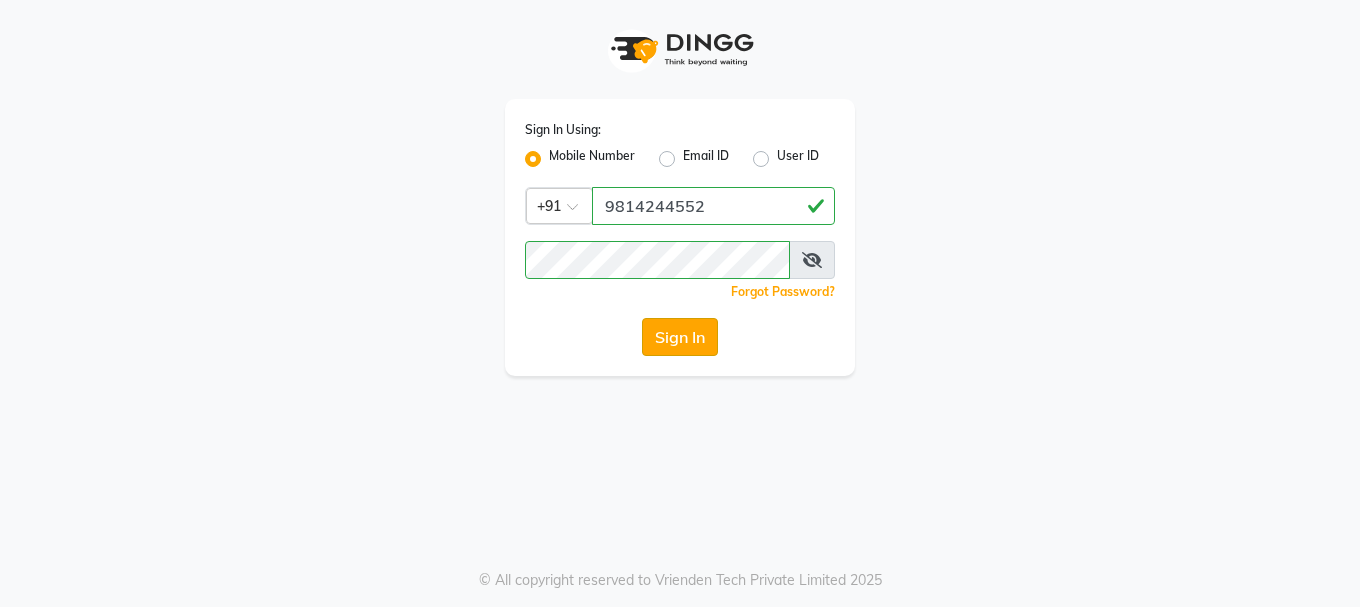 click on "Sign In" 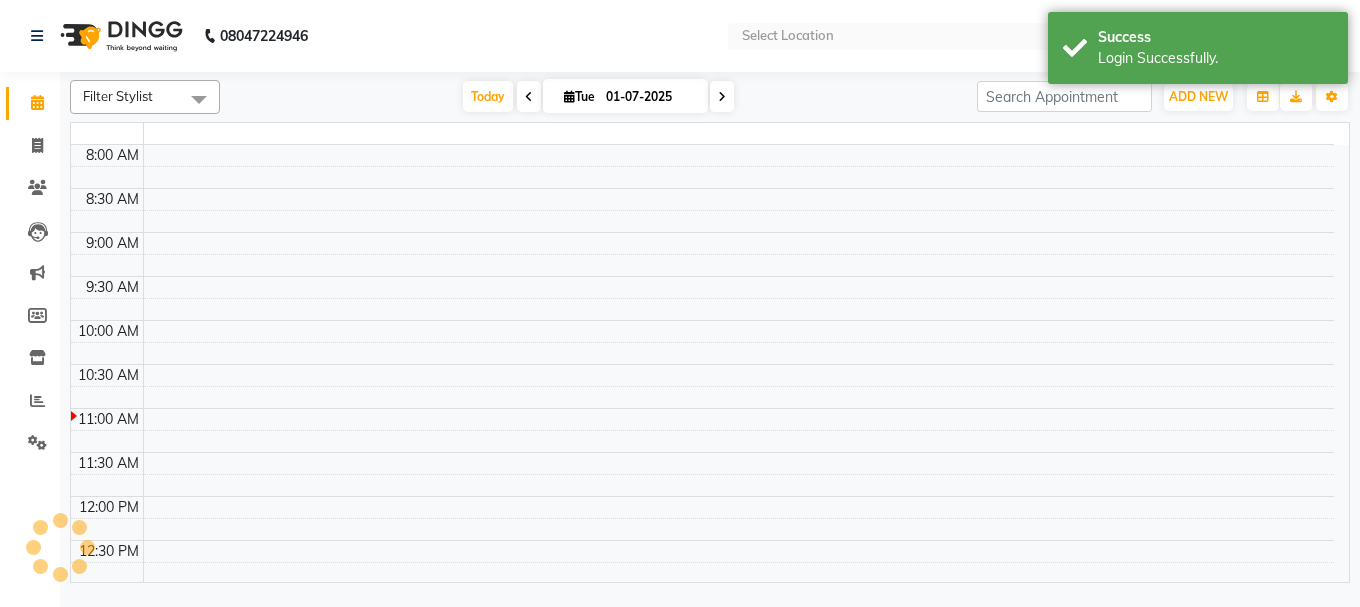 select on "en" 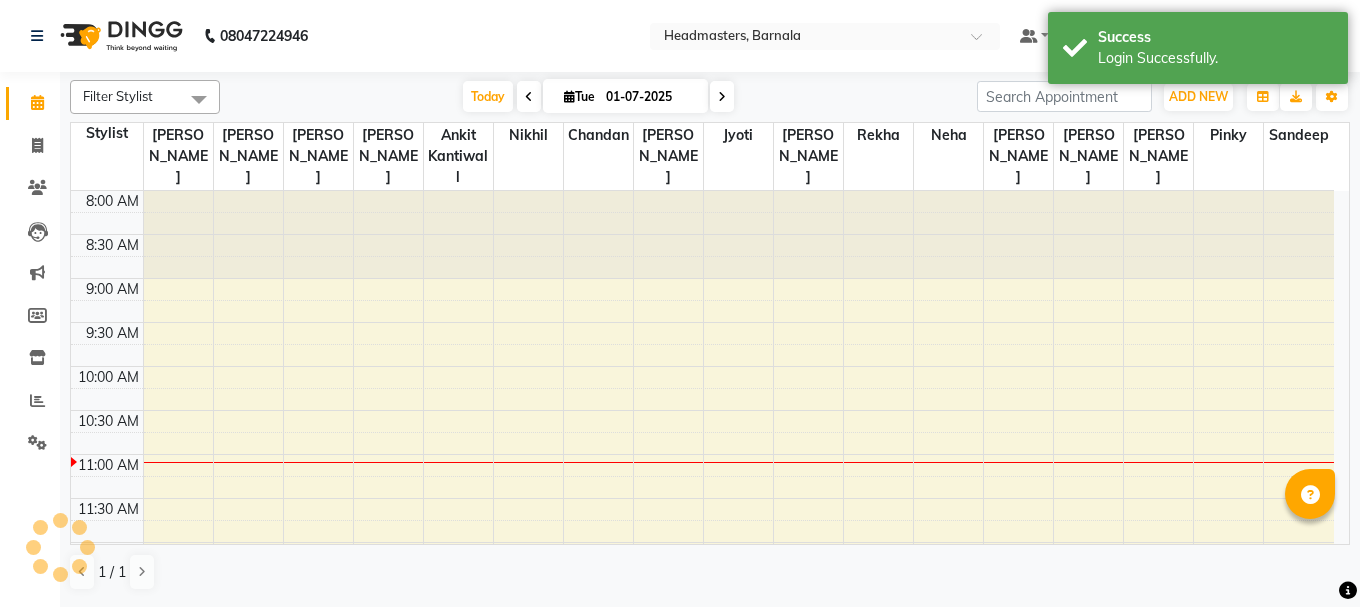 scroll, scrollTop: 0, scrollLeft: 0, axis: both 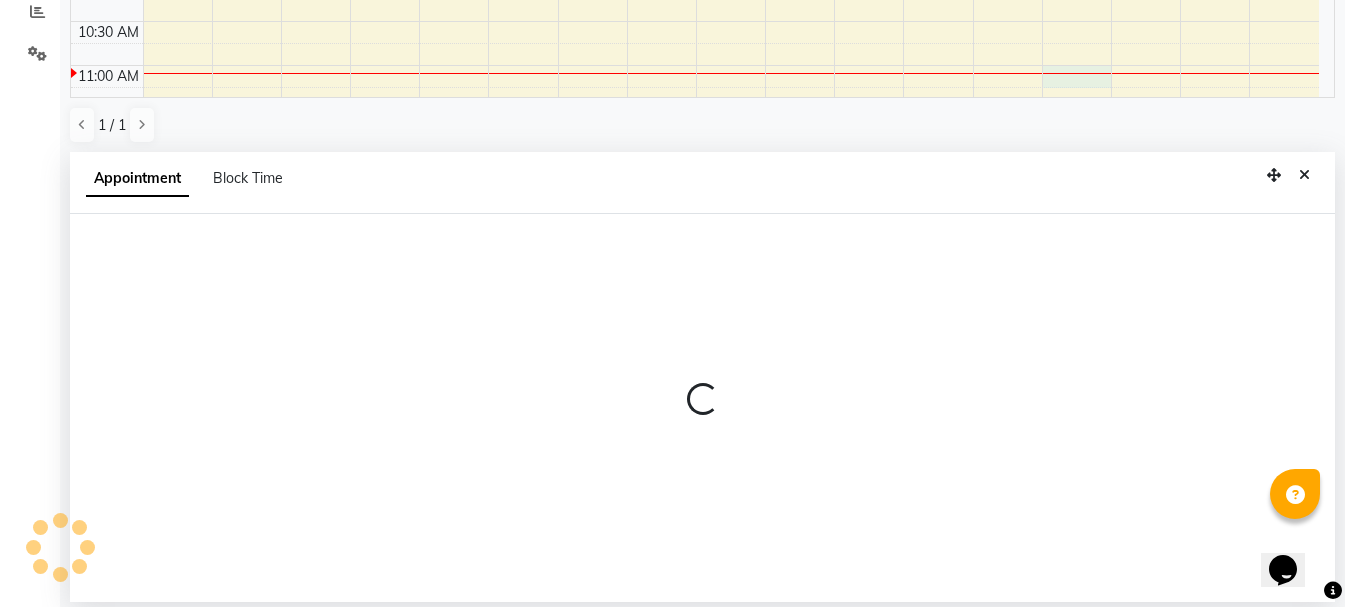 select on "67288" 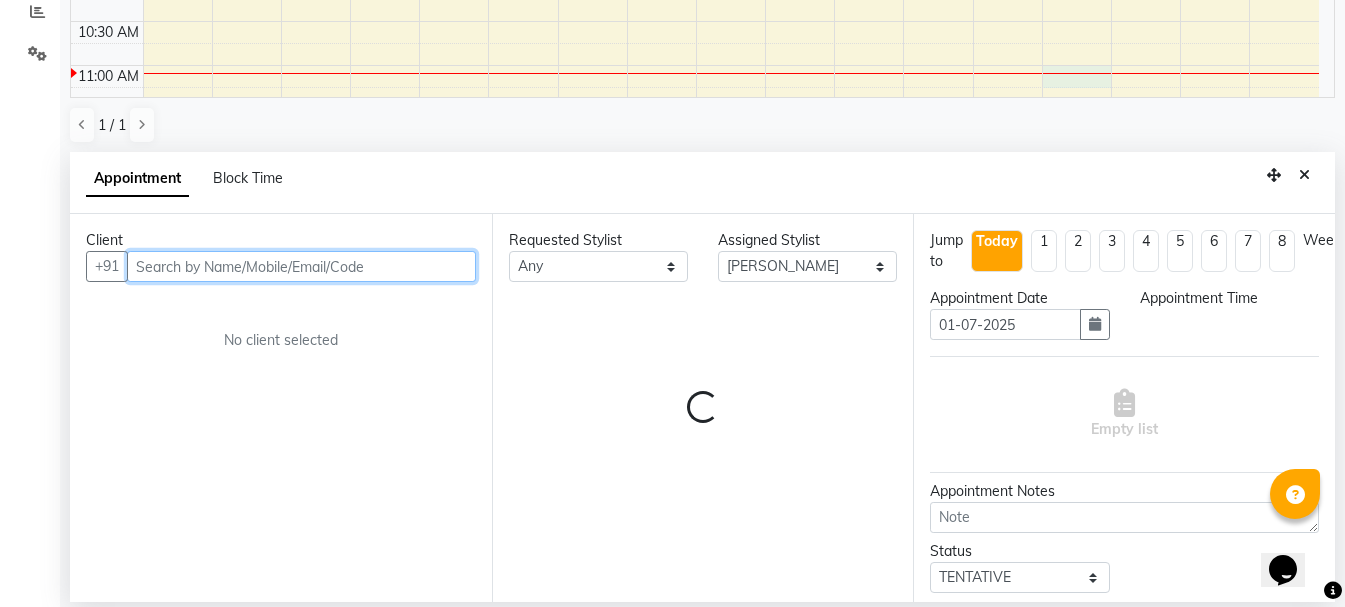 select on "660" 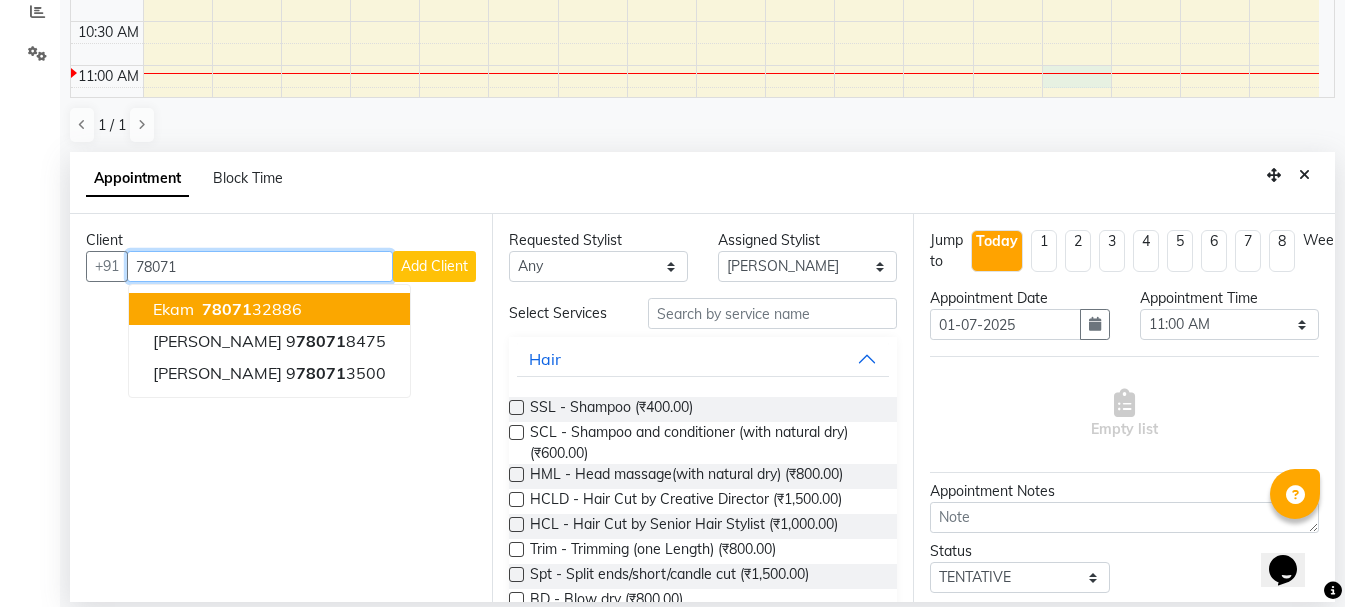 click on "Ekam   78071 32886" at bounding box center [269, 309] 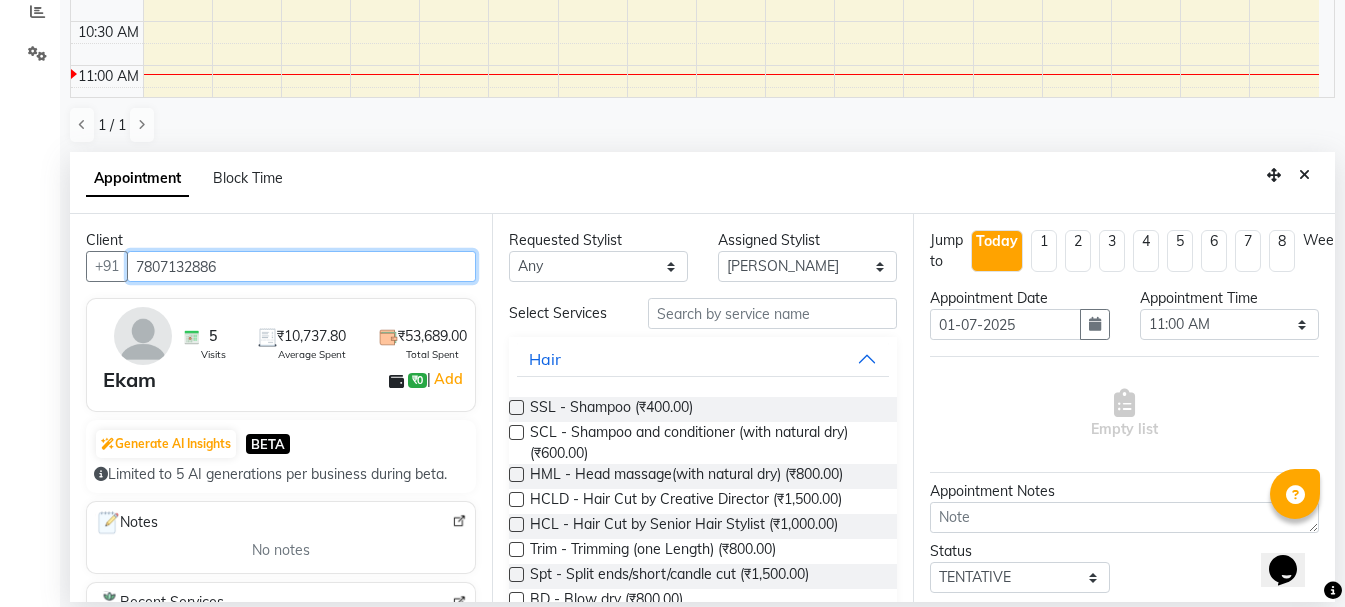 type on "7807132886" 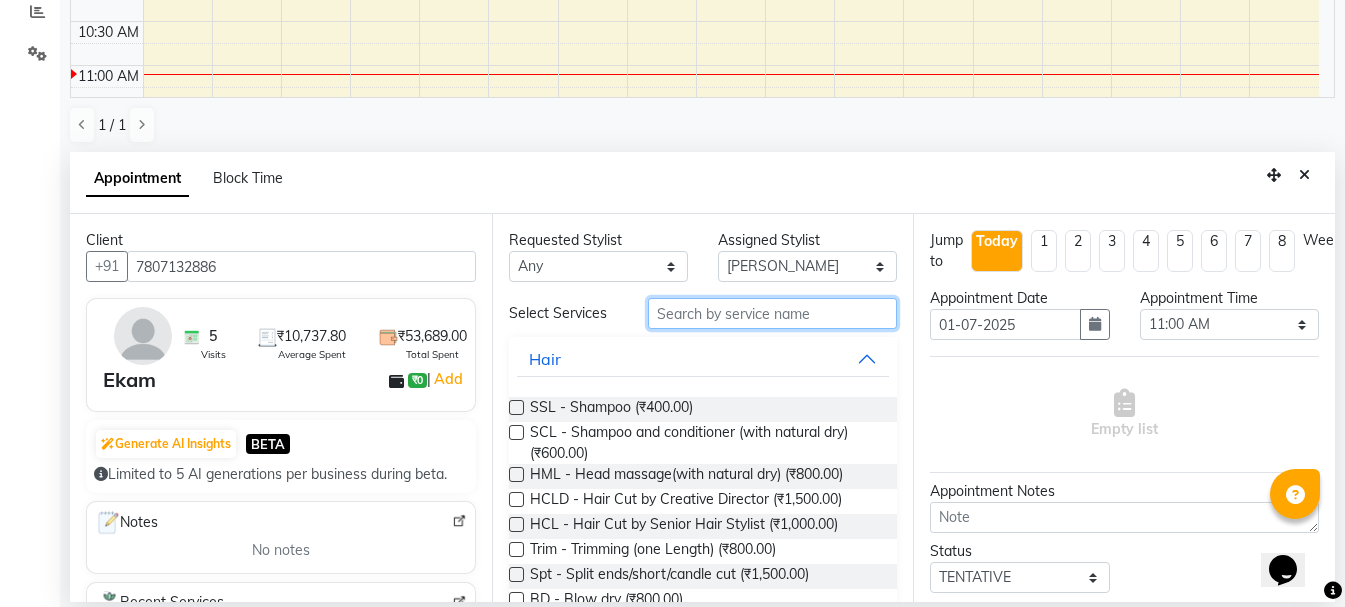 click at bounding box center (772, 313) 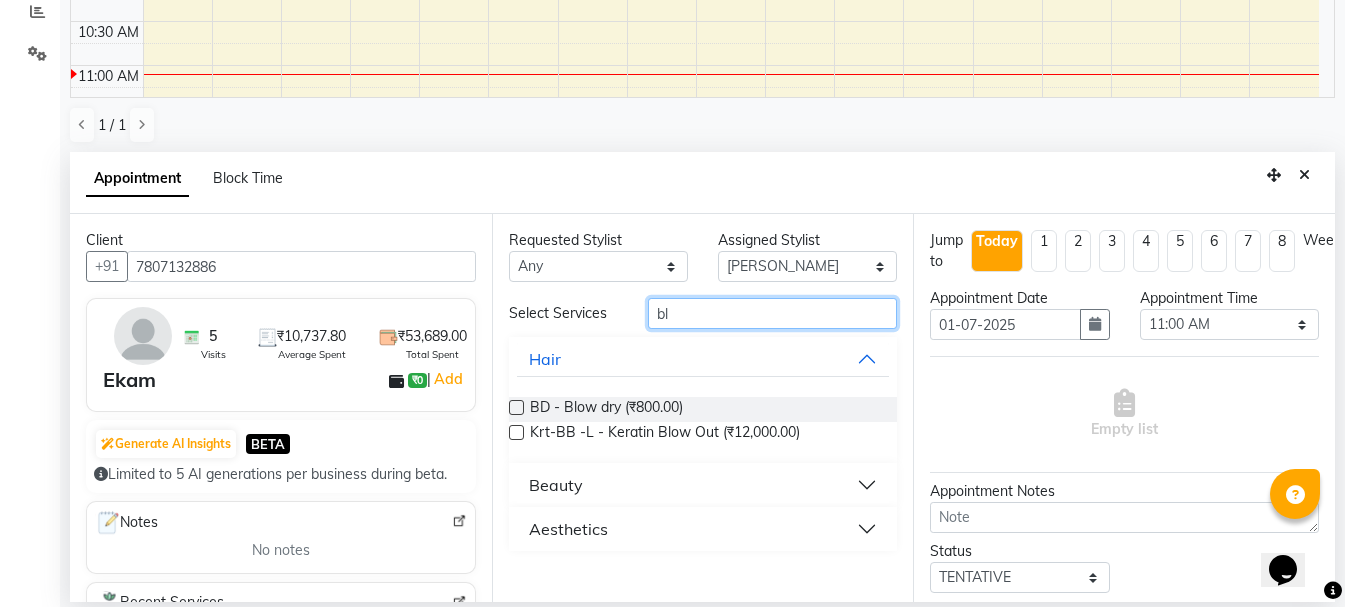 type on "bl" 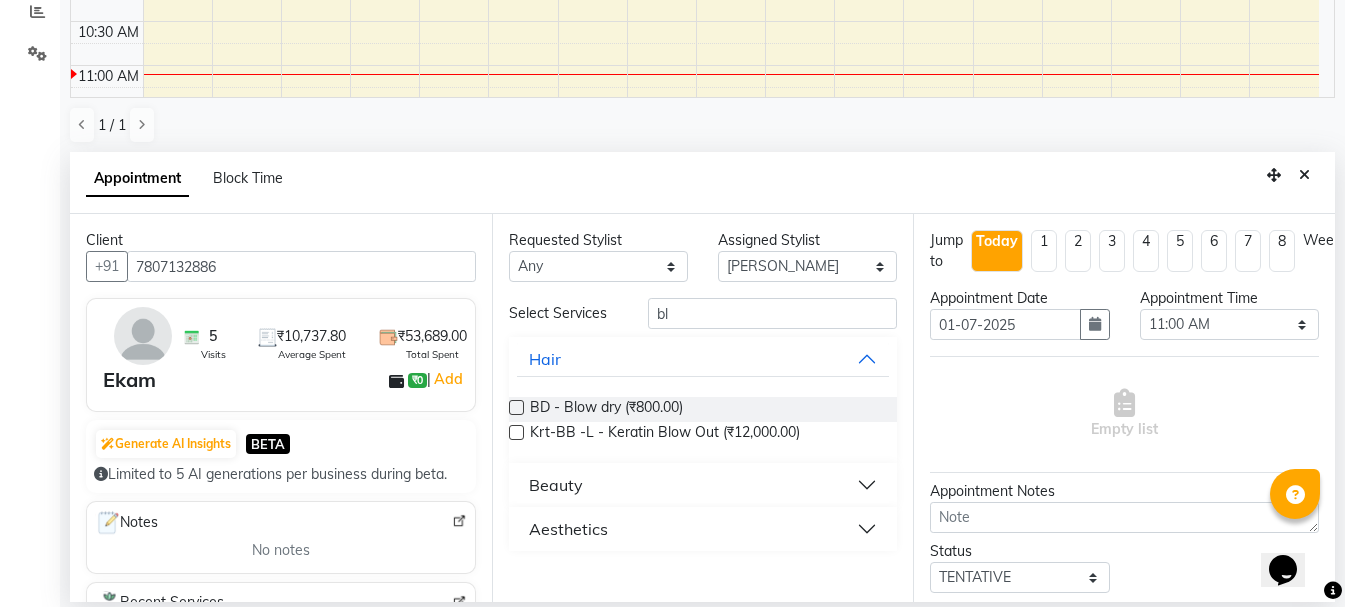 click on "Requested Stylist Any  Ankit kantiwall Chandan [PERSON_NAME] [PERSON_NAME] [PERSON_NAME] Neha Nikhil  [PERSON_NAME] Pinky [PERSON_NAME] [PERSON_NAME] [PERSON_NAME] [PERSON_NAME] Assigned Stylist Select  Ankit kantiwall Chandan [PERSON_NAME] [PERSON_NAME] [PERSON_NAME] [PERSON_NAME]  [PERSON_NAME] Pinky [PERSON_NAME] Rekha  [PERSON_NAME] [PERSON_NAME] [PERSON_NAME] Select Services bl    Hair BD - Blow dry (₹800.00) Krt-BB -L - Keratin Blow Out (₹12,000.00)    Beauty    Aesthetics" at bounding box center (703, 408) 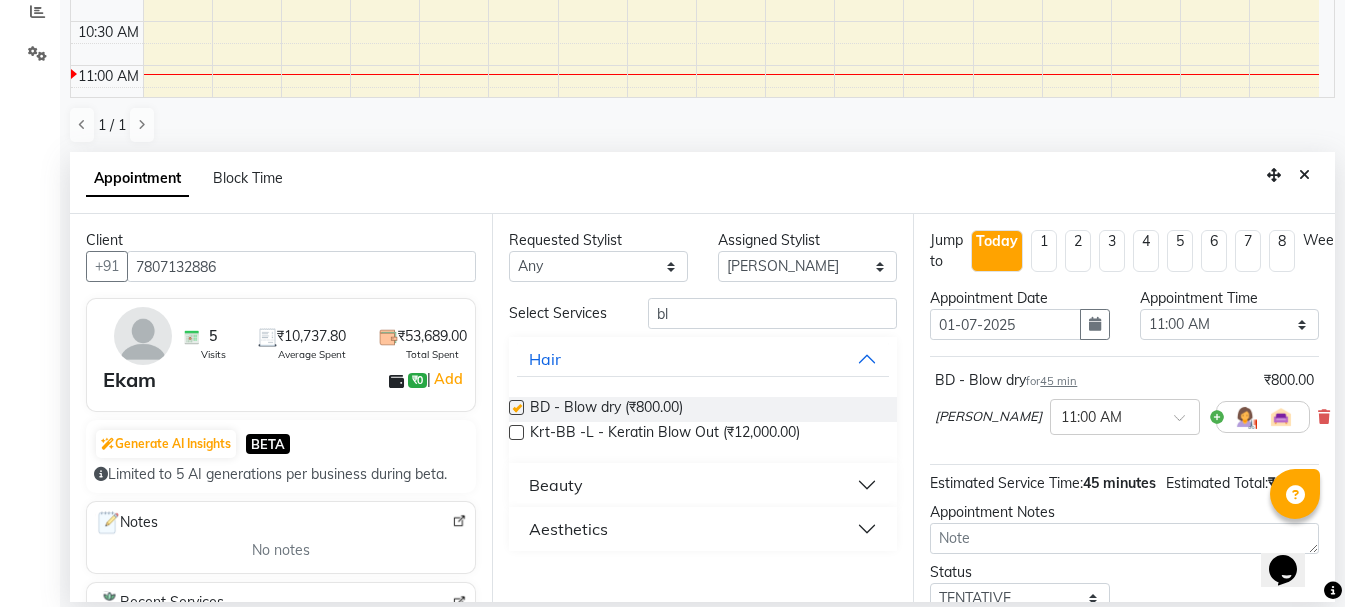 checkbox on "false" 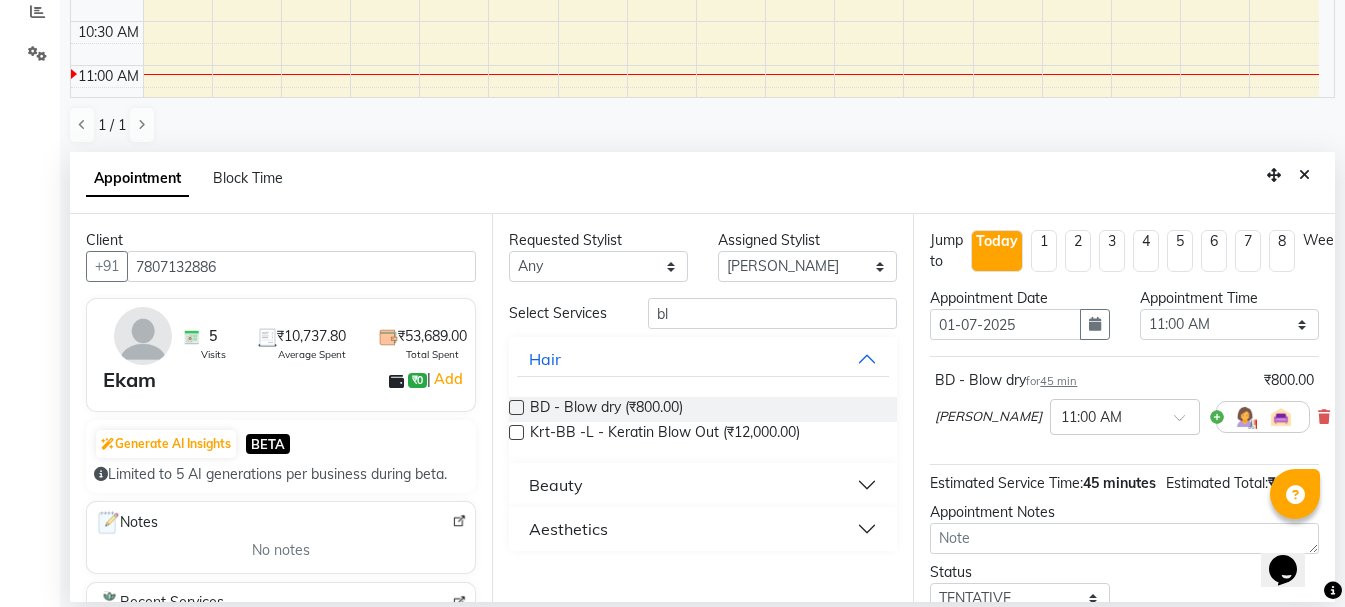 click on "Opens Chat This icon Opens the chat window." at bounding box center (1293, 535) 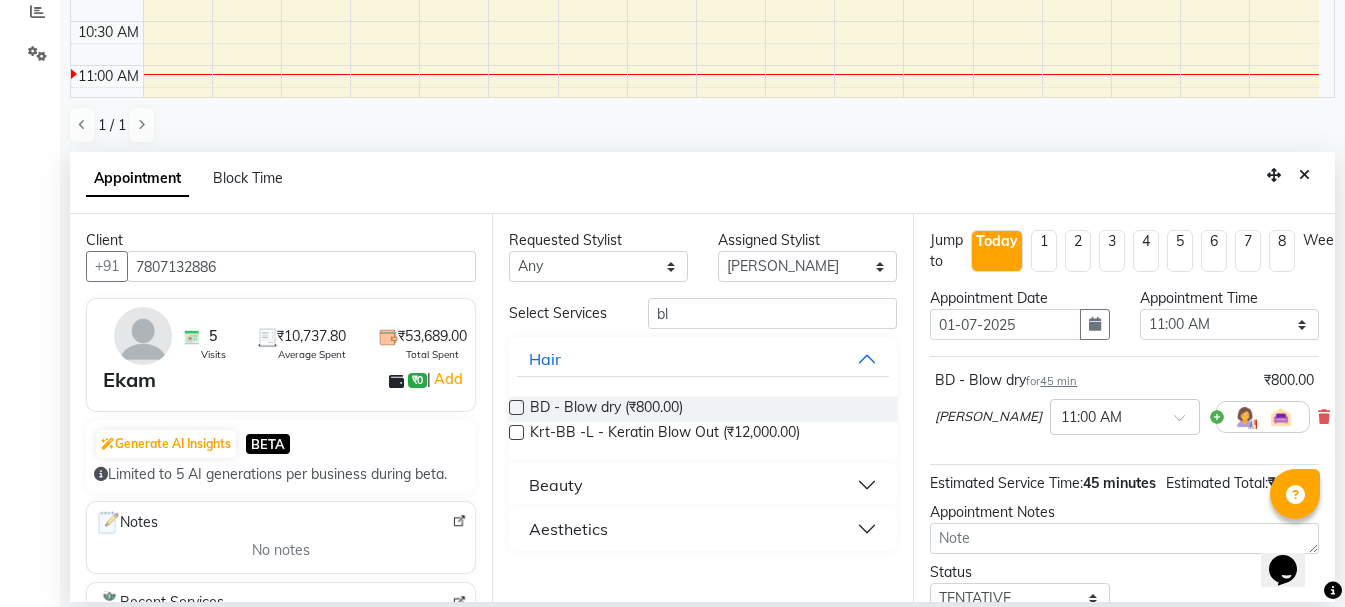 scroll, scrollTop: 174, scrollLeft: 0, axis: vertical 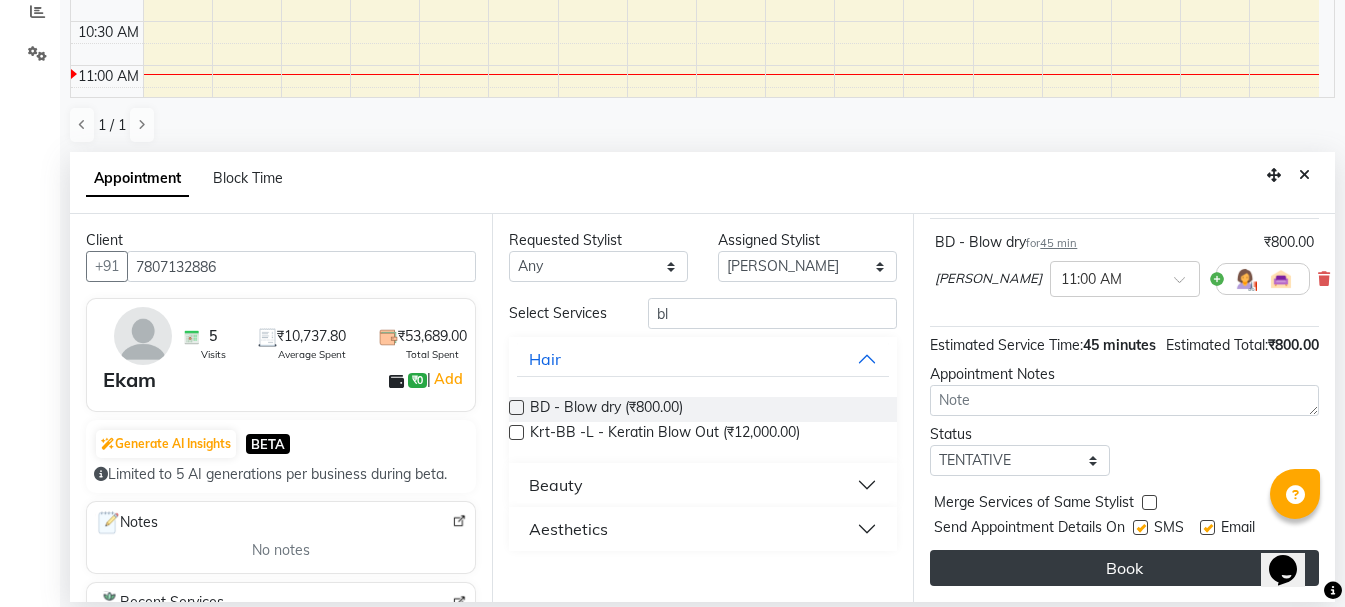 click on "Book" at bounding box center [1124, 568] 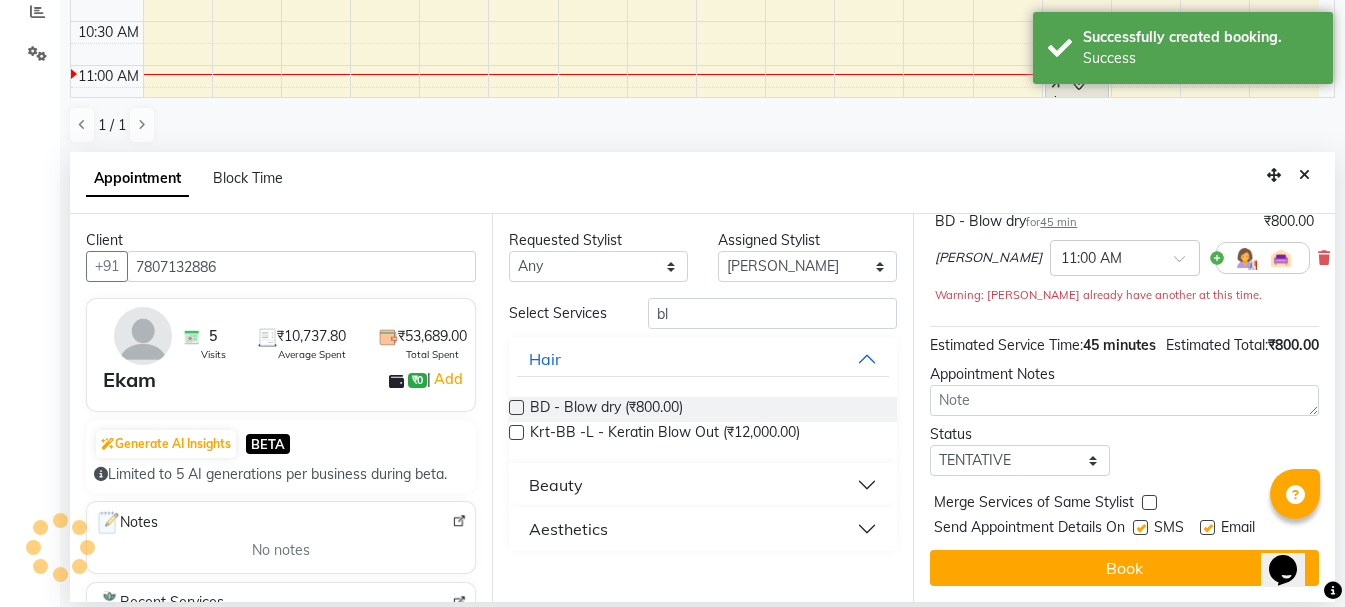 scroll, scrollTop: 0, scrollLeft: 0, axis: both 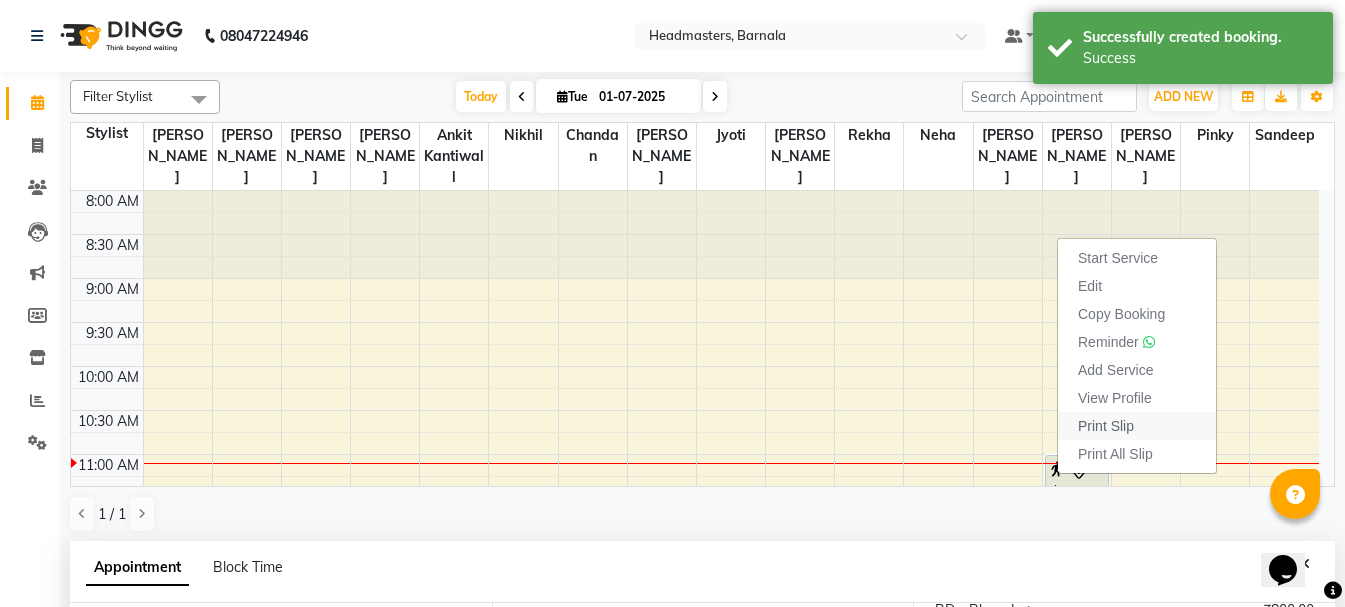 click on "Print Slip" at bounding box center (1106, 426) 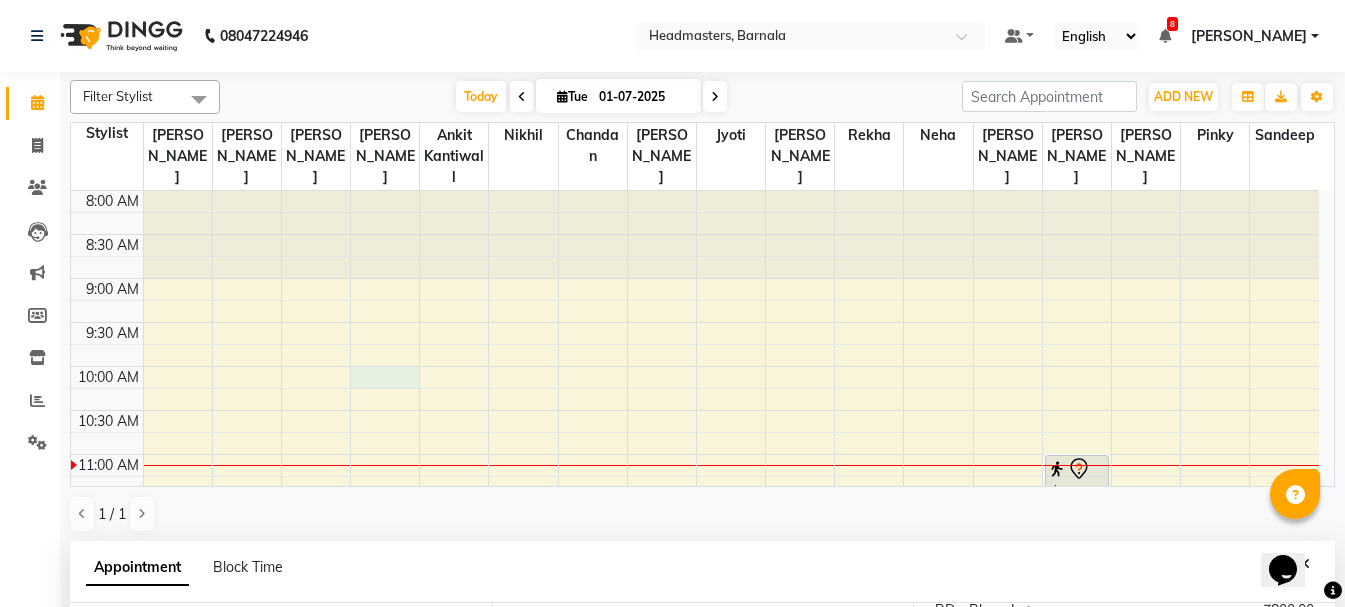 click on "8:00 AM 8:30 AM 9:00 AM 9:30 AM 10:00 AM 10:30 AM 11:00 AM 11:30 AM 12:00 PM 12:30 PM 1:00 PM 1:30 PM 2:00 PM 2:30 PM 3:00 PM 3:30 PM 4:00 PM 4:30 PM 5:00 PM 5:30 PM 6:00 PM 6:30 PM 7:00 PM 7:30 PM 8:00 PM 8:30 PM             Ekam, TK01, 11:00 AM-11:45 AM, BD - Blow dry" at bounding box center [695, 762] 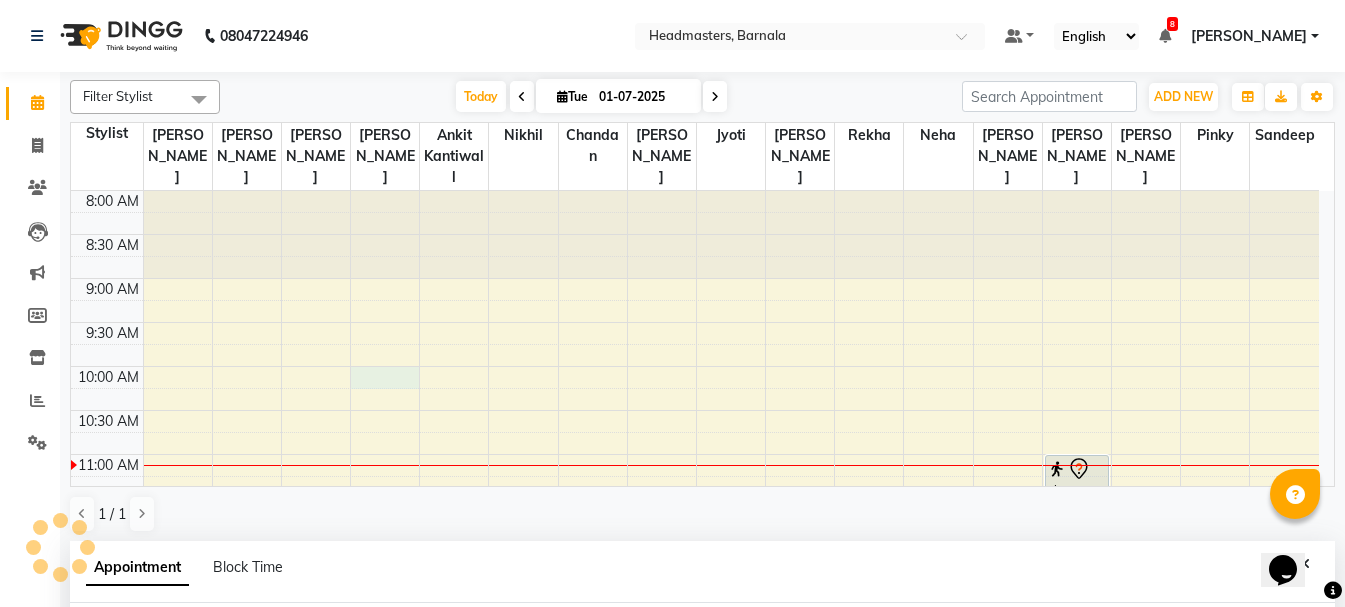 select on "67277" 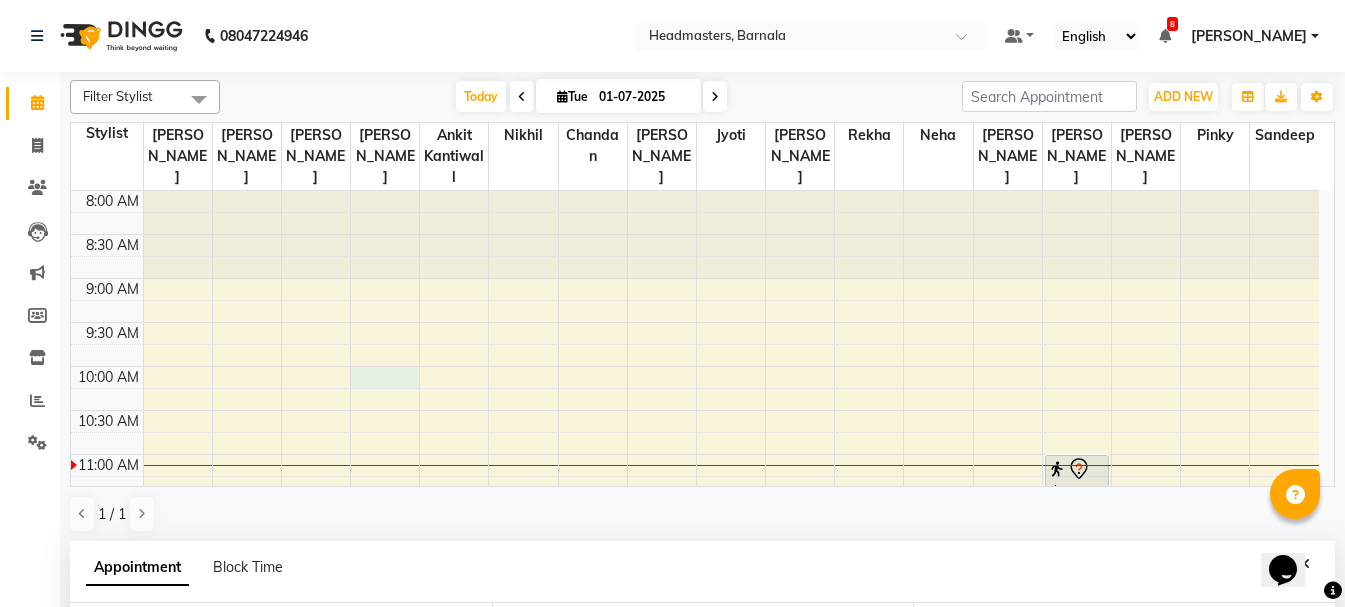 select on "600" 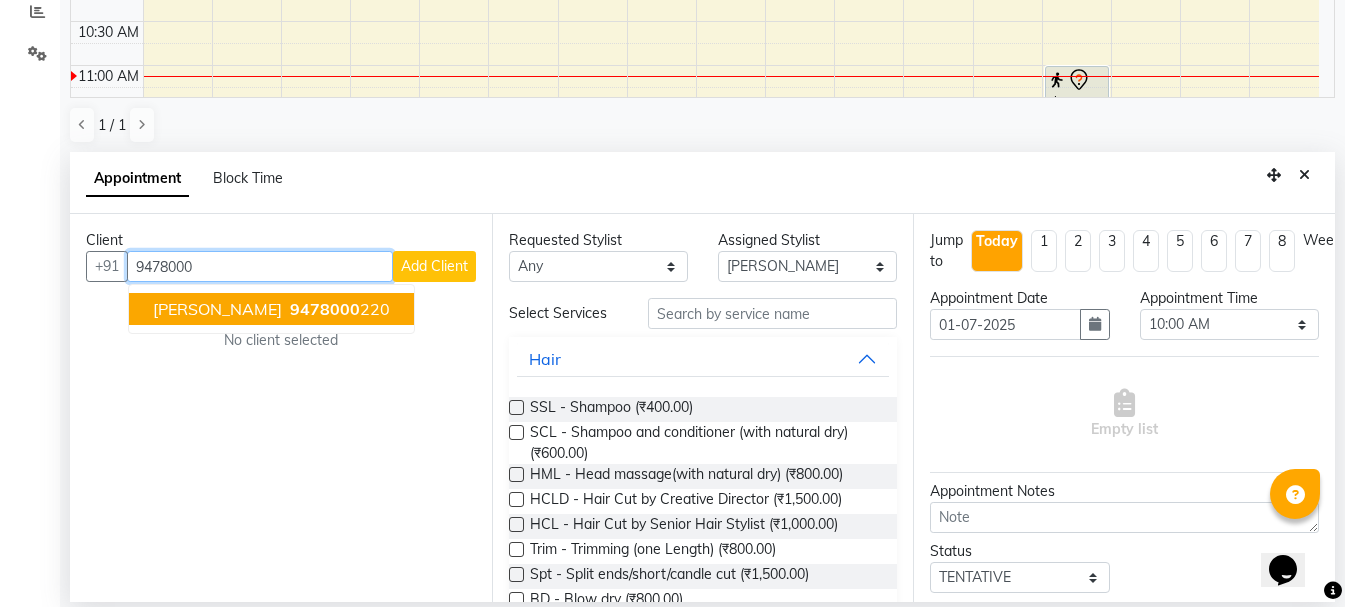 click on "9478000" at bounding box center [325, 309] 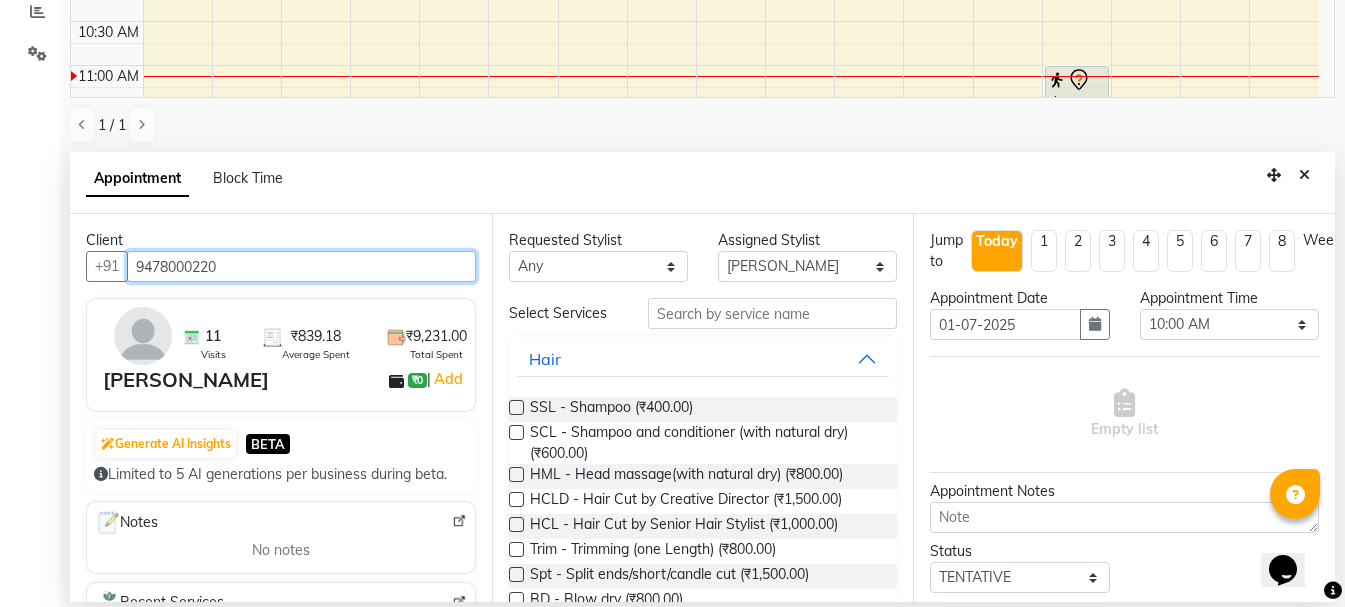 type on "9478000220" 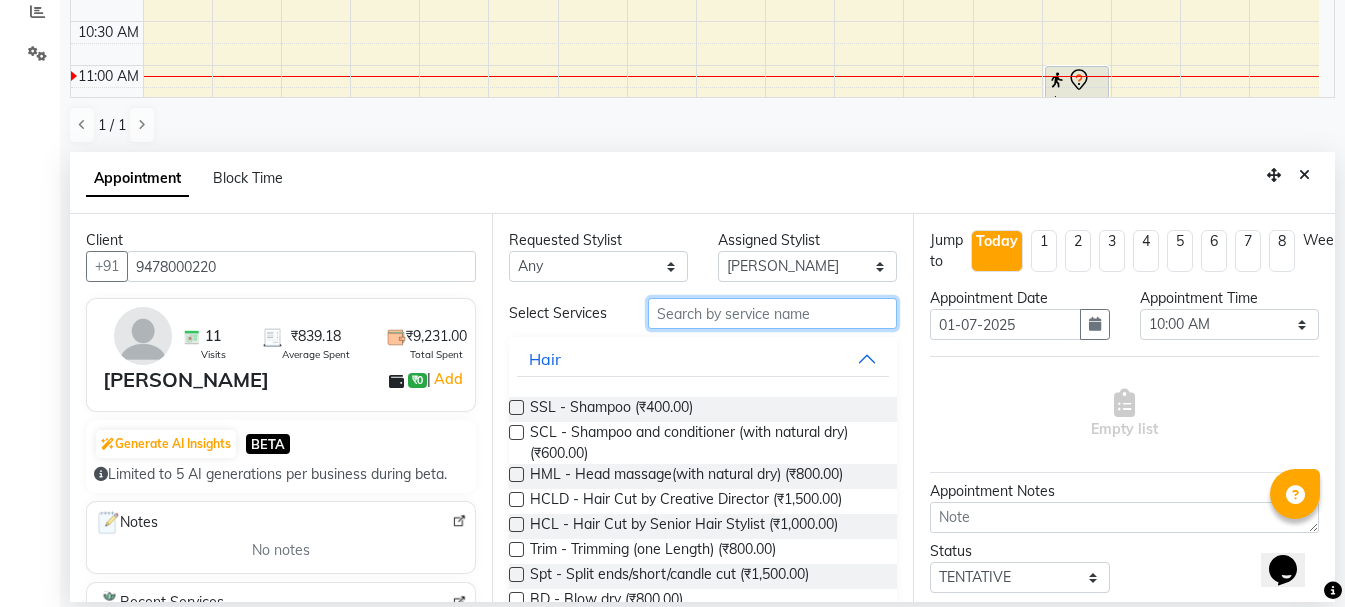 click at bounding box center [772, 313] 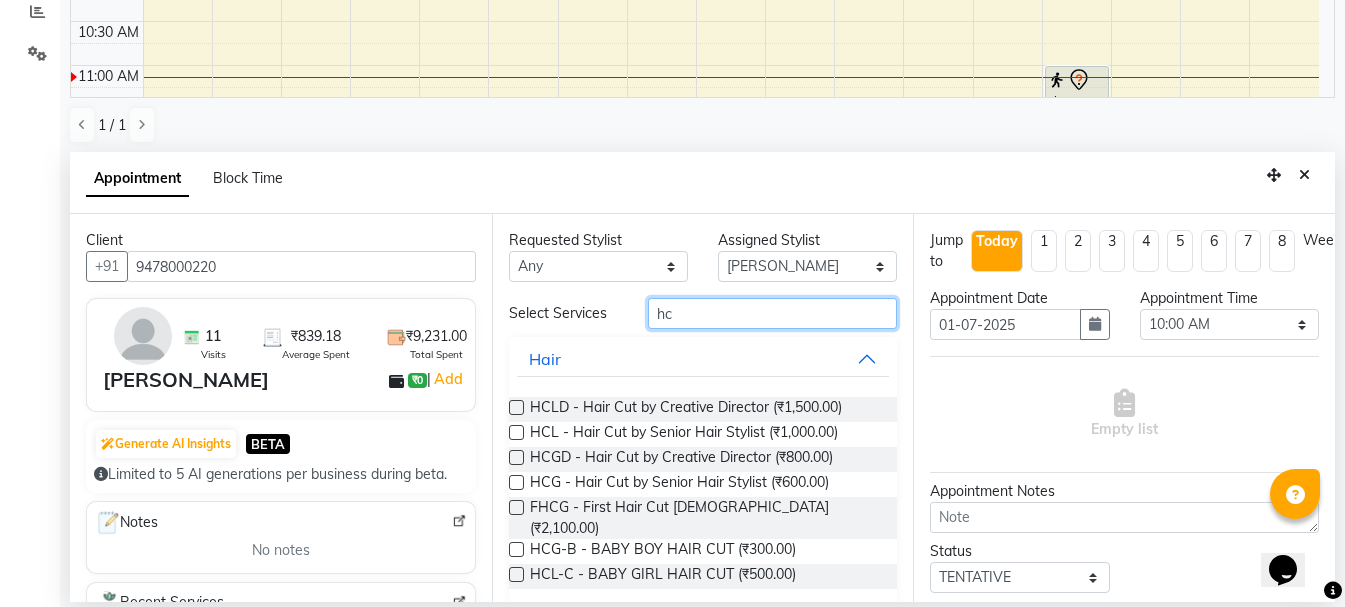 type on "hc" 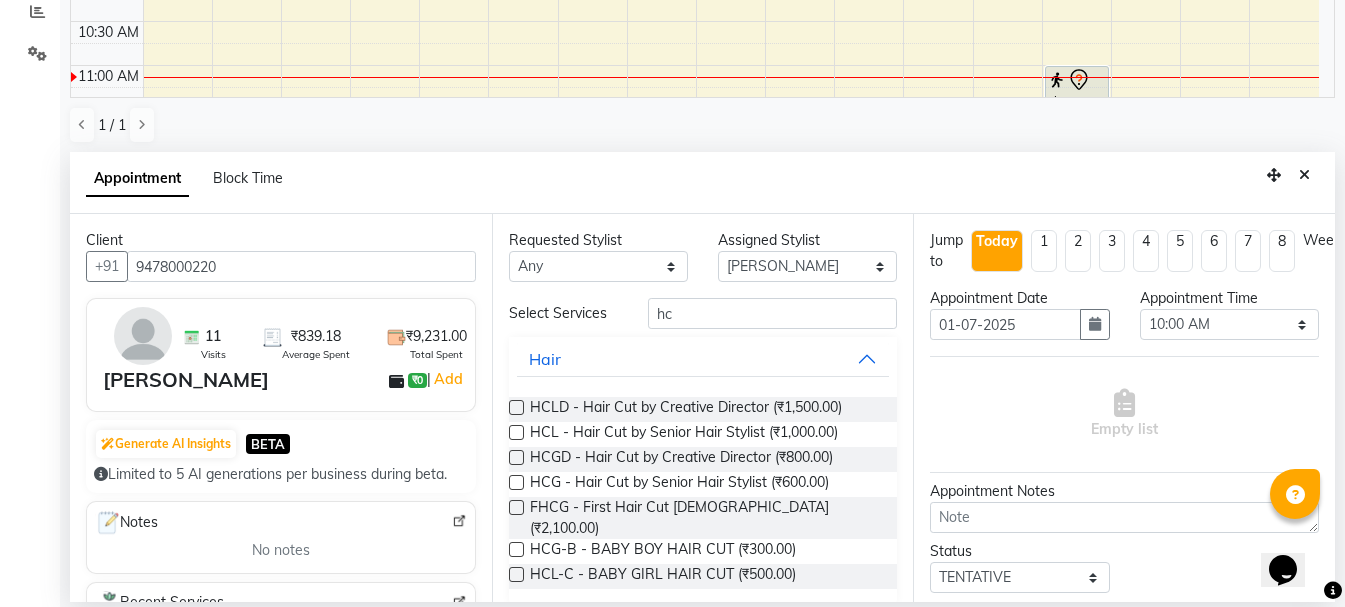 click at bounding box center (516, 482) 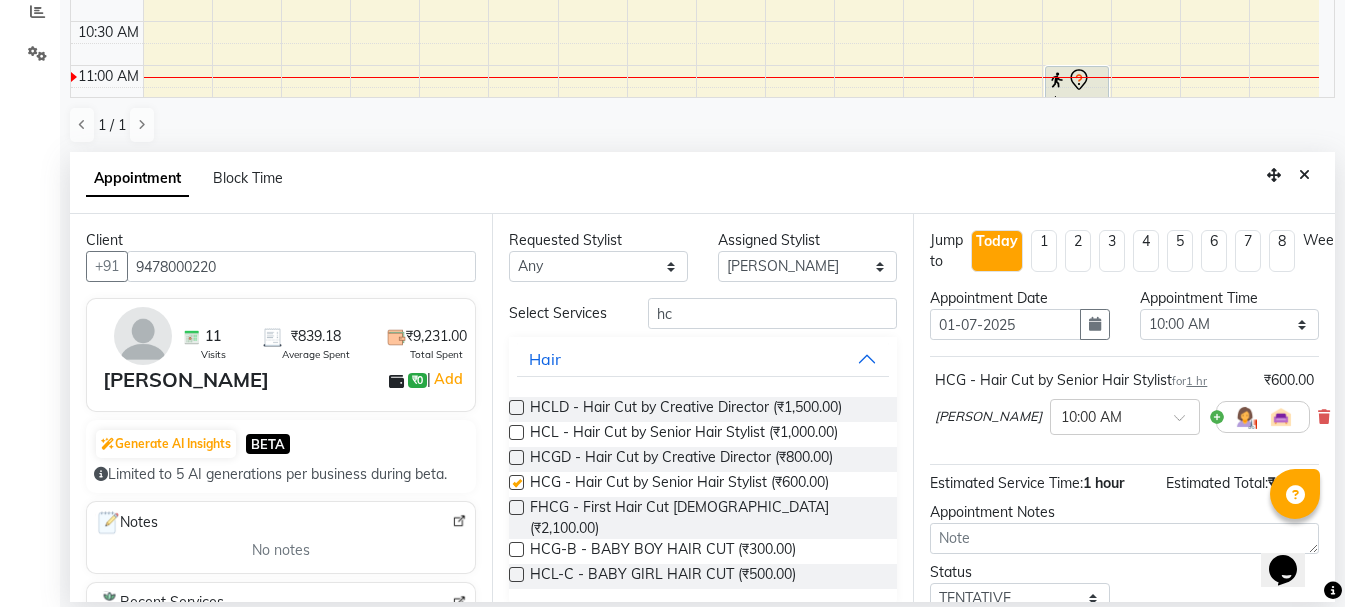 checkbox on "false" 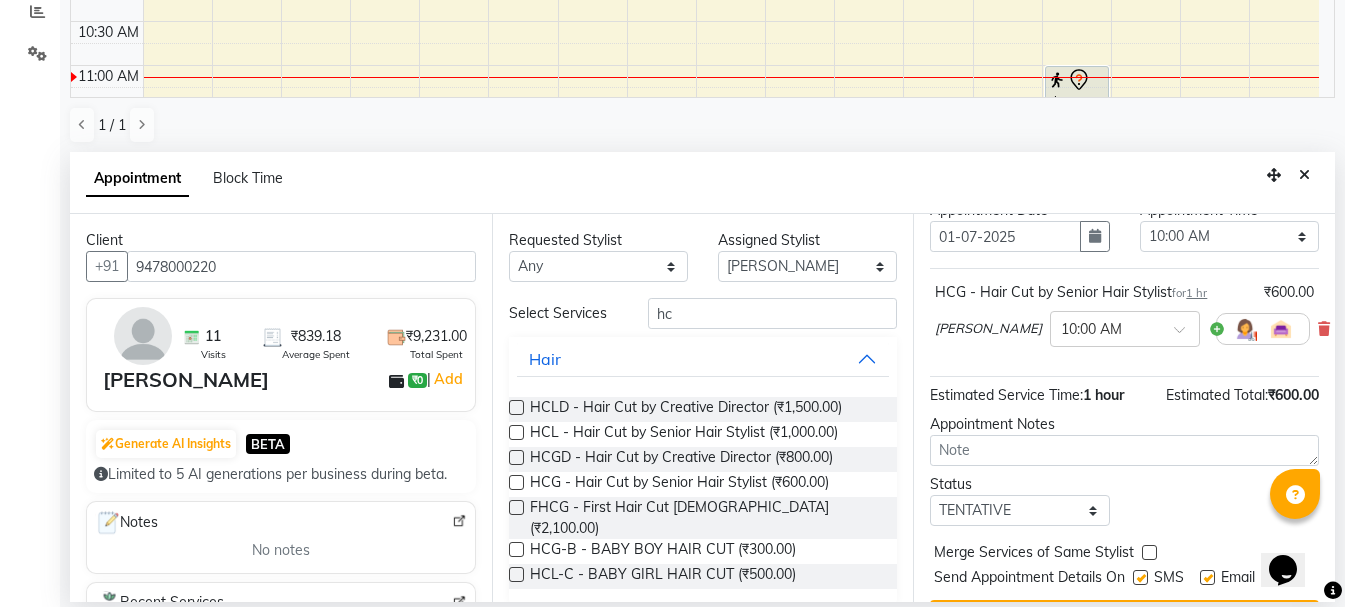 scroll, scrollTop: 156, scrollLeft: 0, axis: vertical 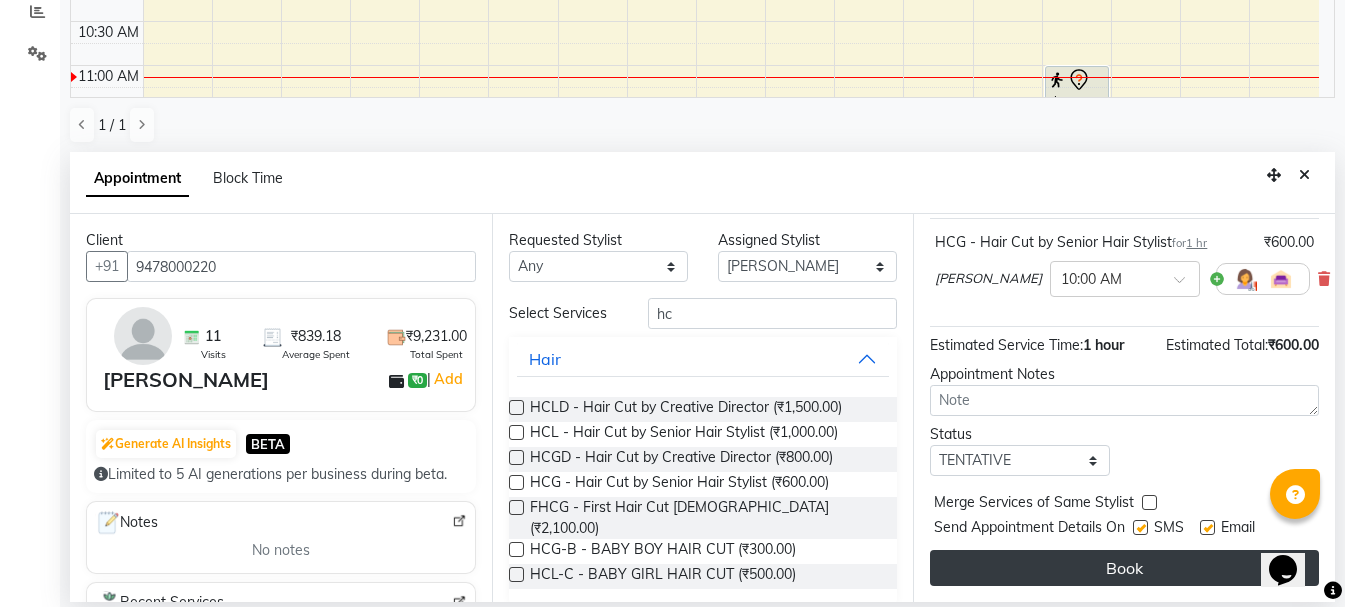 click on "Book" at bounding box center [1124, 568] 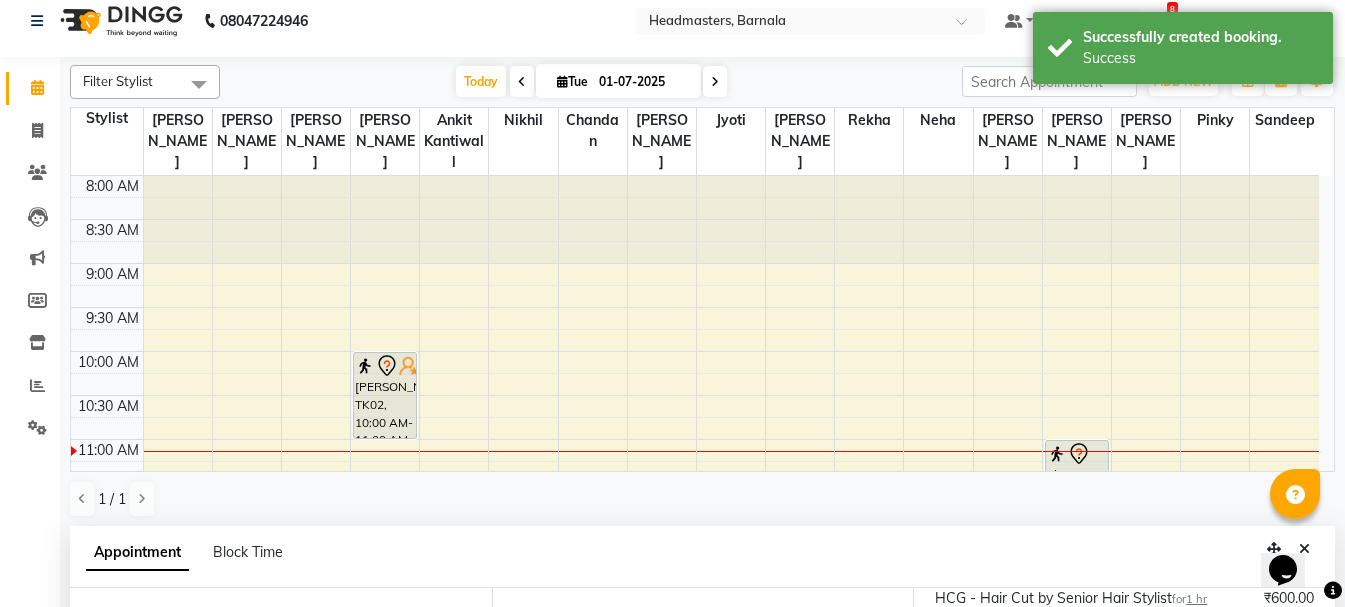 scroll, scrollTop: 0, scrollLeft: 0, axis: both 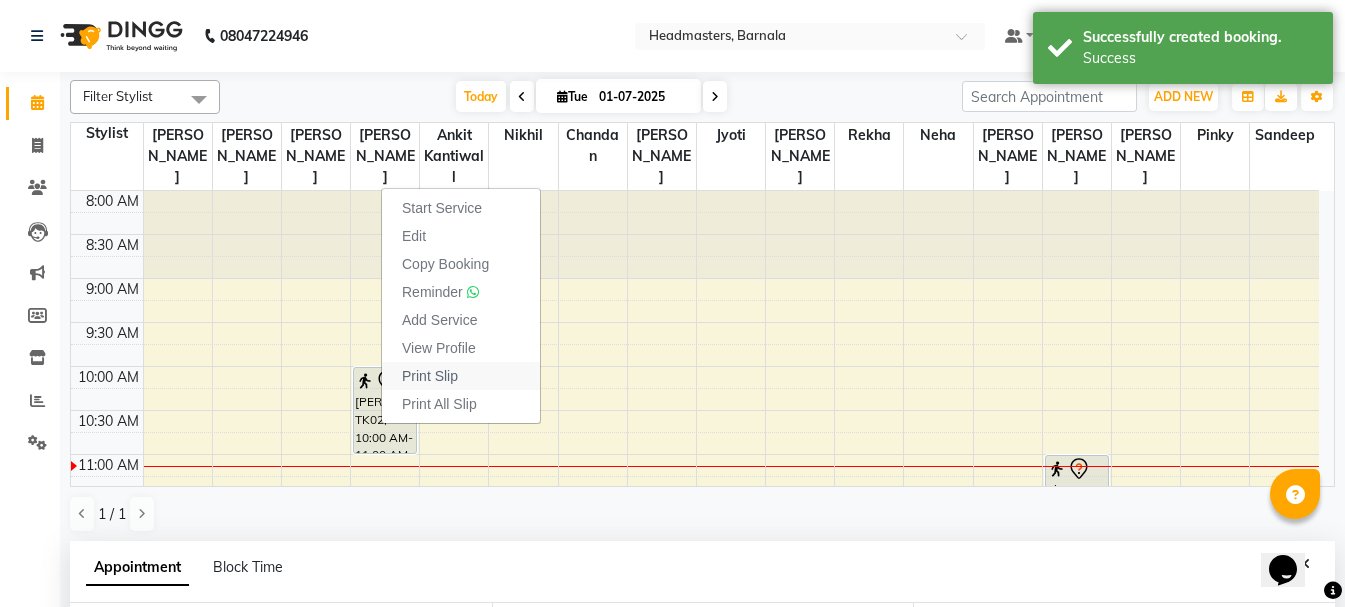 click on "Print Slip" at bounding box center [461, 376] 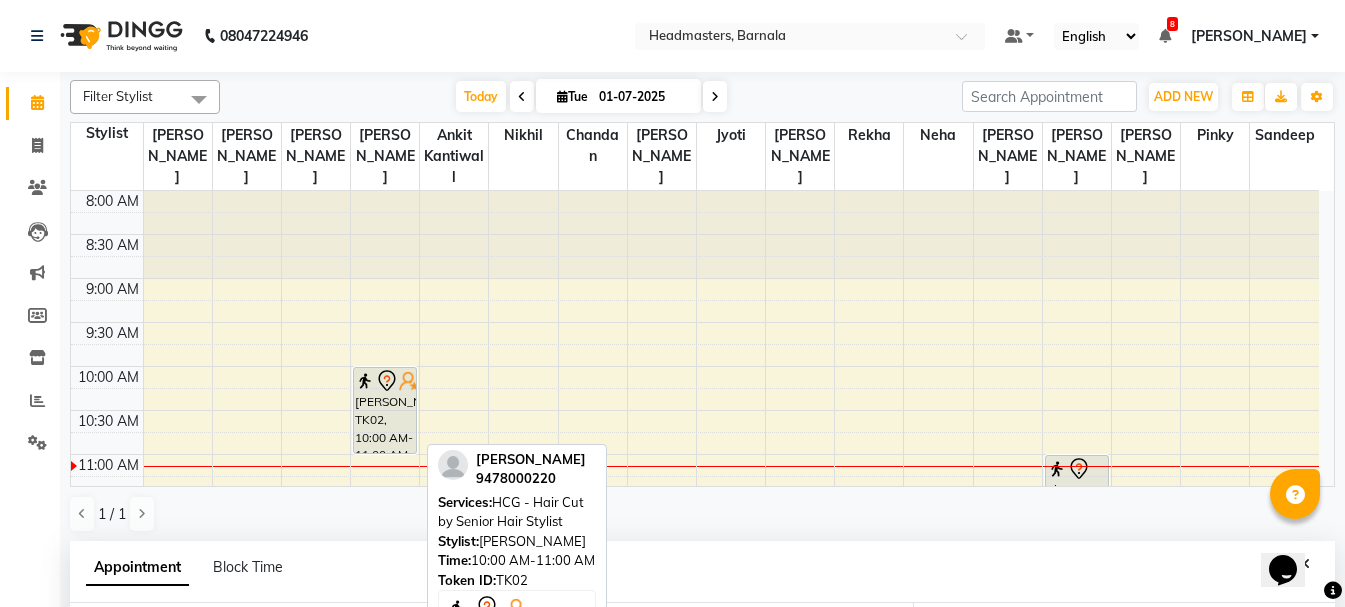click on "[PERSON_NAME], TK02, 10:00 AM-11:00 AM, HCG - Hair Cut by Senior Hair Stylist" at bounding box center (385, 410) 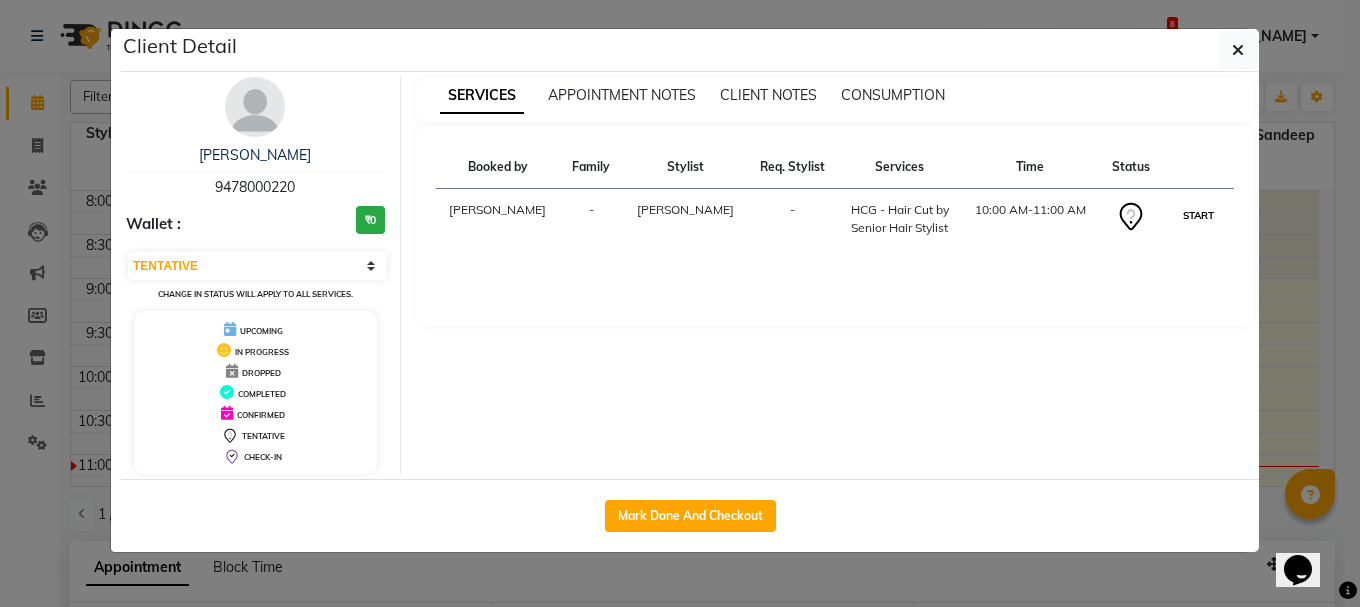 click on "START" at bounding box center [1198, 215] 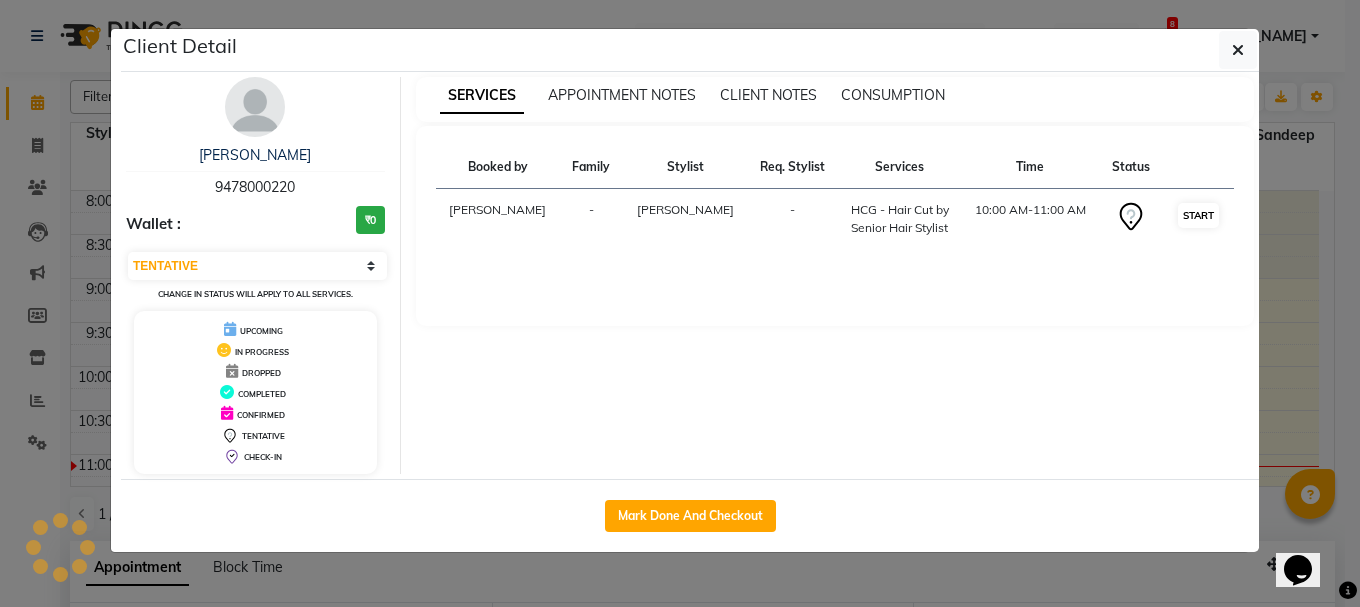 select on "1" 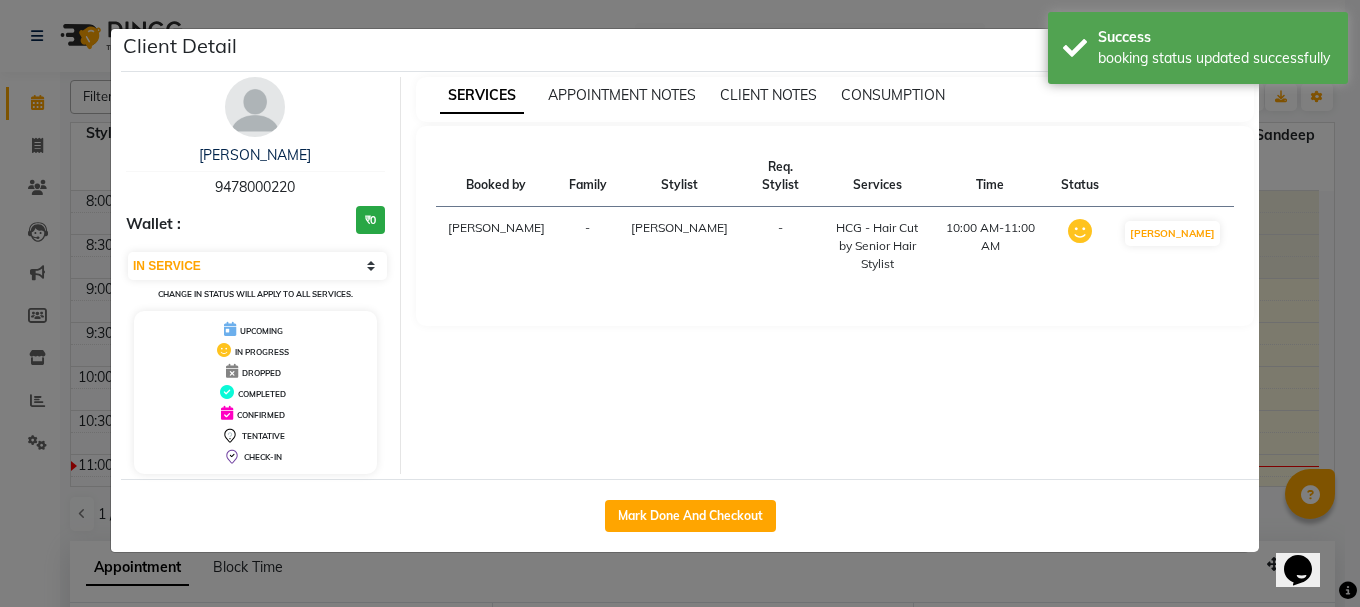 click on "Client Detail  [PERSON_NAME]    9478000220 Wallet : ₹0 Select IN SERVICE CONFIRMED TENTATIVE CHECK IN MARK DONE UPCOMING Change in status will apply to all services. UPCOMING IN PROGRESS DROPPED COMPLETED CONFIRMED TENTATIVE CHECK-IN SERVICES APPOINTMENT NOTES CLIENT NOTES CONSUMPTION Booked by Family Stylist Req. Stylist Services Time Status  [PERSON_NAME]  -  [PERSON_NAME] -  HCG - Hair Cut by Senior Hair Stylist   10:00 AM-11:00 AM   MARK DONE   Mark Done And Checkout" 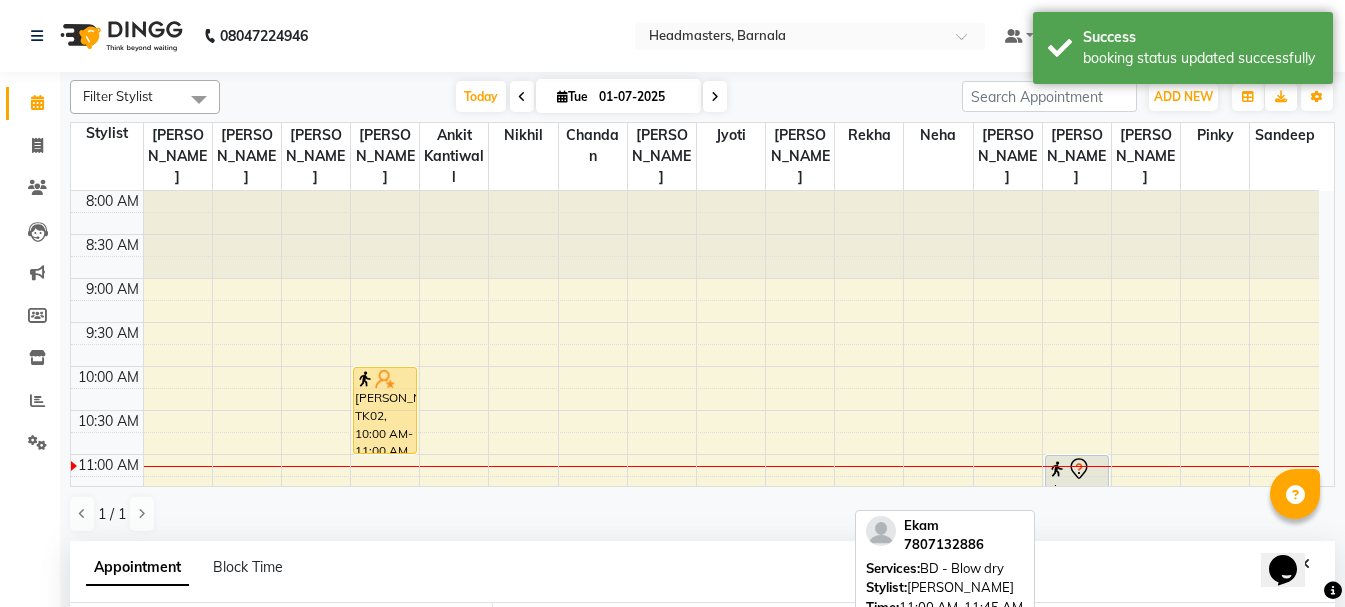 click 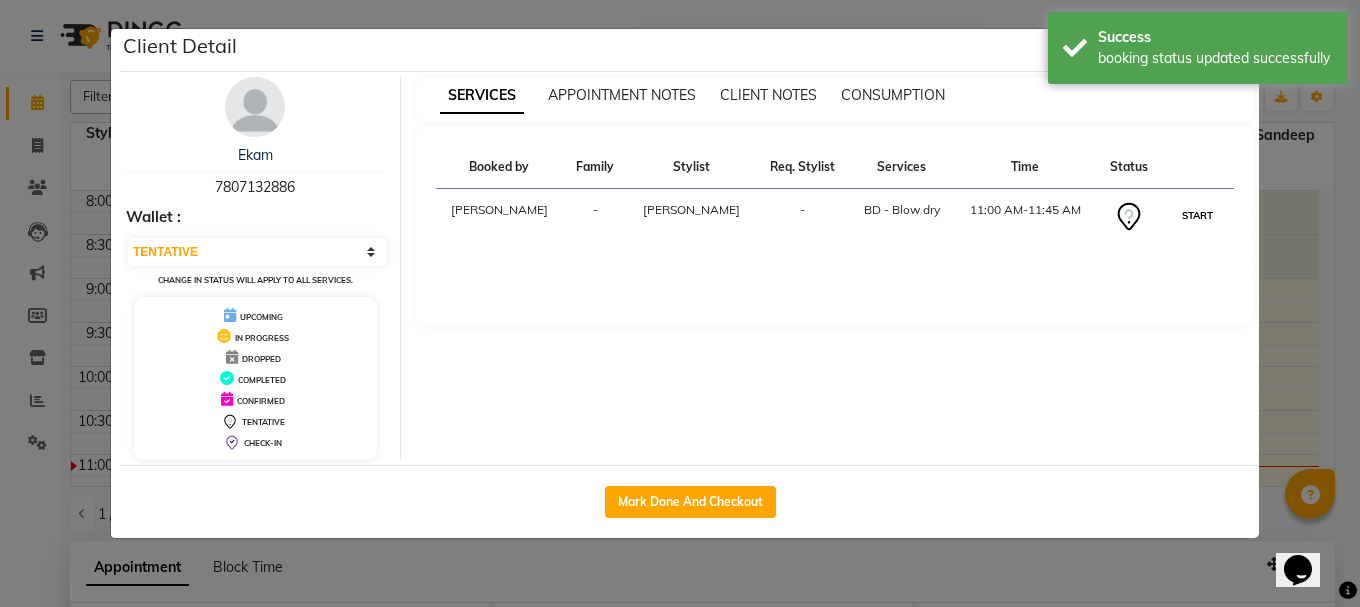 click on "START" at bounding box center (1197, 215) 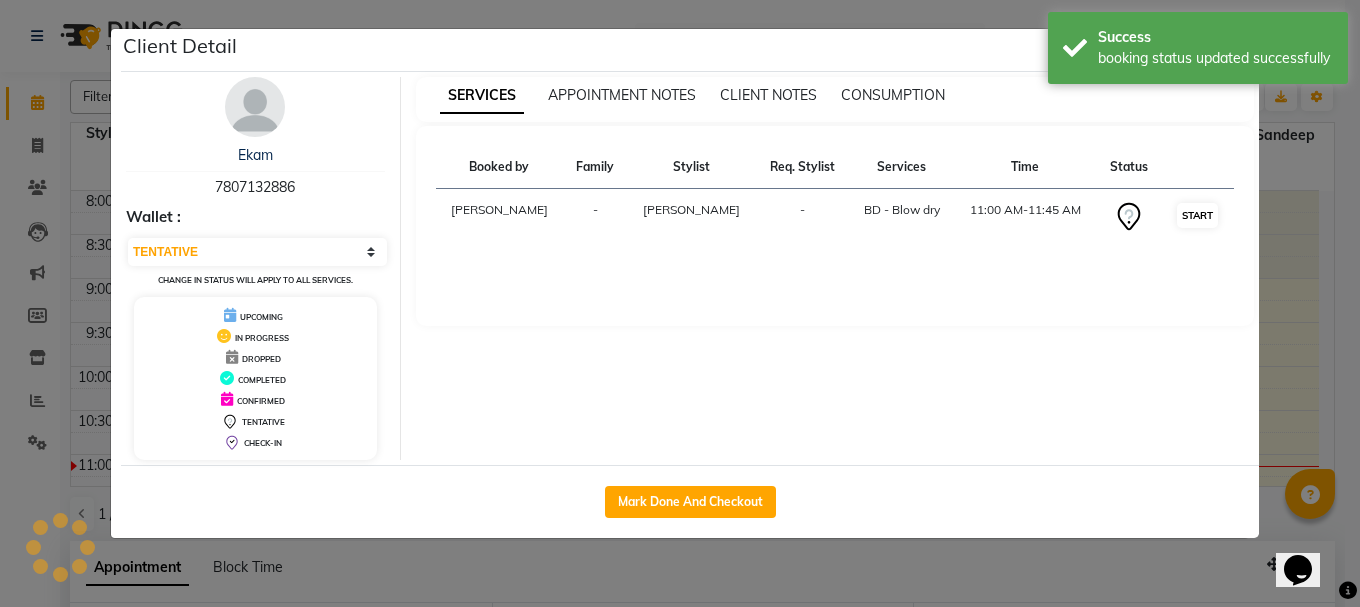 select on "1" 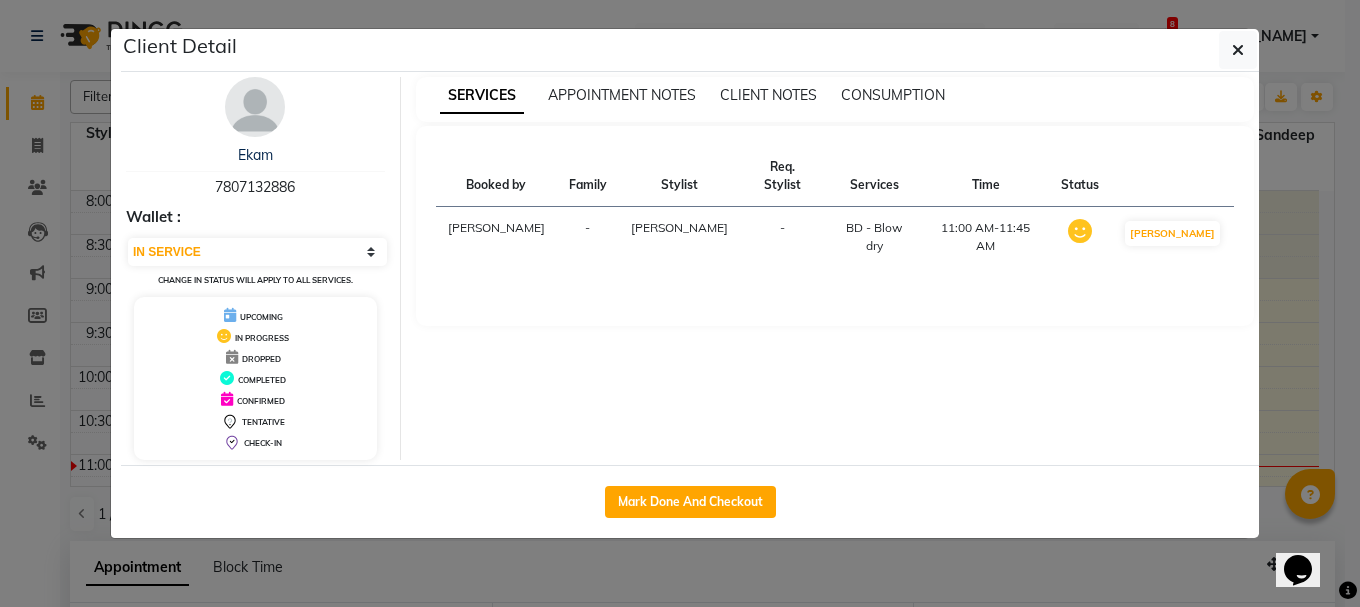 click on "Client Detail  Ekam    7807132886 Wallet : Select IN SERVICE CONFIRMED TENTATIVE CHECK IN MARK DONE UPCOMING Change in status will apply to all services. UPCOMING IN PROGRESS DROPPED COMPLETED CONFIRMED TENTATIVE CHECK-IN SERVICES APPOINTMENT NOTES CLIENT NOTES CONSUMPTION Booked by Family Stylist Req. Stylist Services Time Status  [PERSON_NAME] -  BD - Blow dry   11:00 AM-11:45 AM   MARK DONE   Mark Done And Checkout" 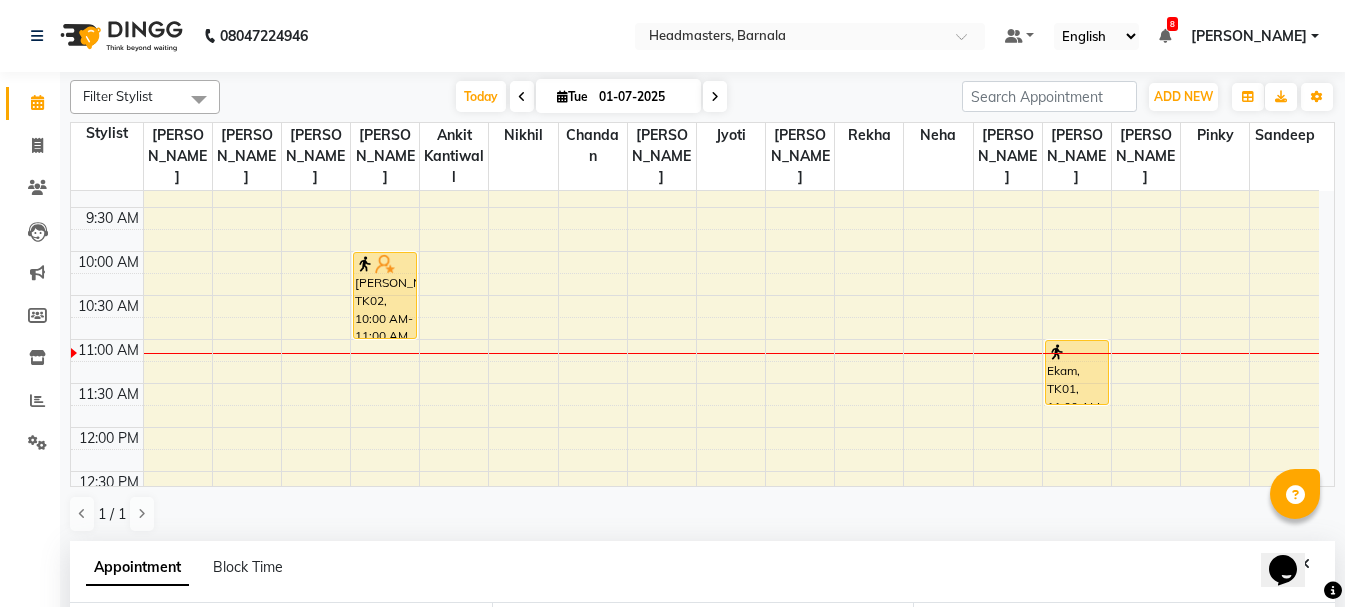 scroll, scrollTop: 128, scrollLeft: 0, axis: vertical 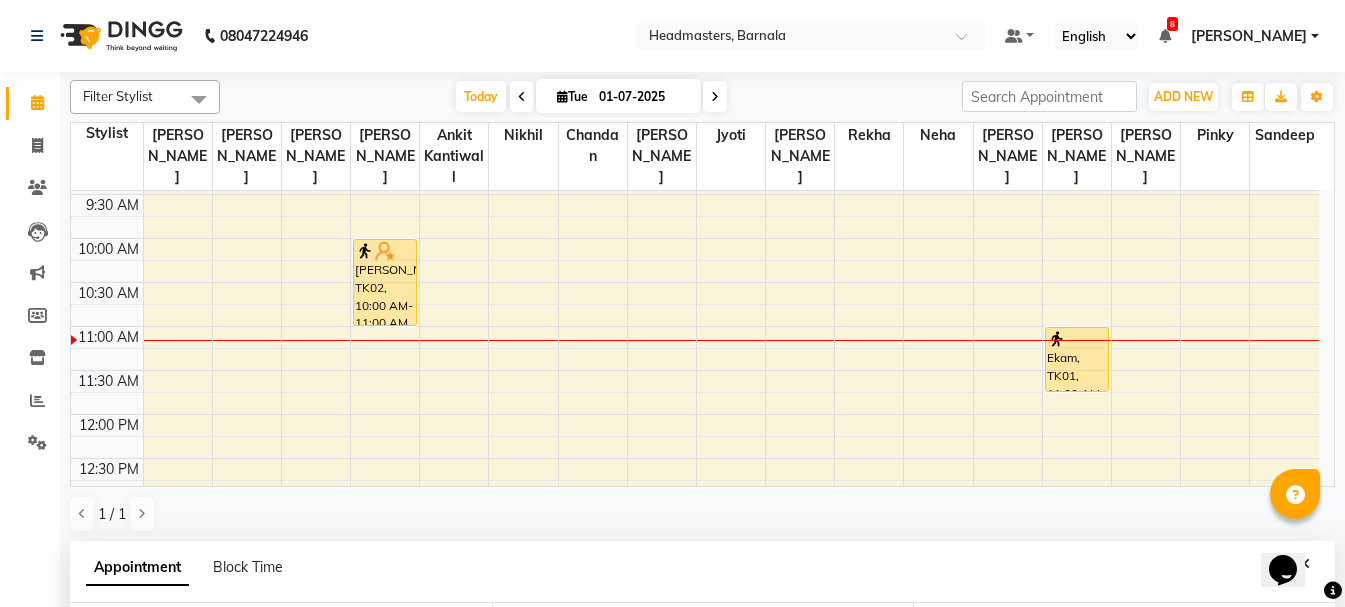 click on "8:00 AM 8:30 AM 9:00 AM 9:30 AM 10:00 AM 10:30 AM 11:00 AM 11:30 AM 12:00 PM 12:30 PM 1:00 PM 1:30 PM 2:00 PM 2:30 PM 3:00 PM 3:30 PM 4:00 PM 4:30 PM 5:00 PM 5:30 PM 6:00 PM 6:30 PM 7:00 PM 7:30 PM 8:00 PM 8:30 PM     [PERSON_NAME], TK02, 10:00 AM-11:00 AM, HCG - Hair Cut by Senior Hair Stylist     Ekam, TK01, 11:00 AM-11:45 AM, BD - Blow dry" at bounding box center (695, 634) 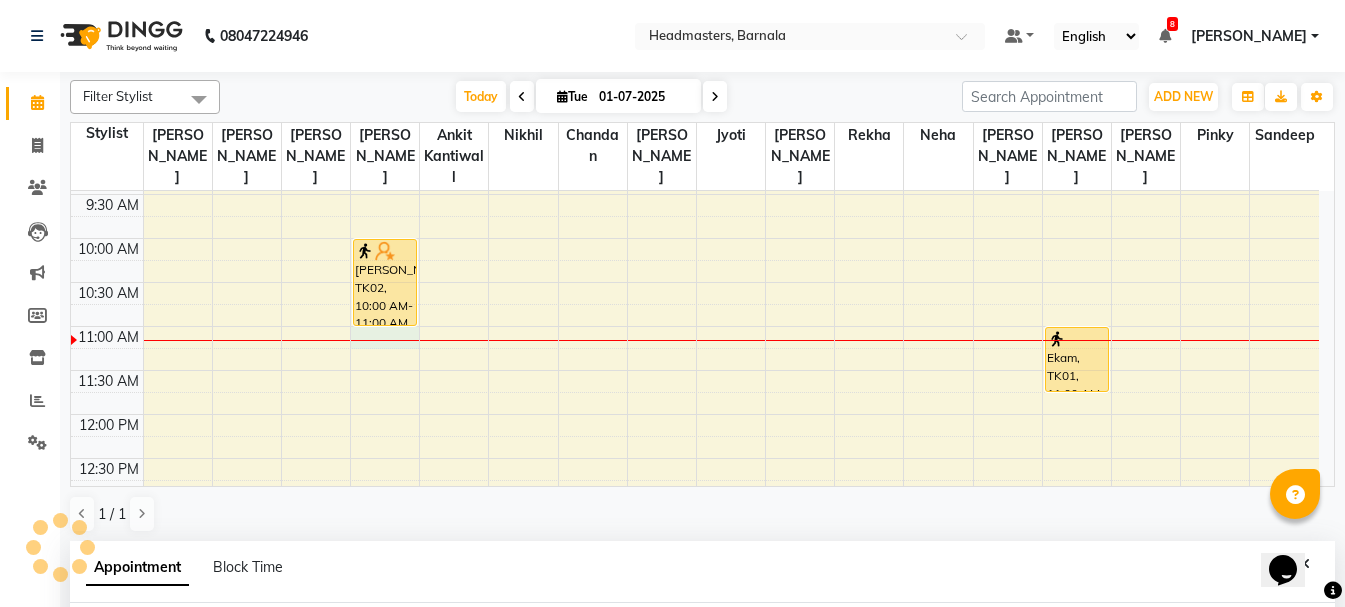 select on "67277" 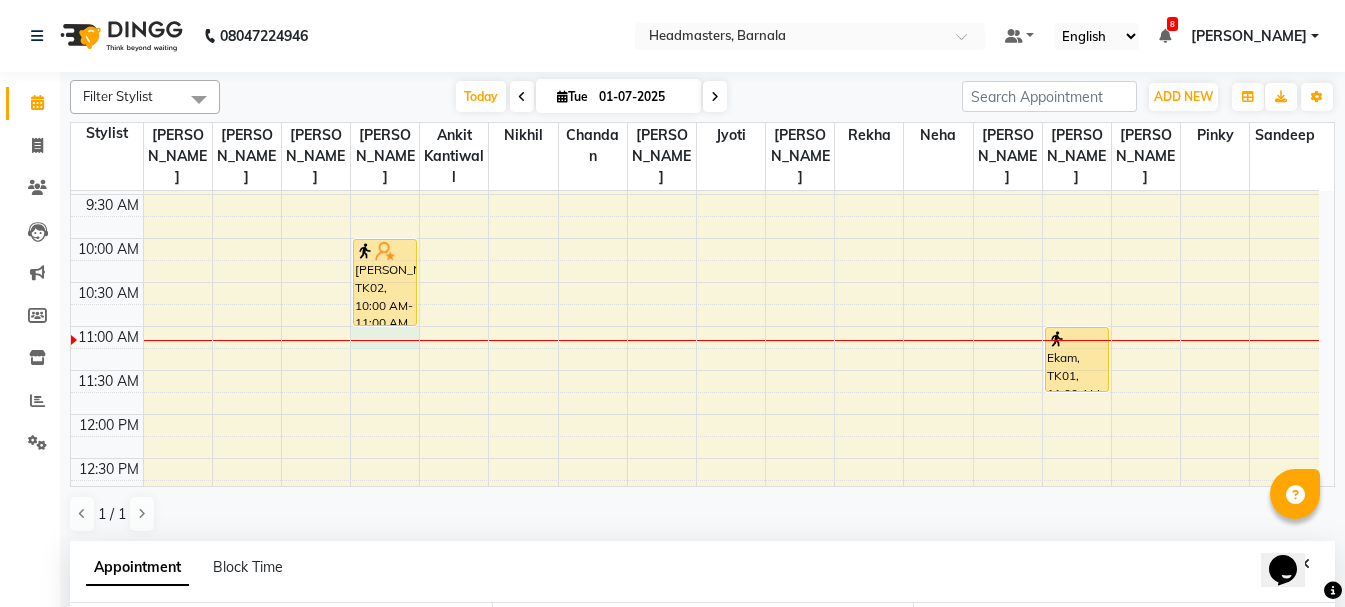 select on "660" 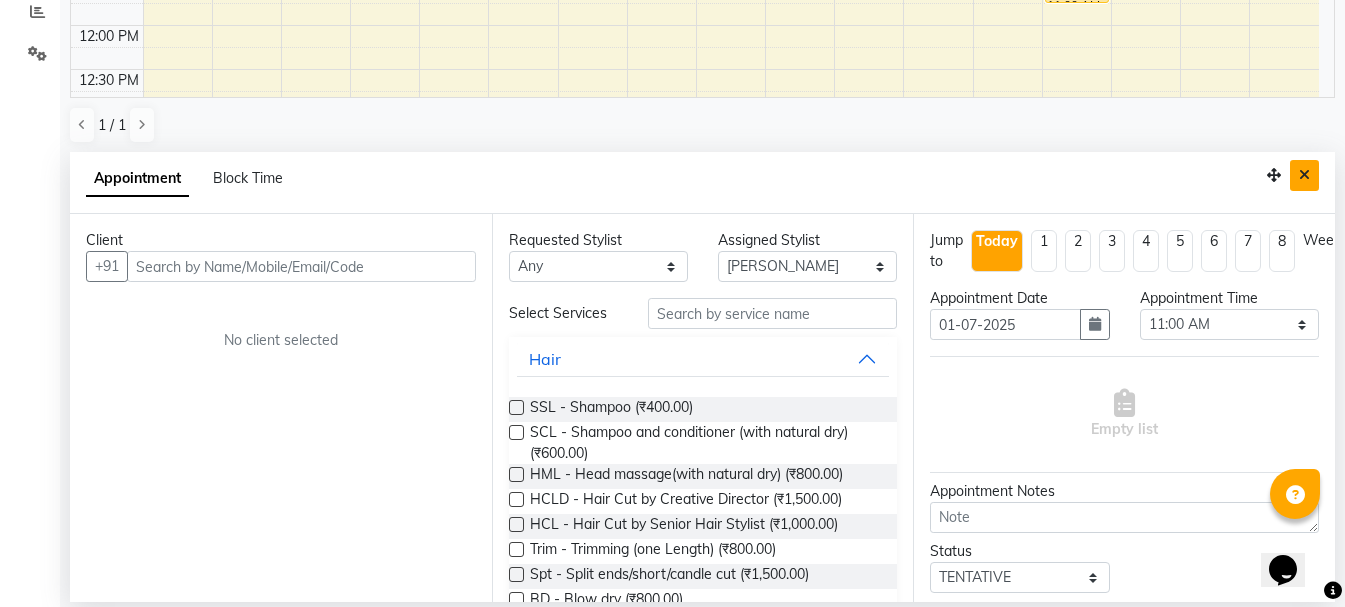 click at bounding box center [1304, 175] 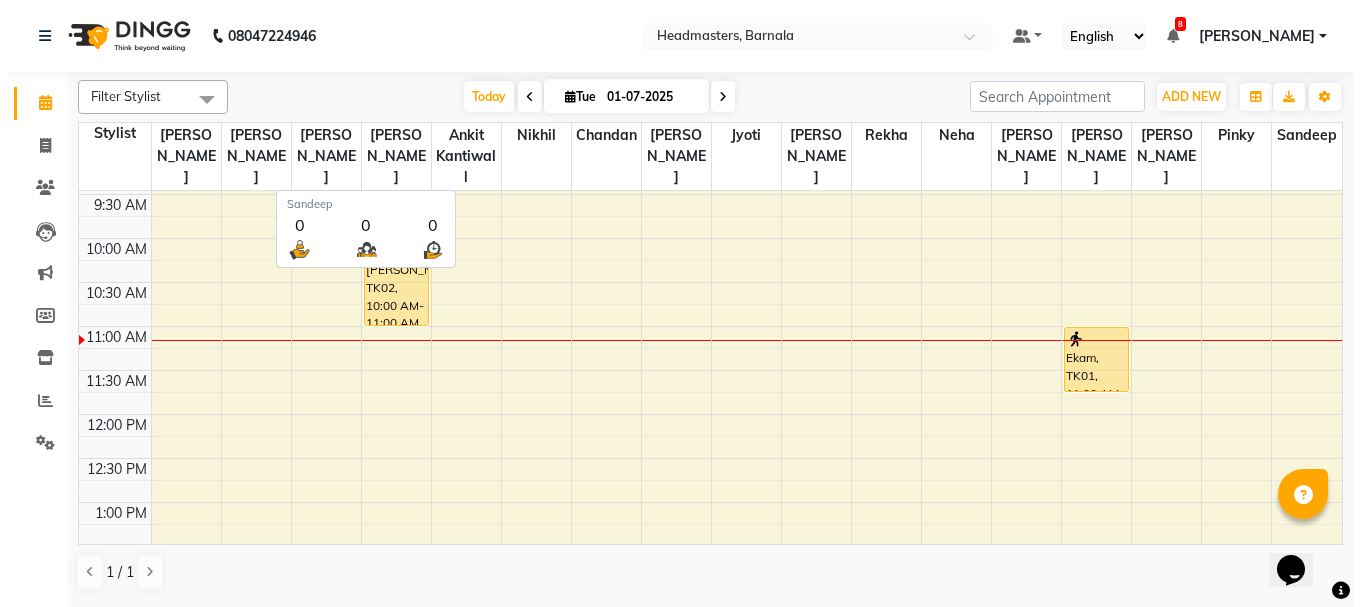 scroll, scrollTop: 0, scrollLeft: 0, axis: both 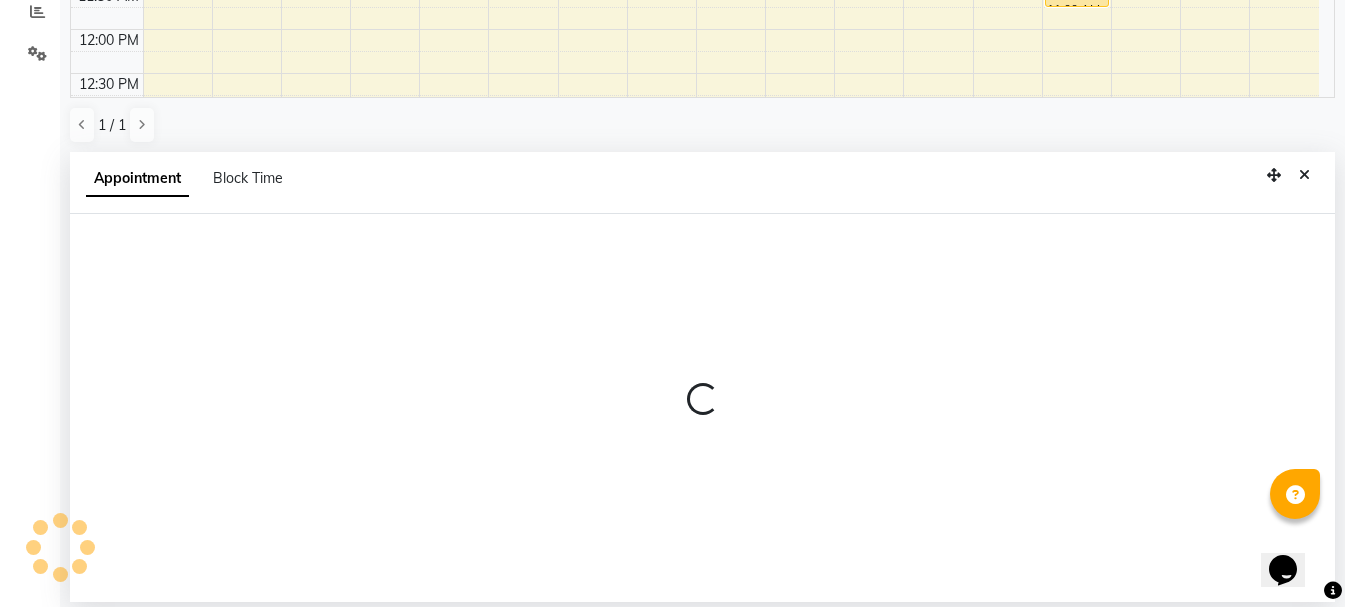 select on "71857" 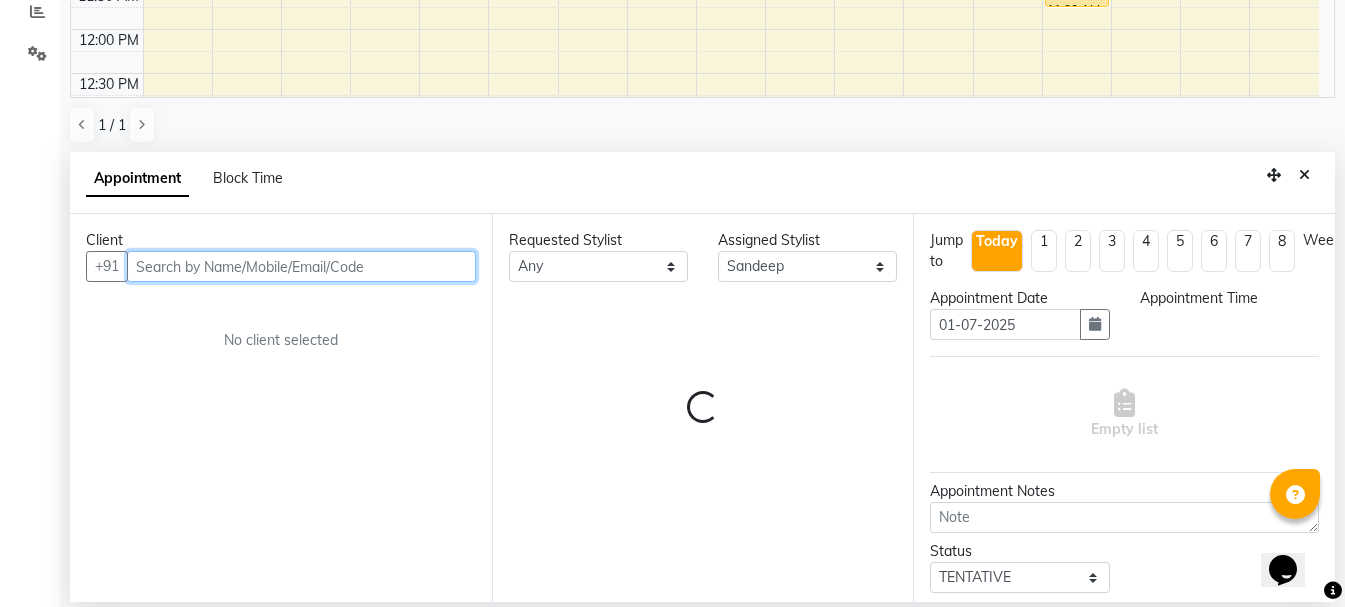 select on "660" 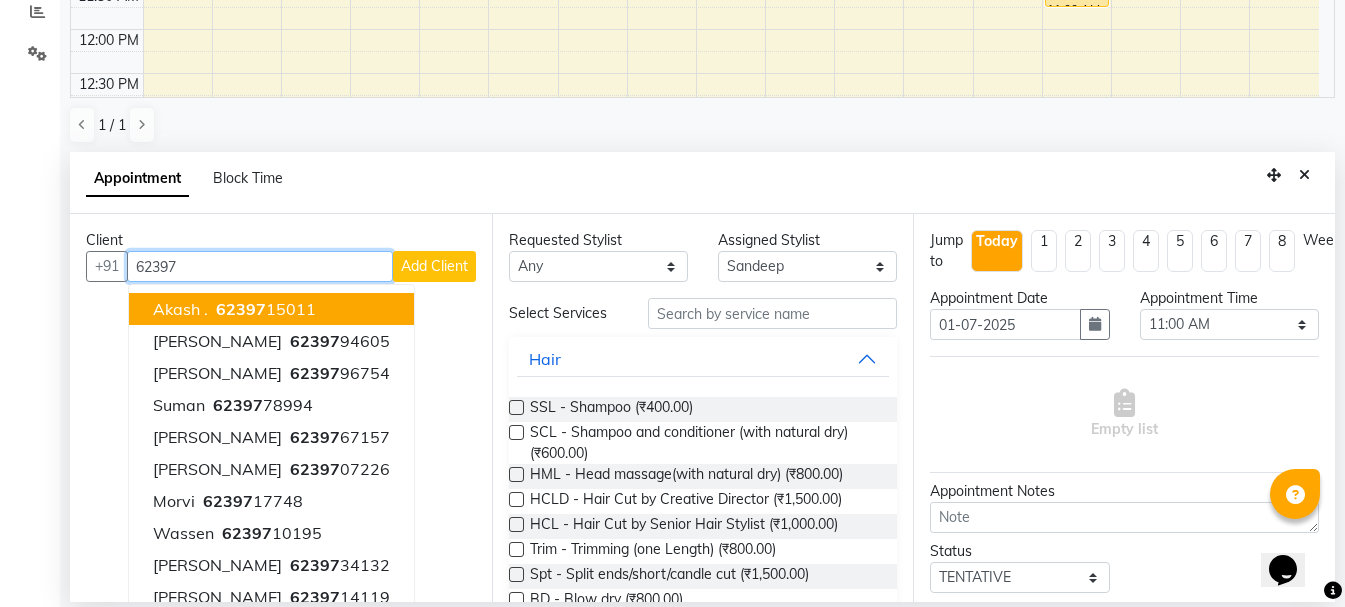 click on "akash ." at bounding box center [180, 309] 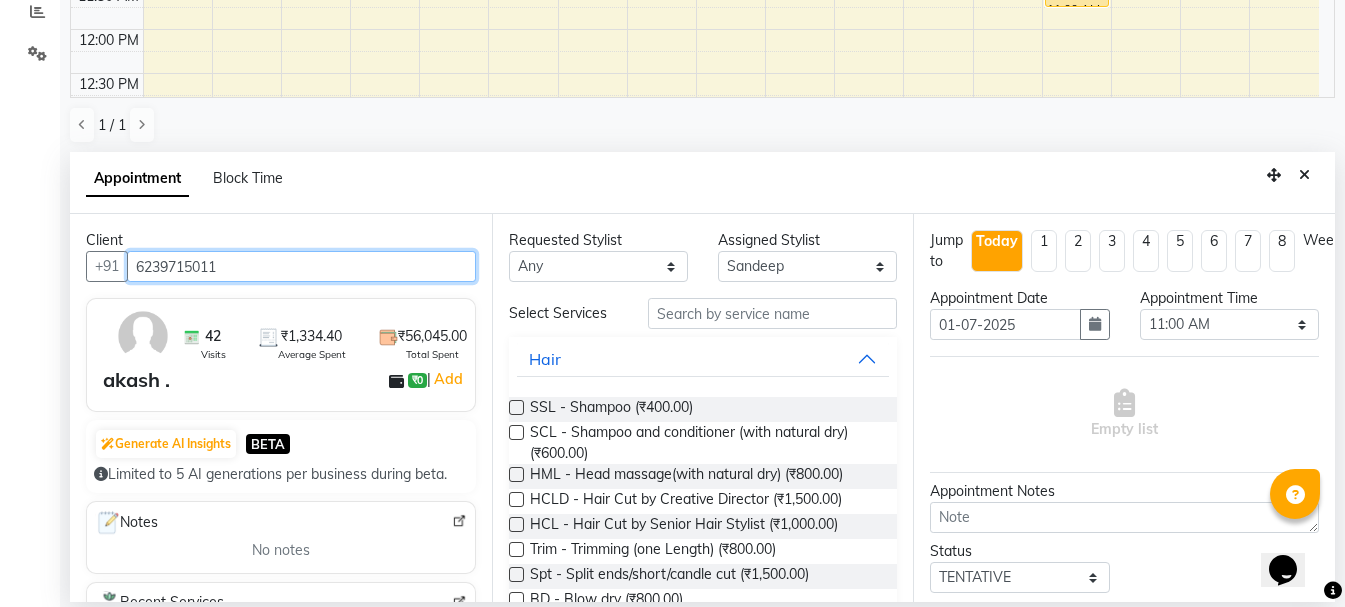 type on "6239715011" 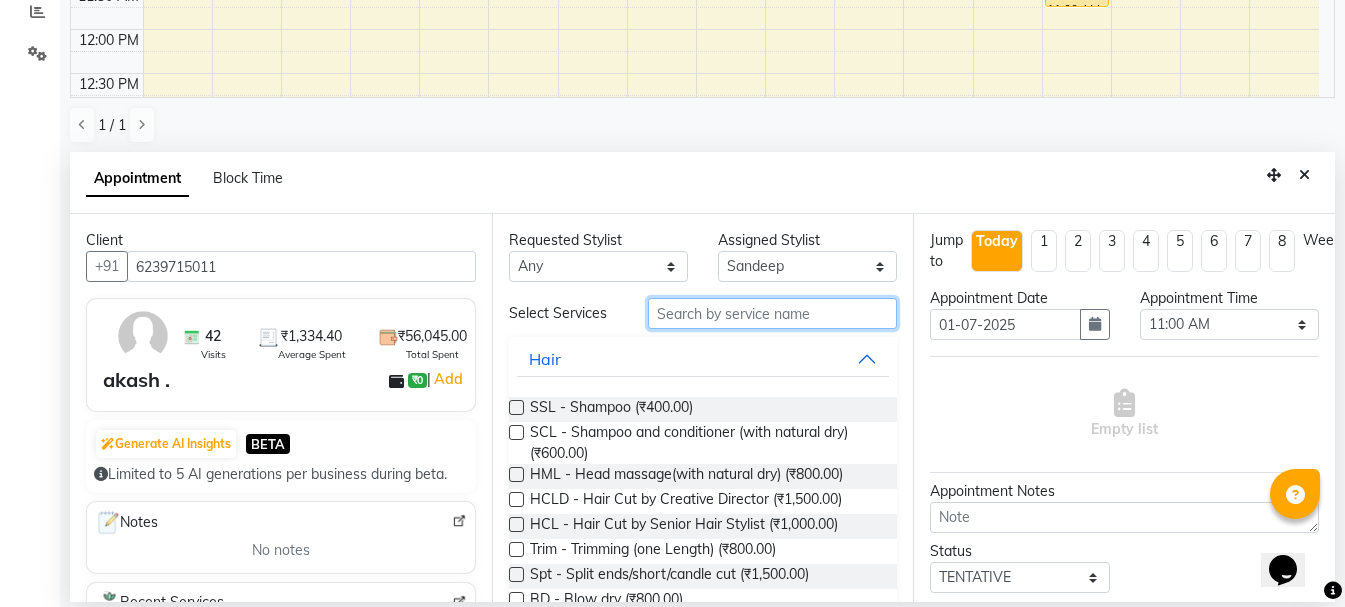 click at bounding box center (772, 313) 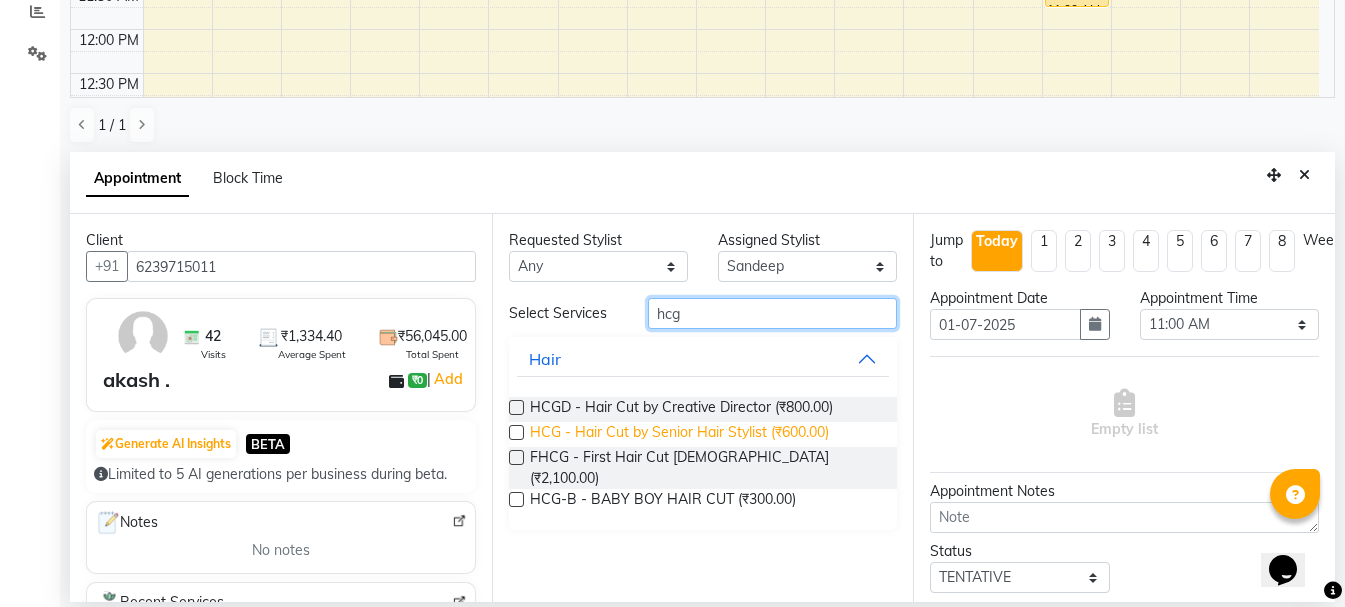 type on "hcg" 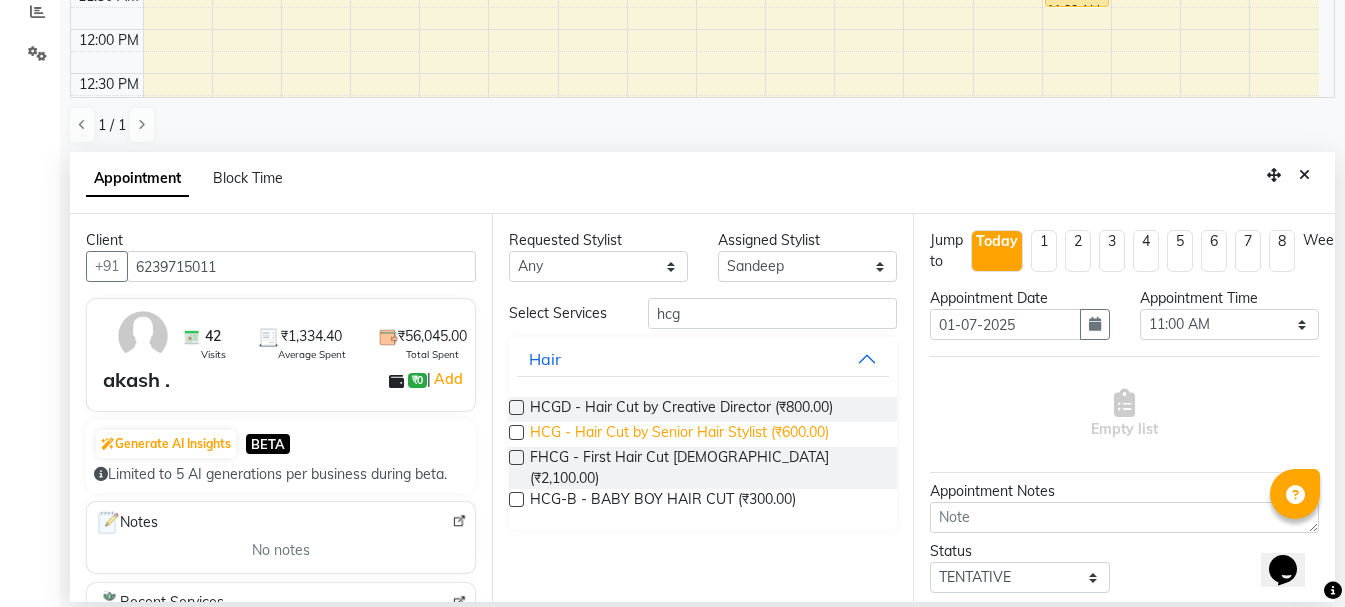click on "HCG - Hair Cut by Senior Hair Stylist (₹600.00)" at bounding box center (679, 434) 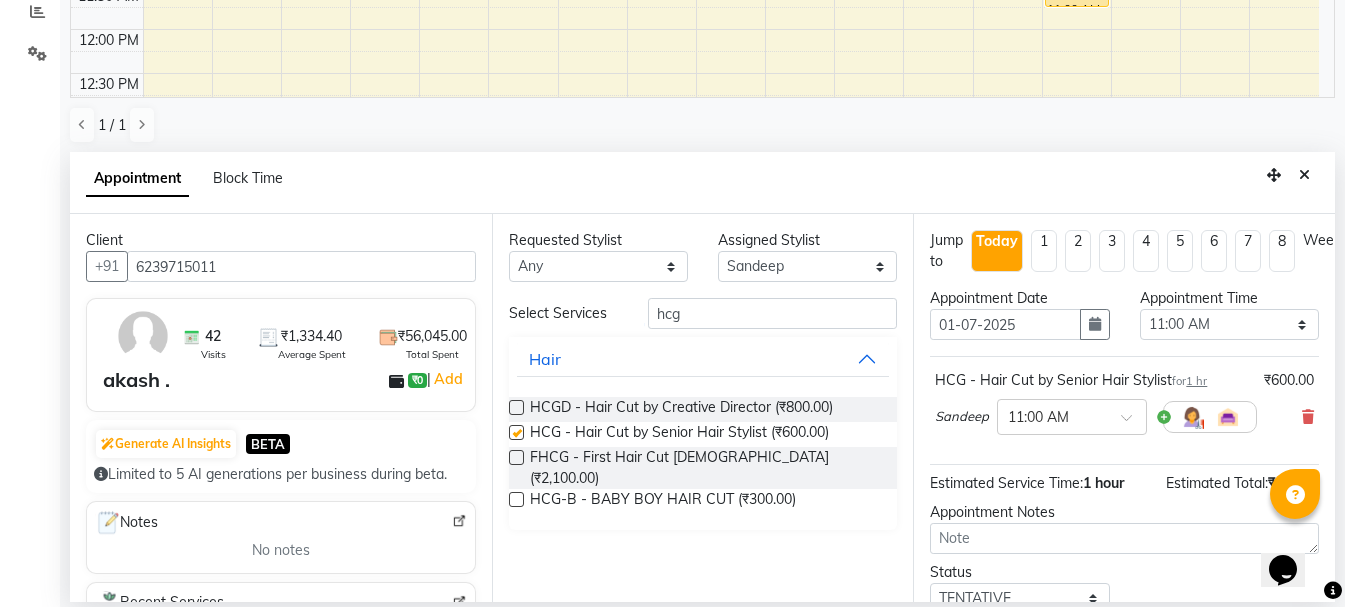 checkbox on "false" 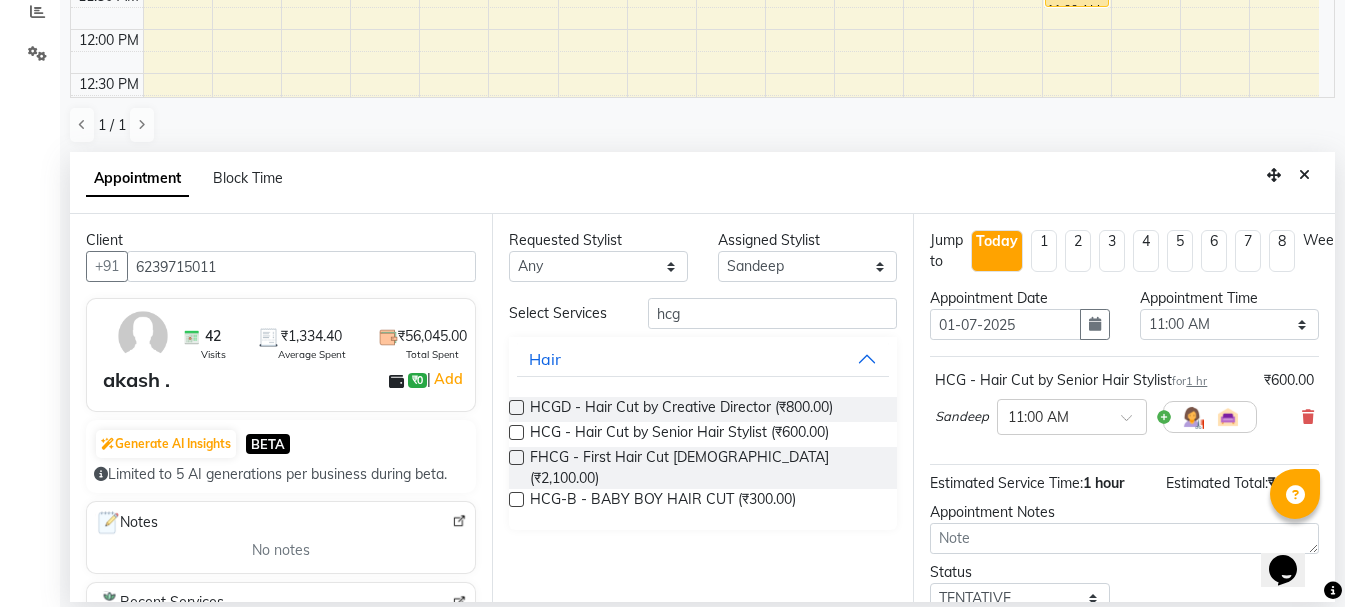 scroll, scrollTop: 153, scrollLeft: 0, axis: vertical 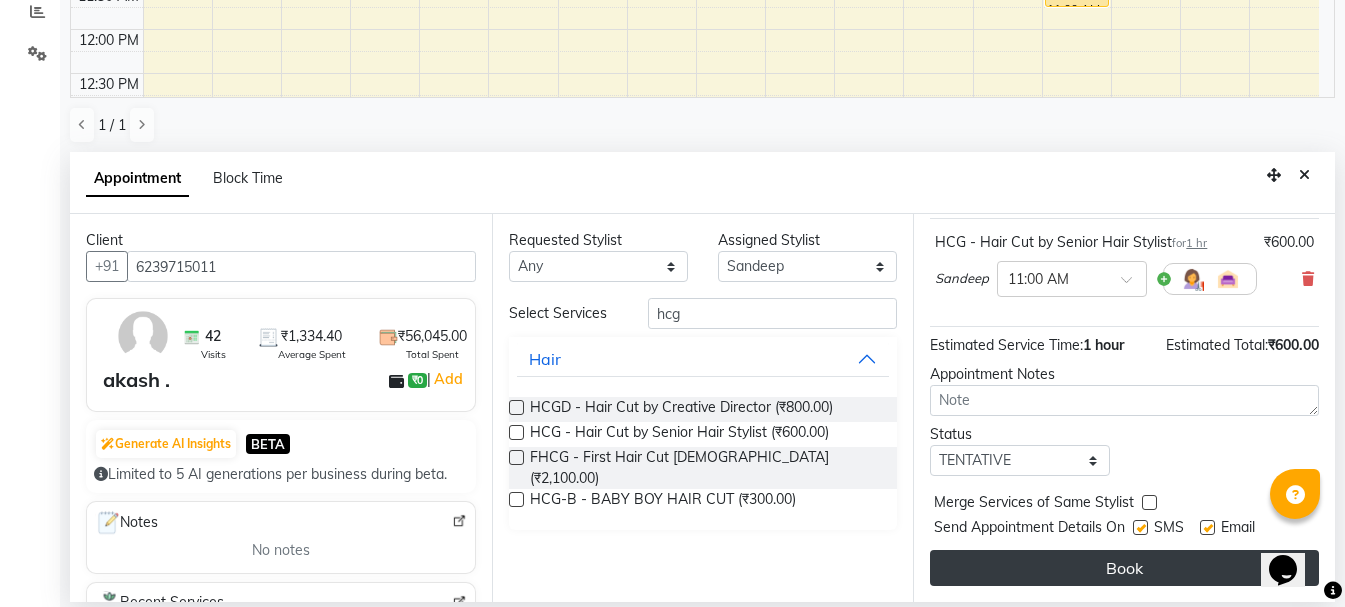 click on "Book" at bounding box center [1124, 568] 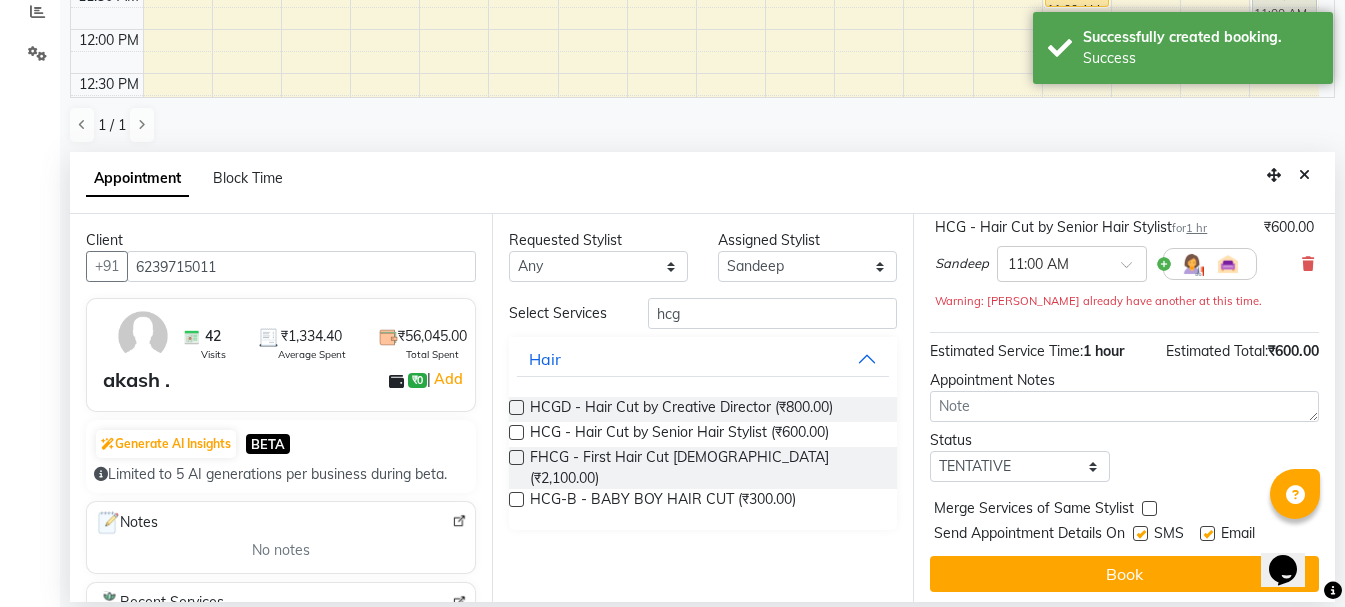 scroll, scrollTop: 0, scrollLeft: 0, axis: both 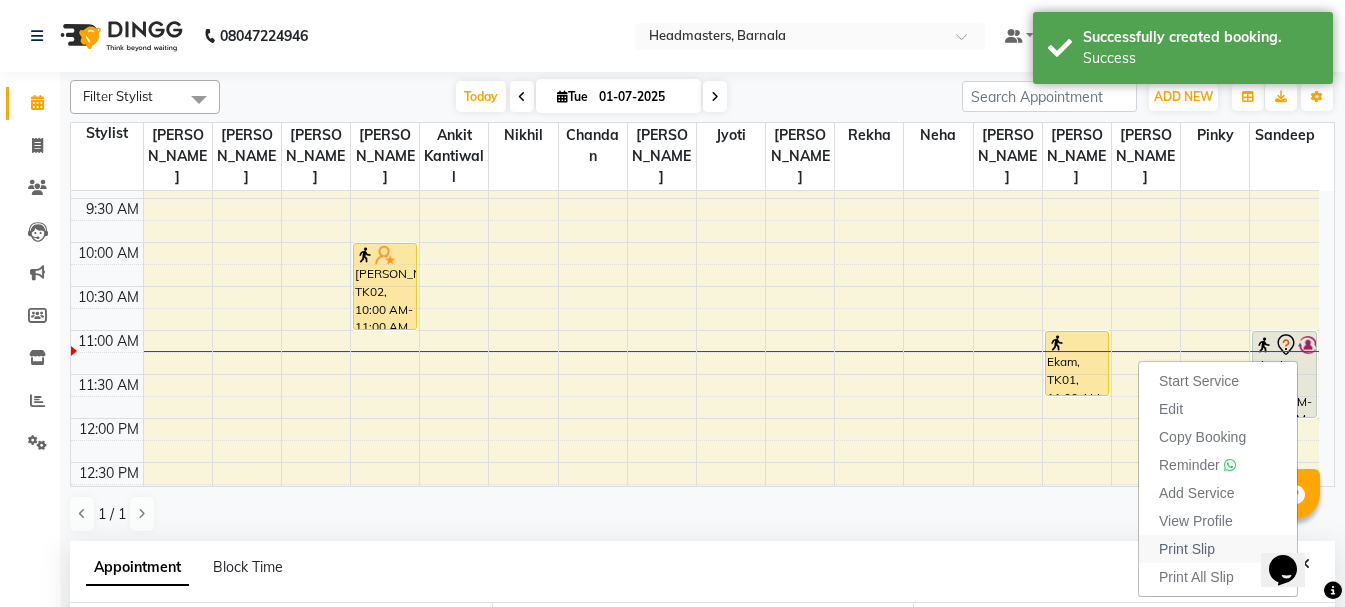 click on "Print Slip" at bounding box center (1218, 549) 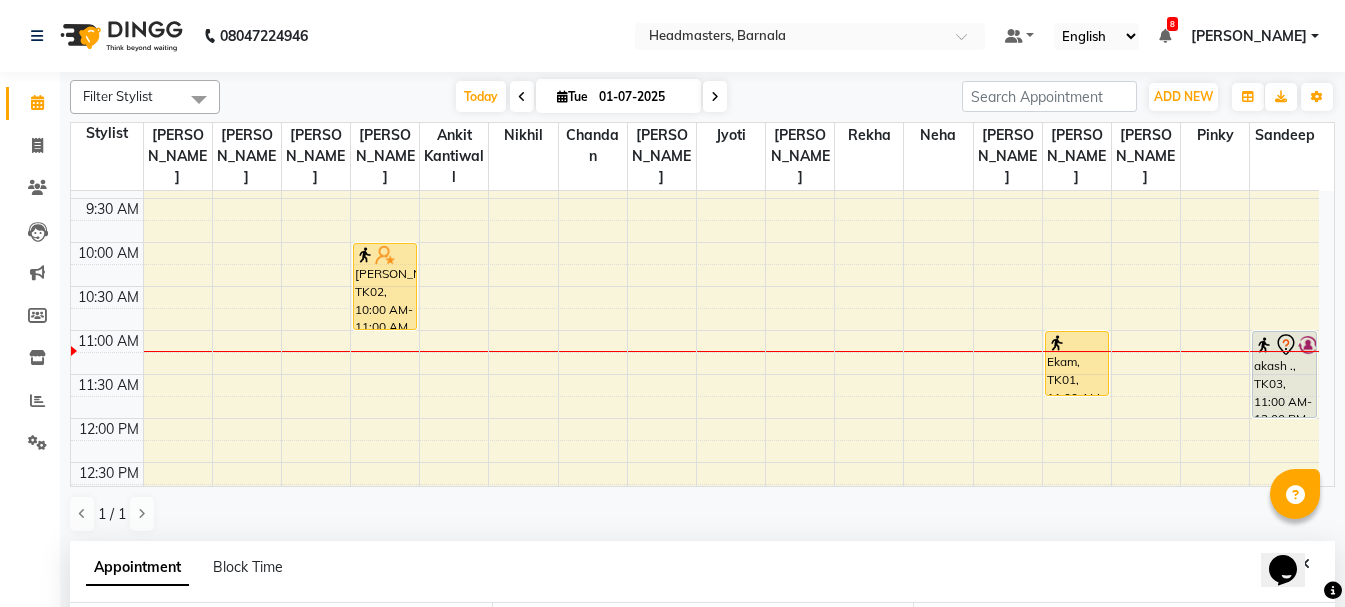 click at bounding box center [247, 351] 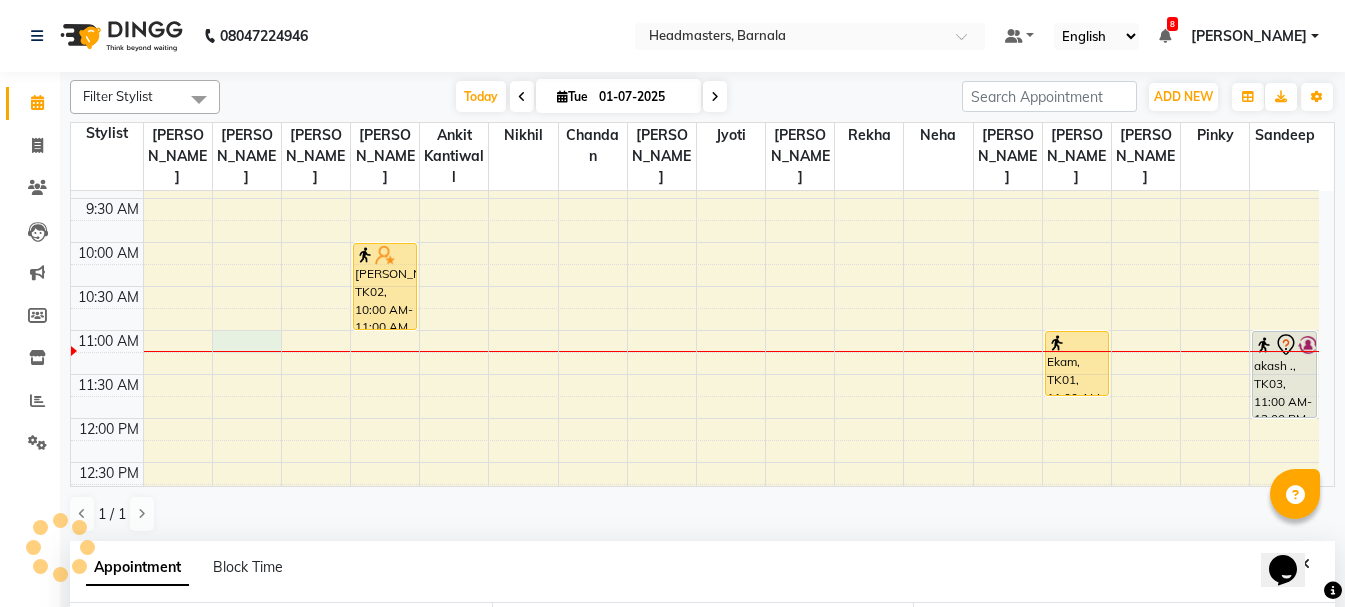 scroll, scrollTop: 389, scrollLeft: 0, axis: vertical 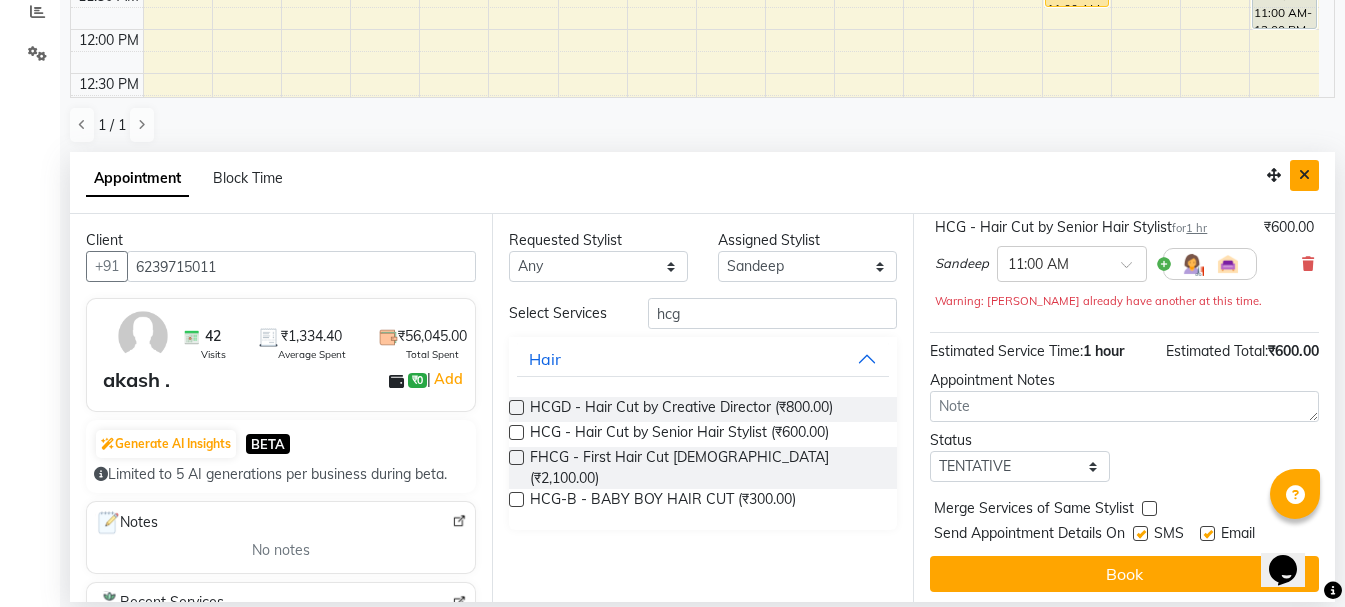 click at bounding box center (1304, 175) 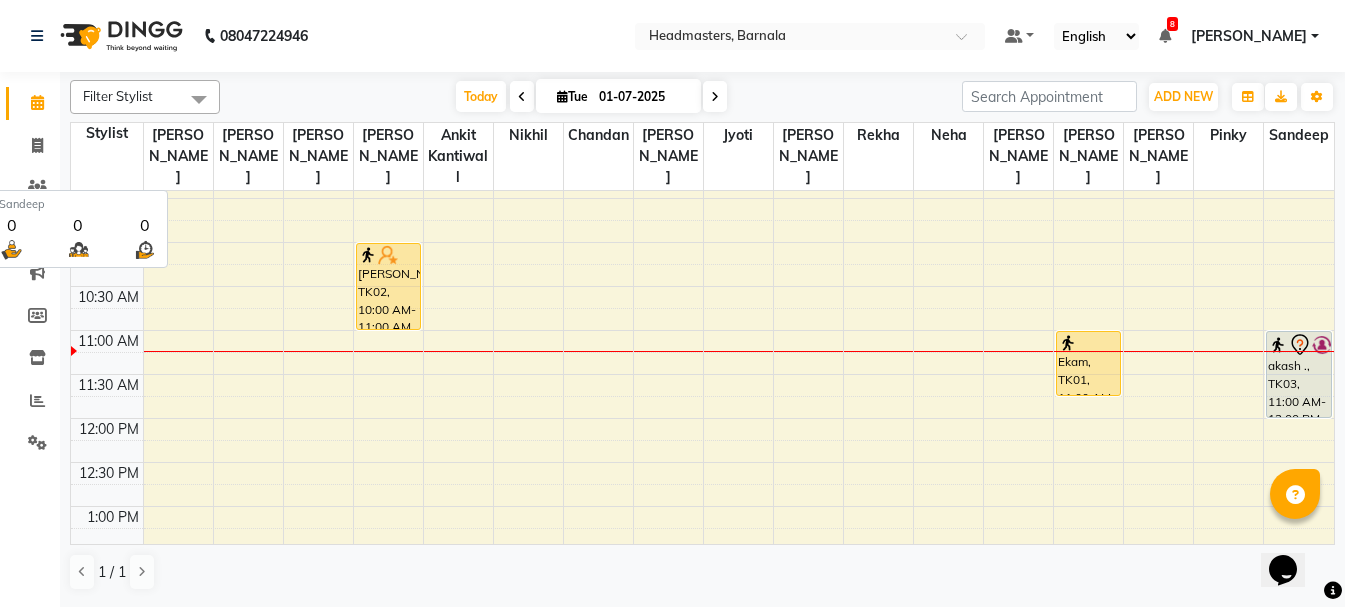 scroll, scrollTop: 0, scrollLeft: 0, axis: both 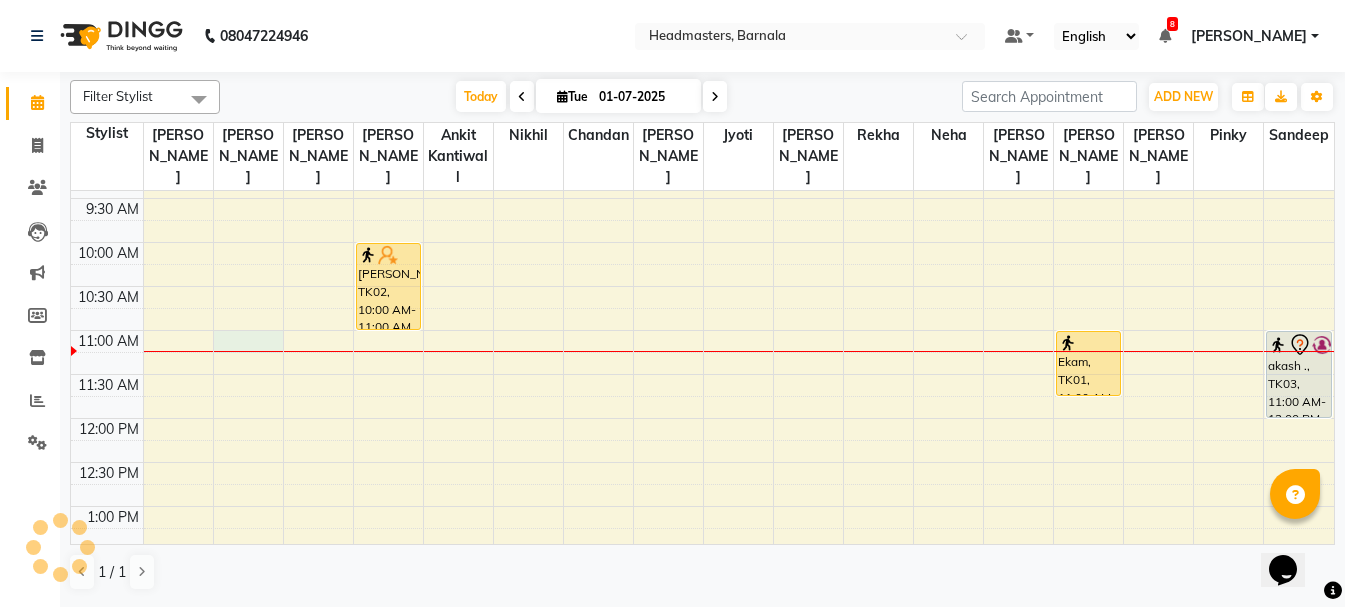 select on "67275" 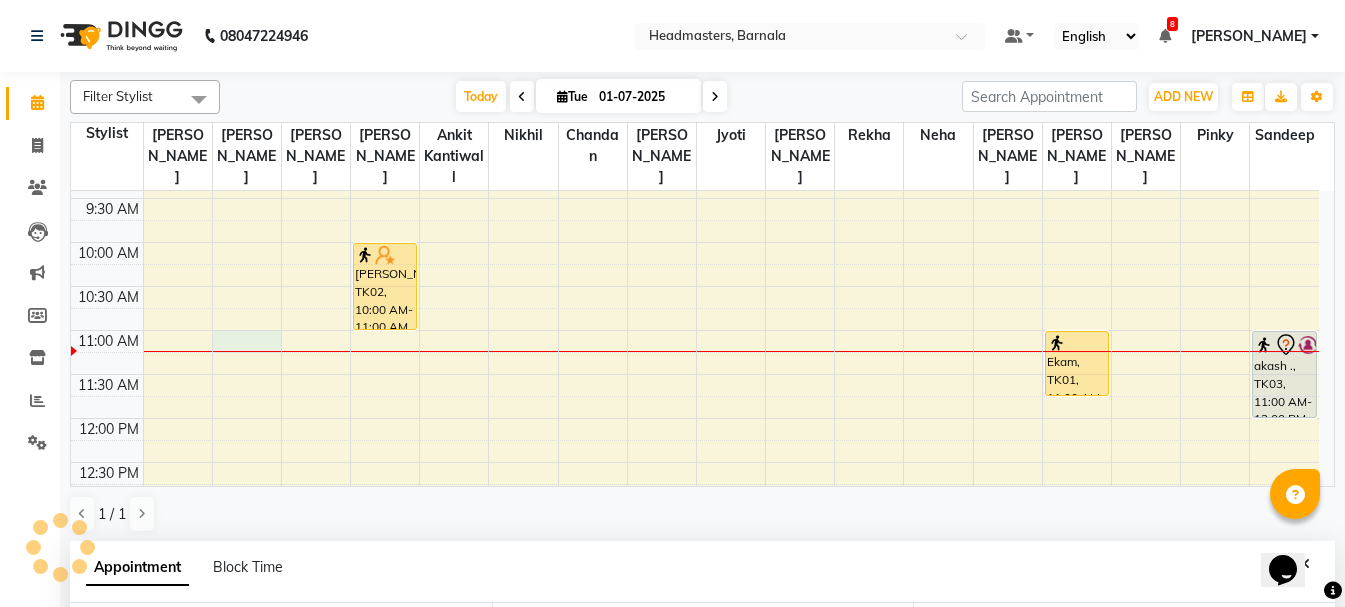 select on "660" 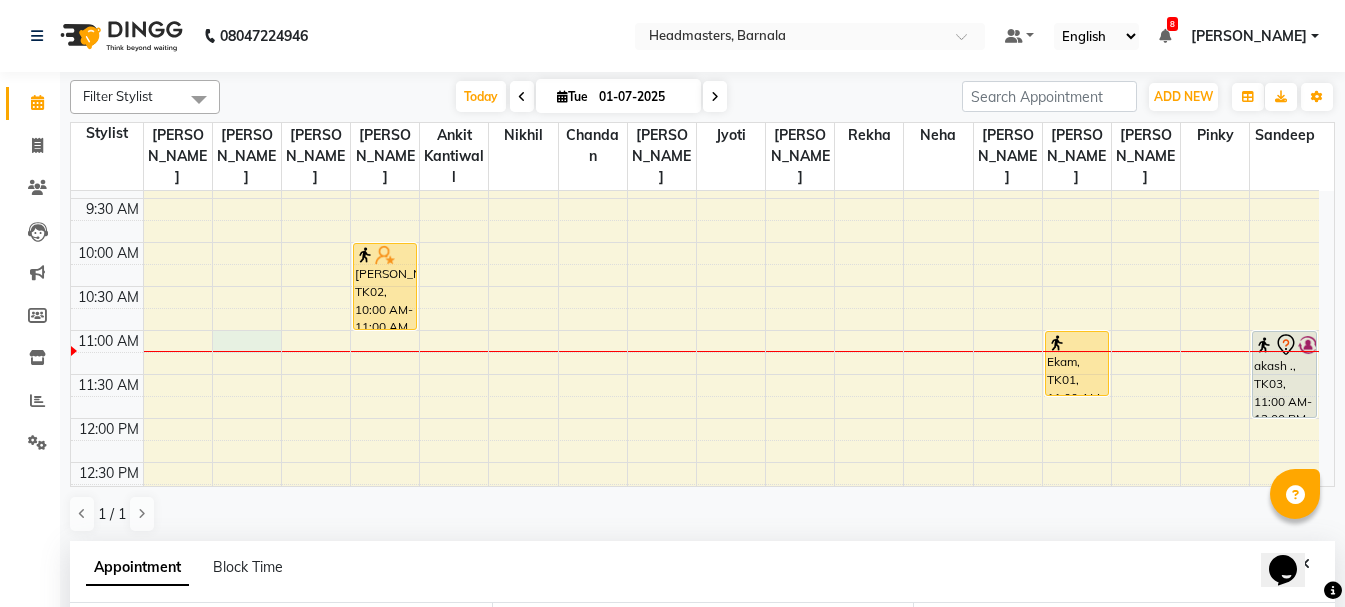 scroll, scrollTop: 352, scrollLeft: 0, axis: vertical 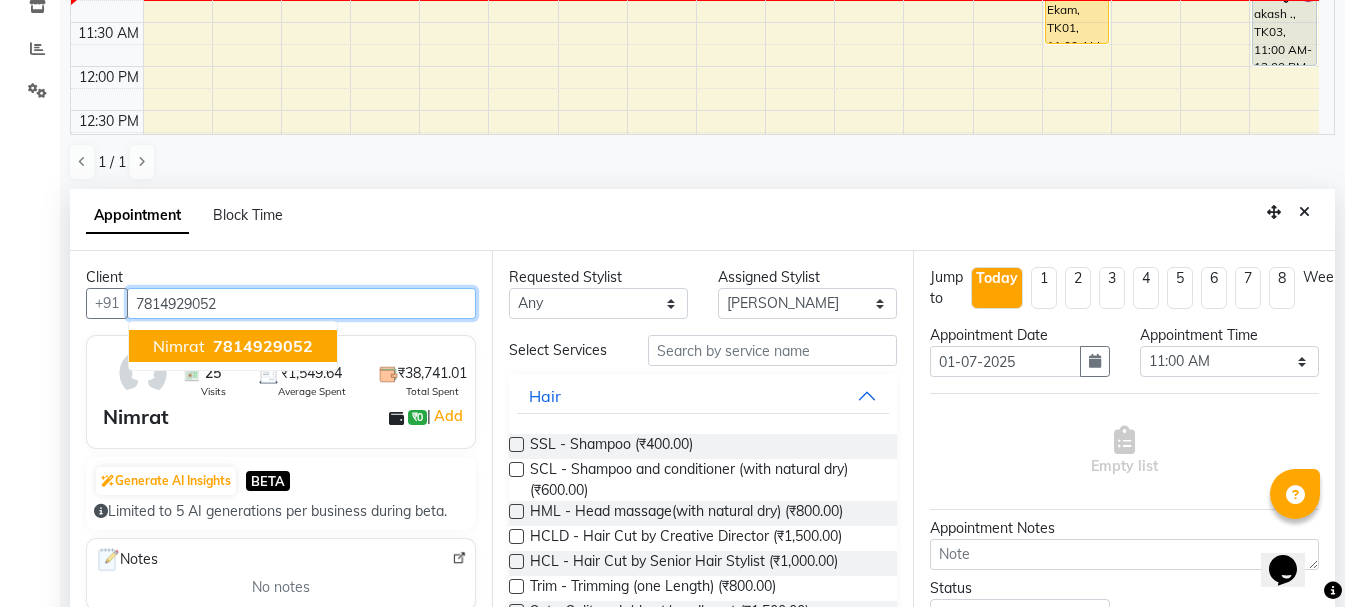 click on "7814929052" at bounding box center [263, 346] 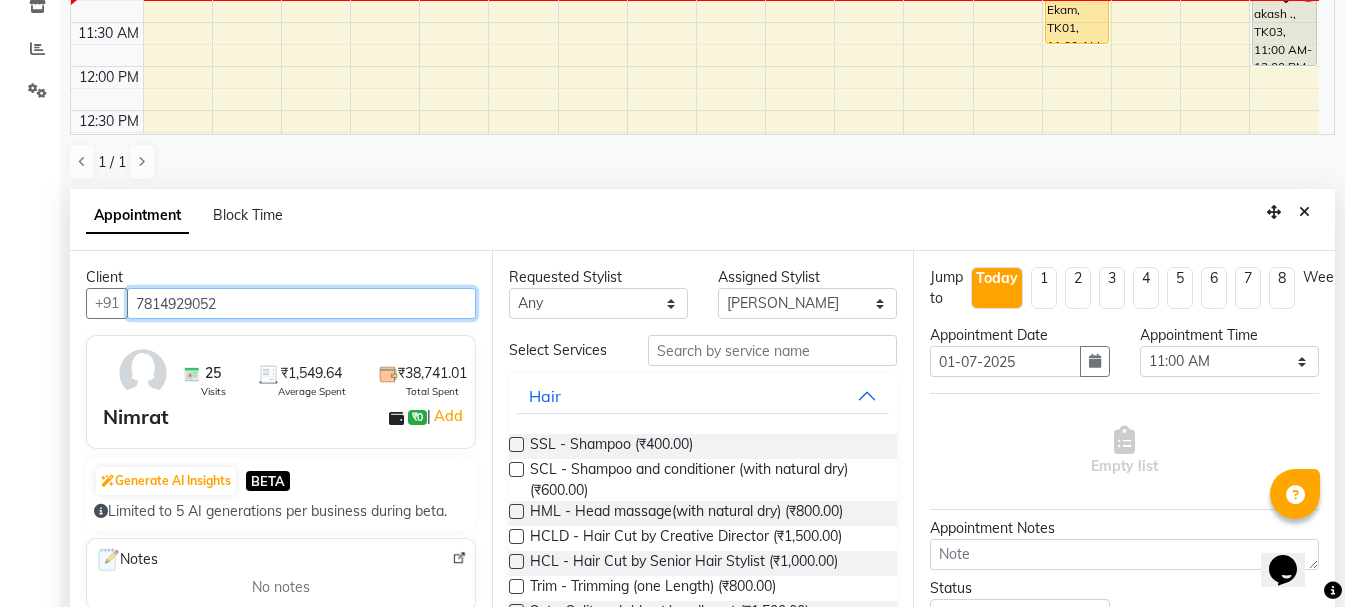 type on "7814929052" 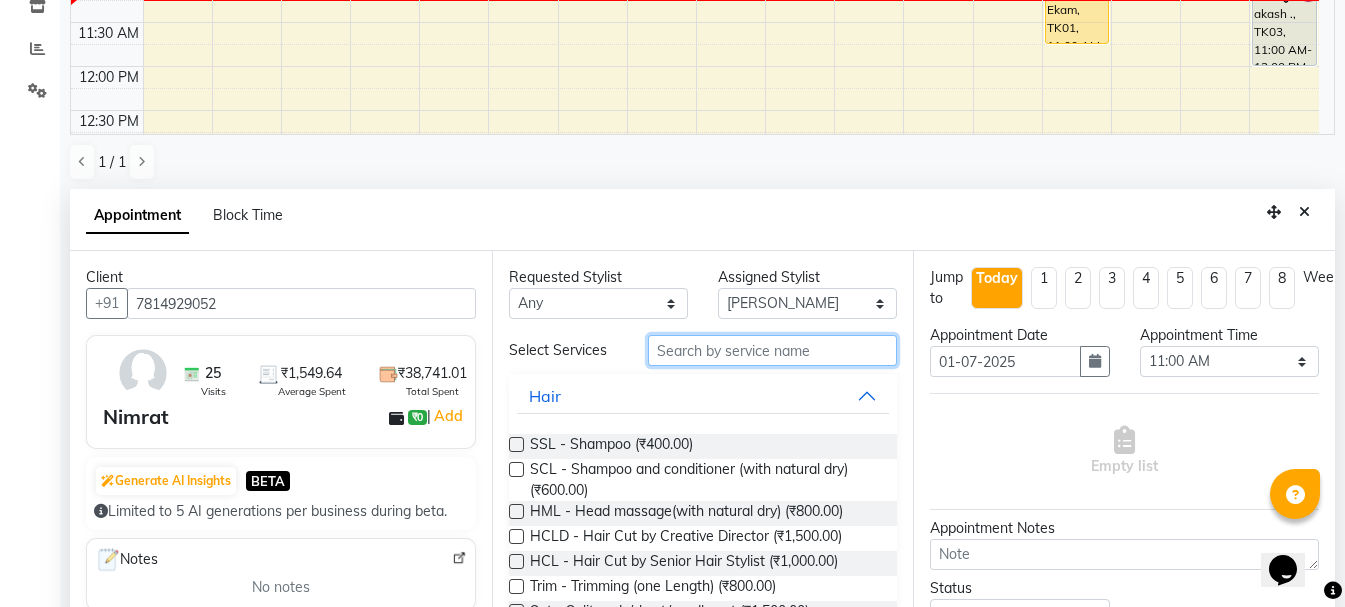 click at bounding box center [772, 350] 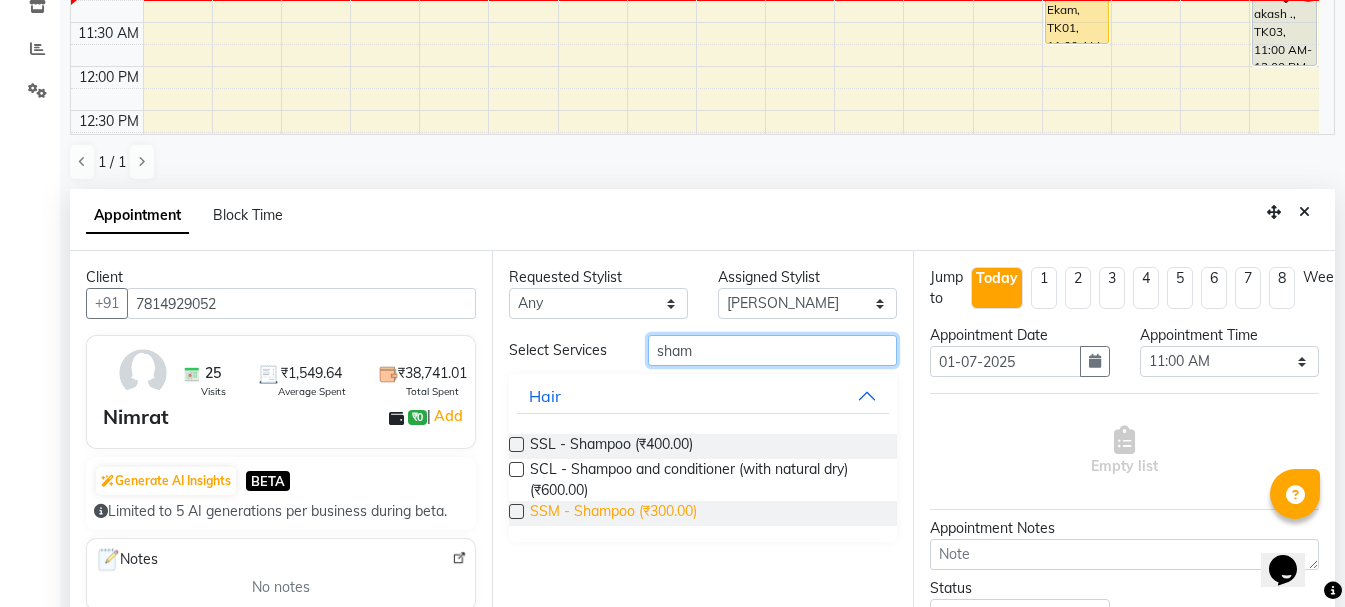 type on "sham" 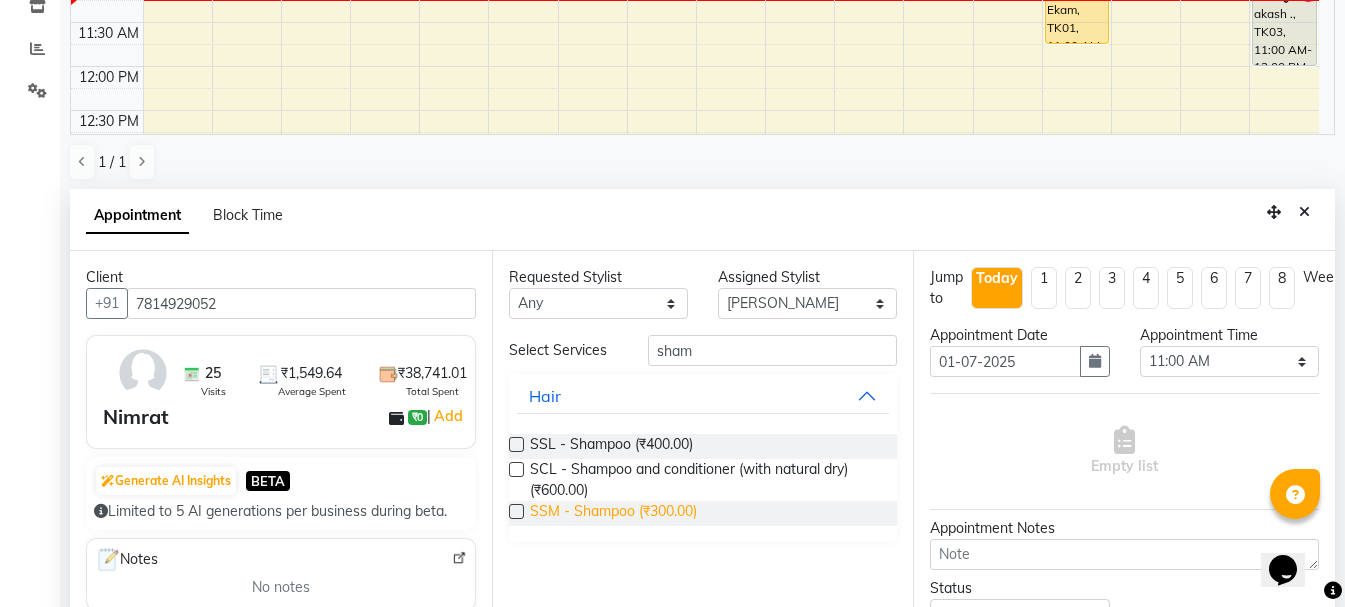 click on "SSM - Shampoo (₹300.00)" at bounding box center (613, 513) 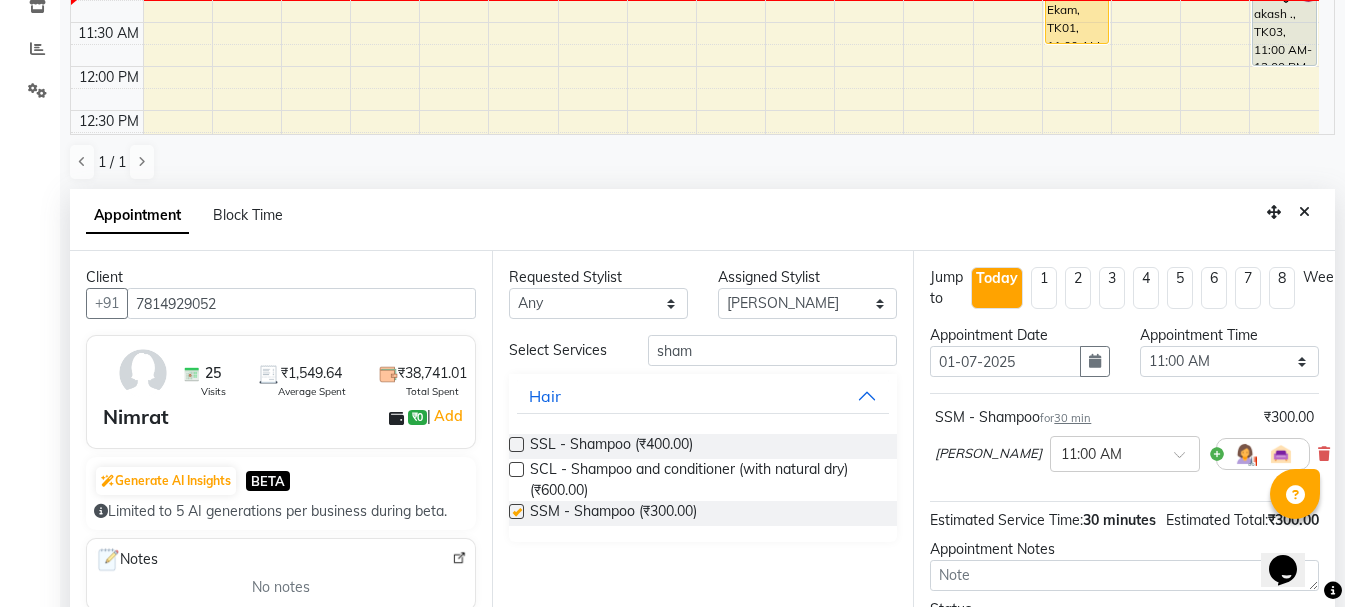 checkbox on "false" 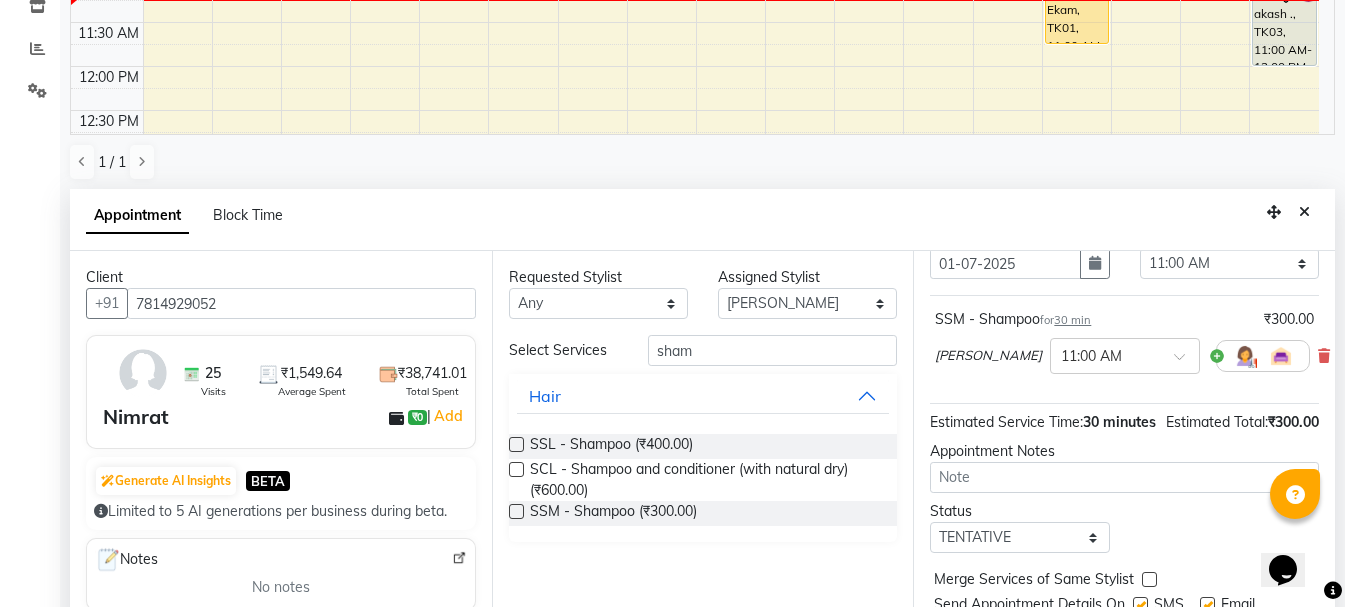 scroll, scrollTop: 174, scrollLeft: 0, axis: vertical 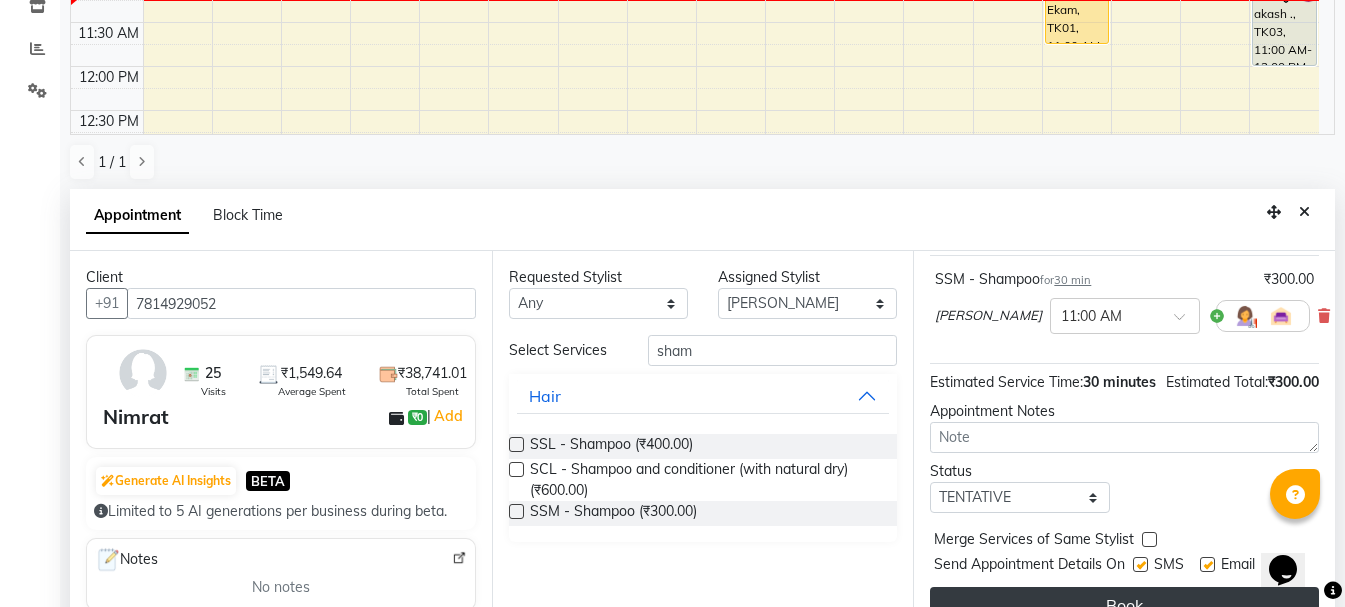 click on "Book" at bounding box center [1124, 605] 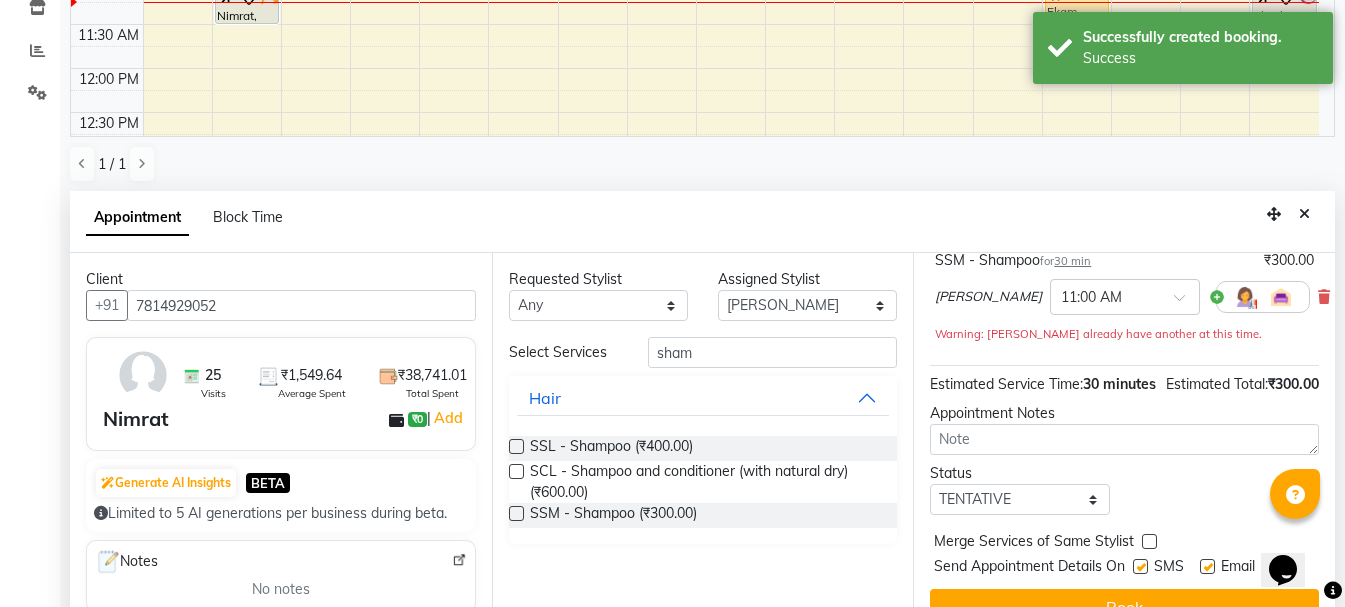 scroll, scrollTop: 0, scrollLeft: 0, axis: both 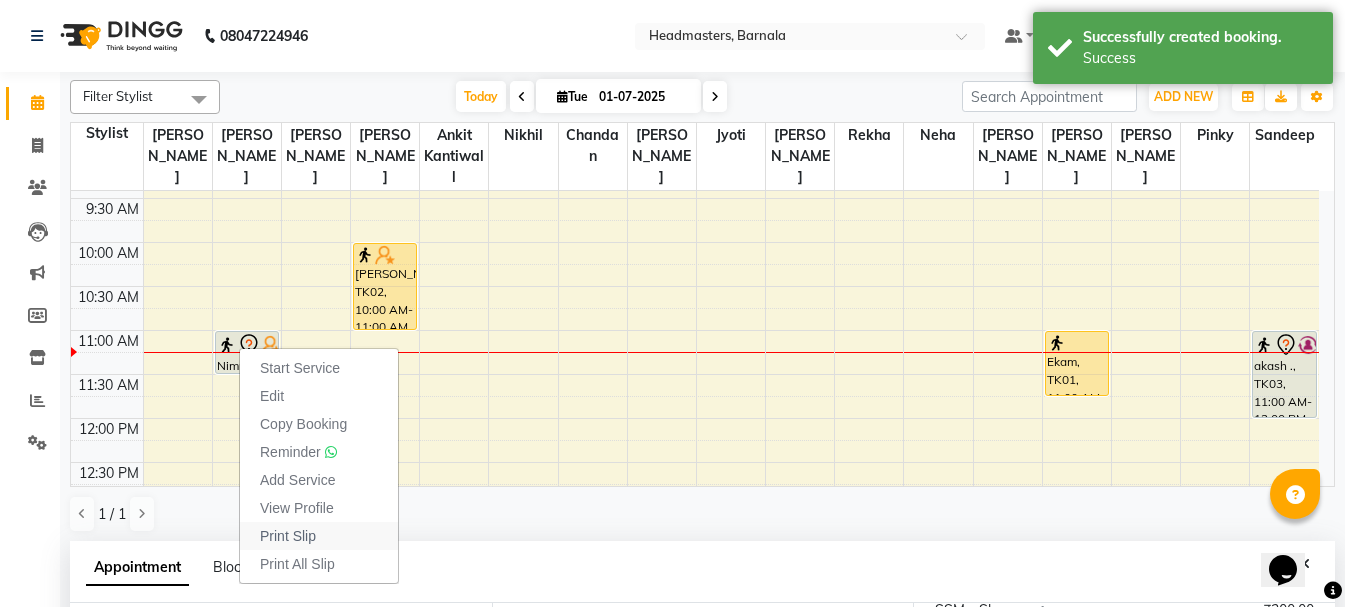 click on "Print Slip" at bounding box center [288, 536] 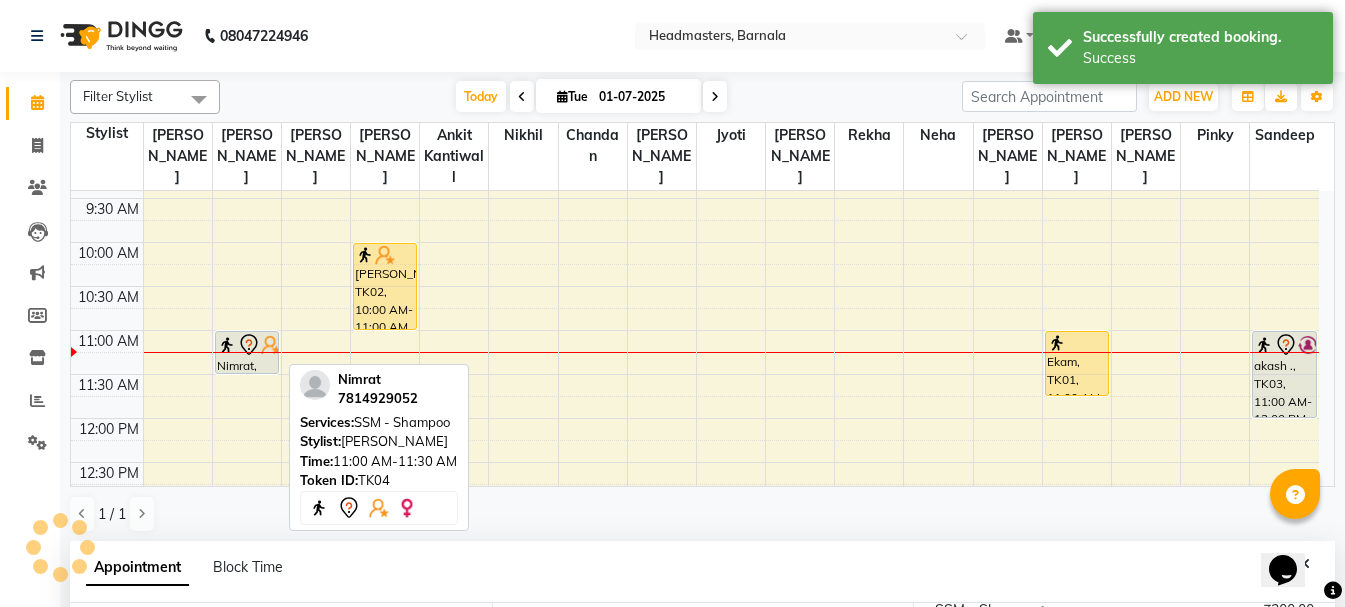 click at bounding box center (227, 345) 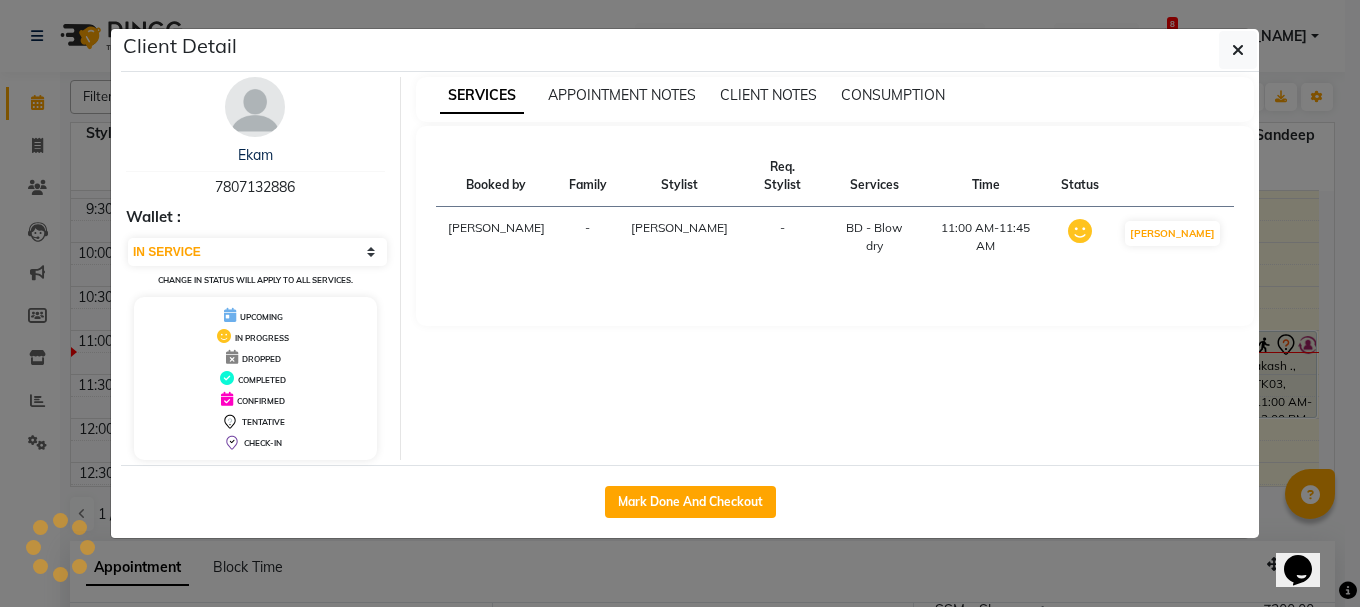 select on "7" 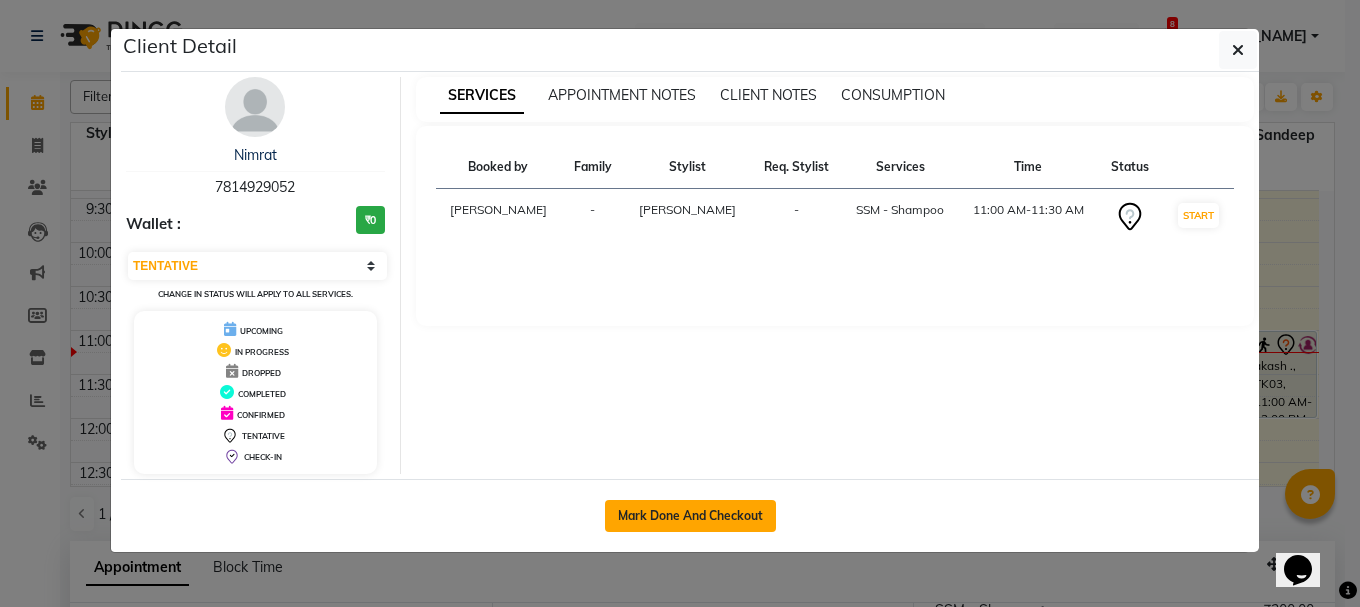 click on "Mark Done And Checkout" 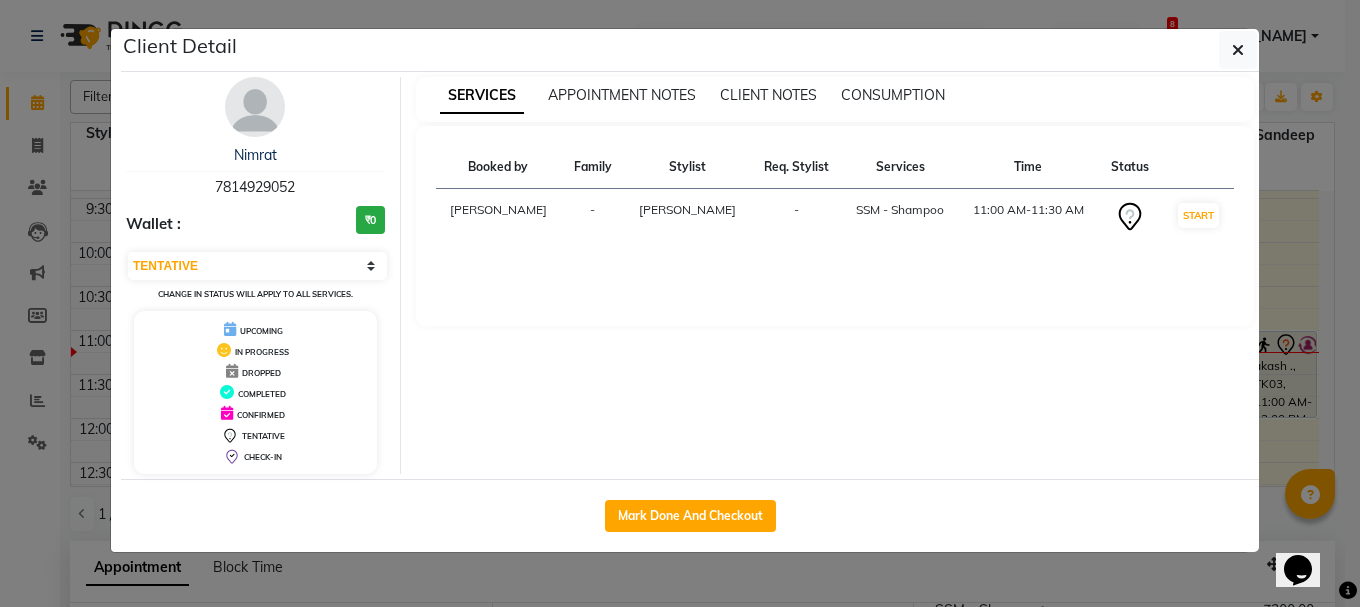 select on "service" 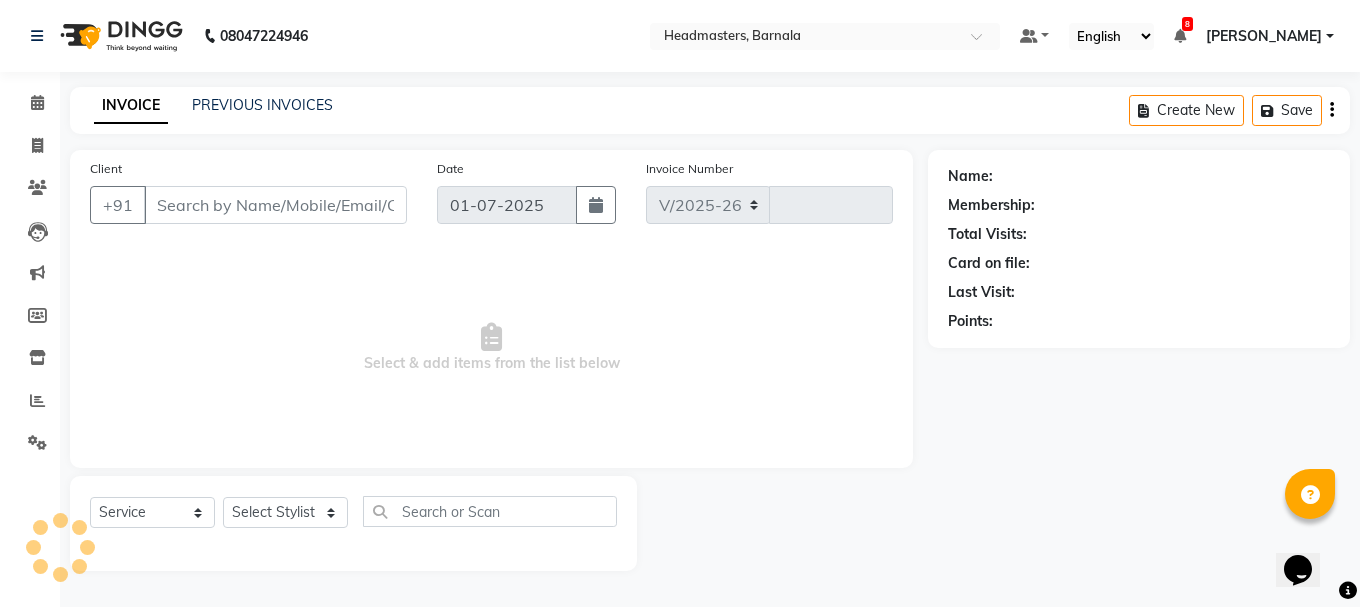select on "7526" 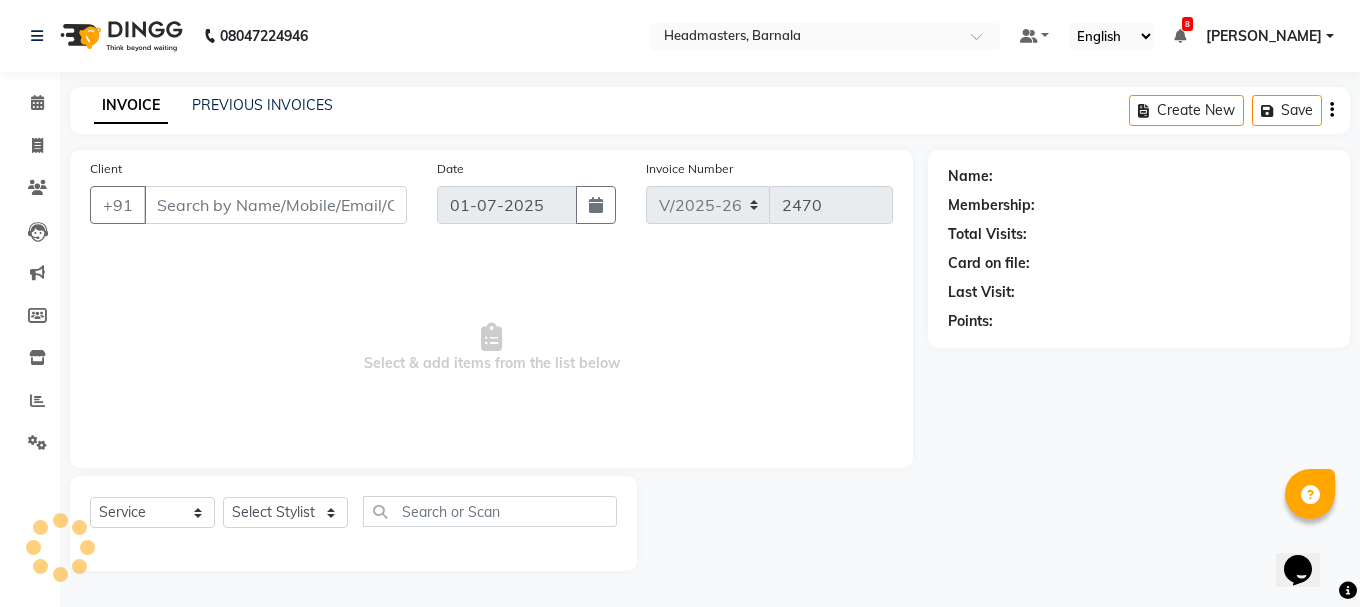 type on "7814929052" 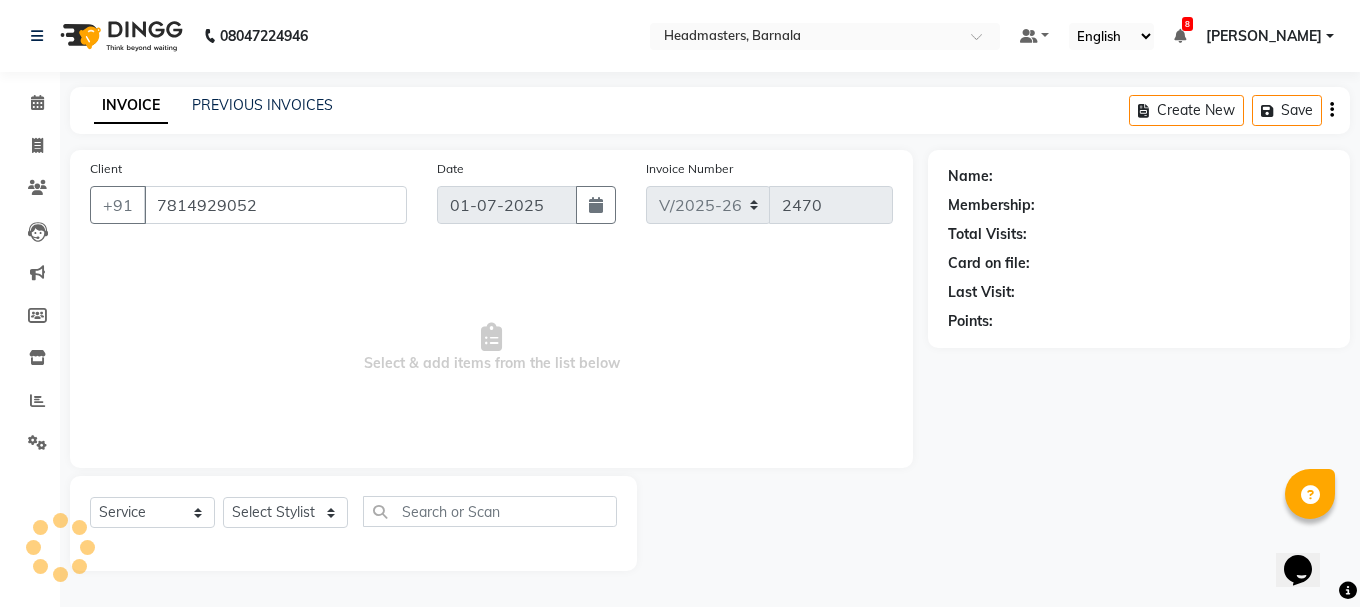 select on "67275" 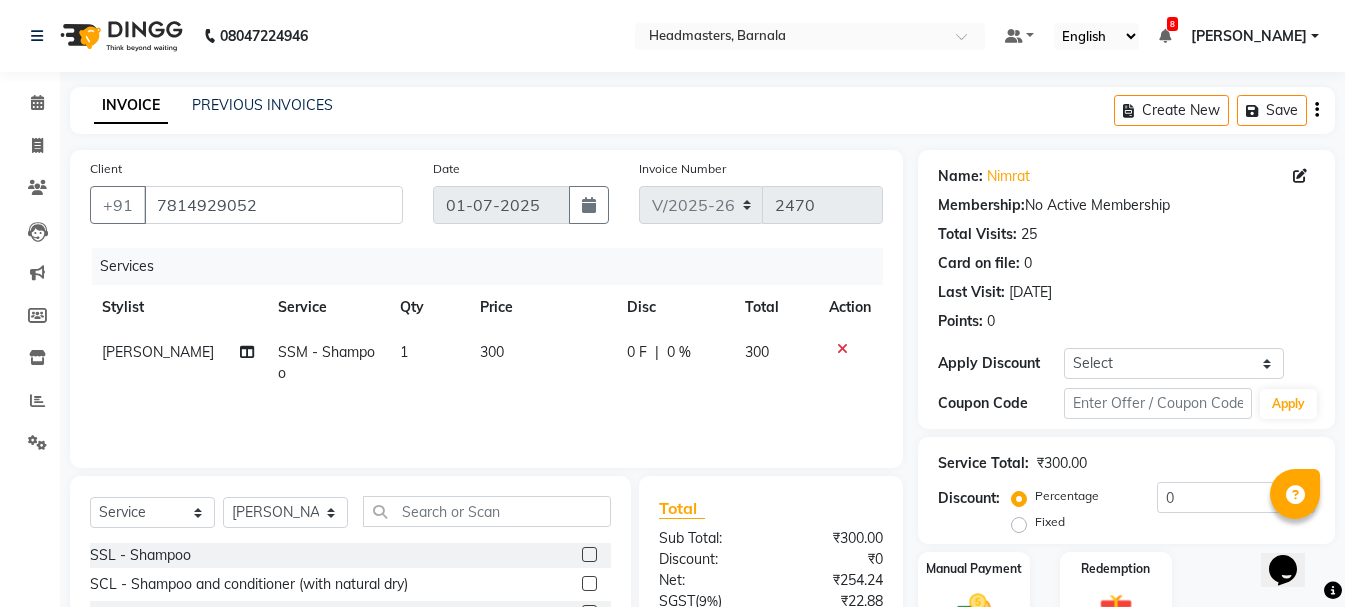 scroll, scrollTop: 194, scrollLeft: 0, axis: vertical 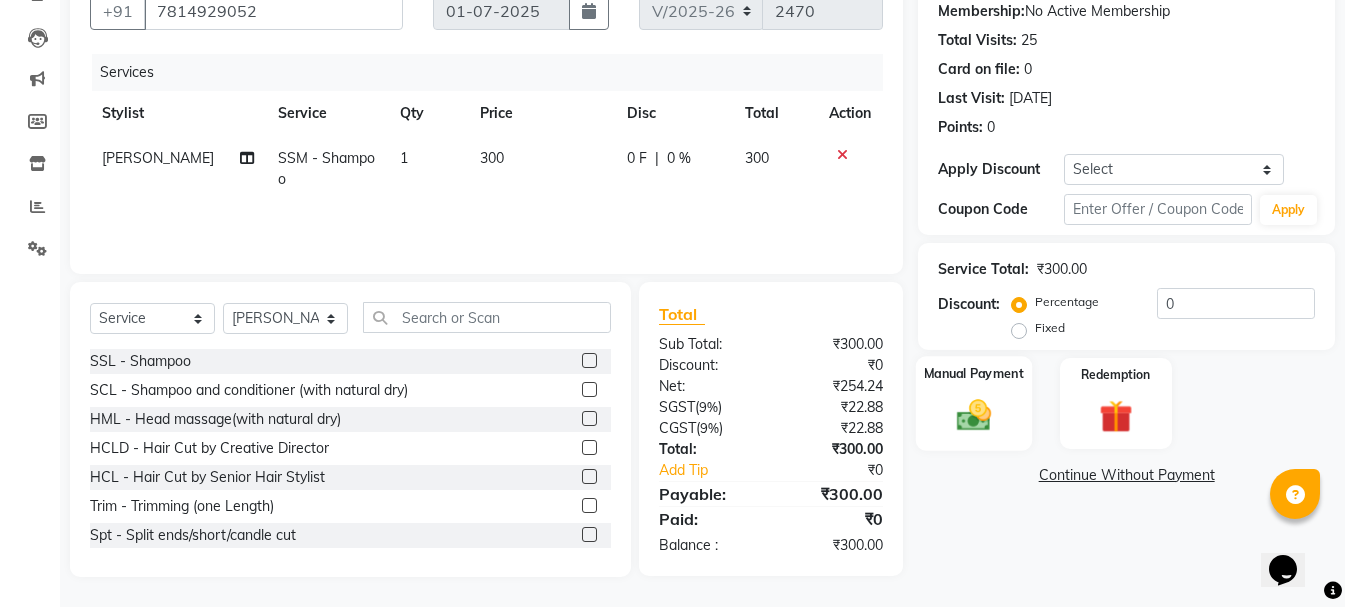 click on "Manual Payment" 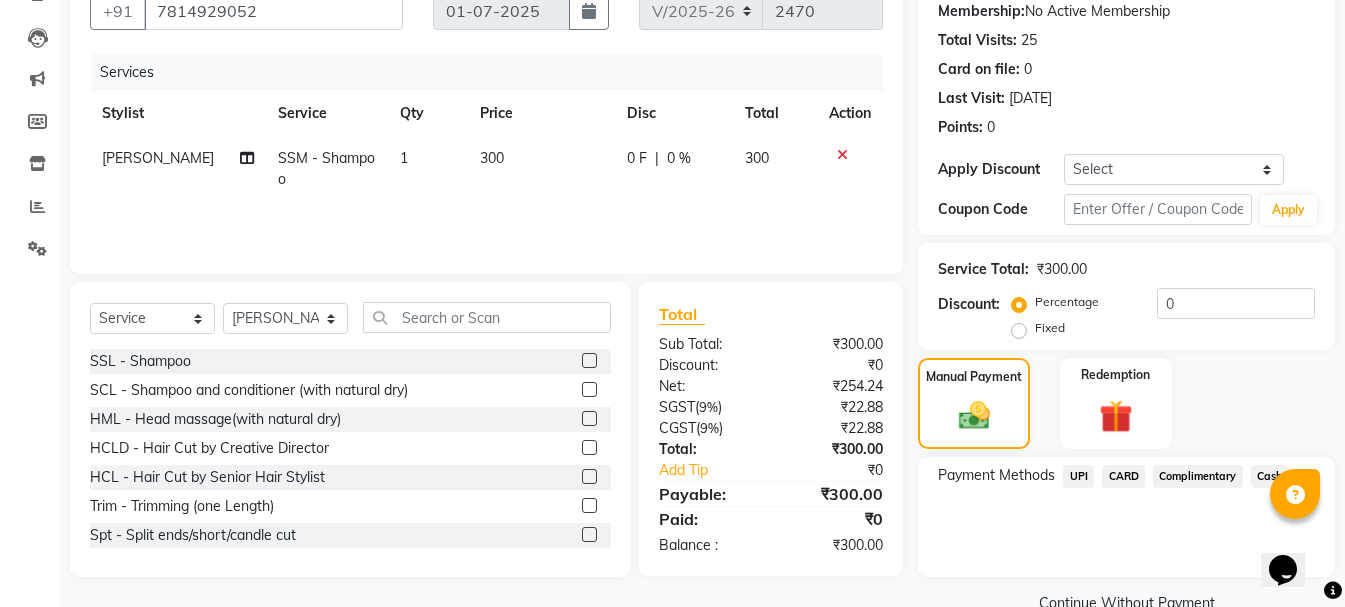 click on "Cash" 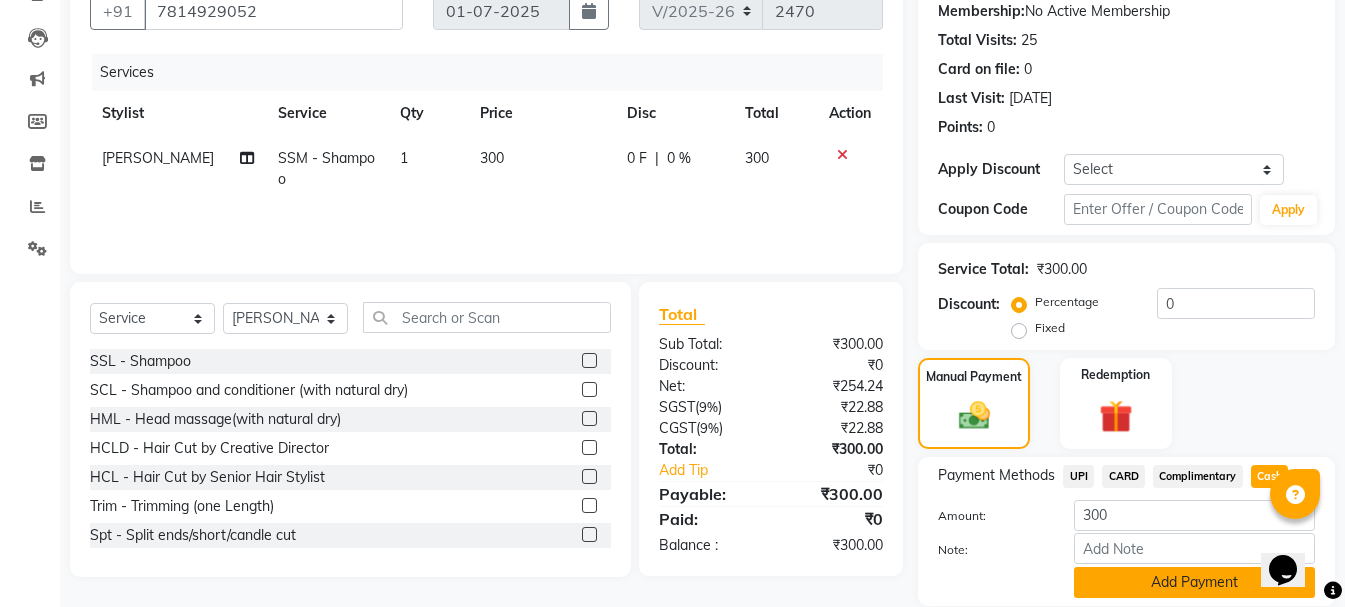 scroll, scrollTop: 264, scrollLeft: 0, axis: vertical 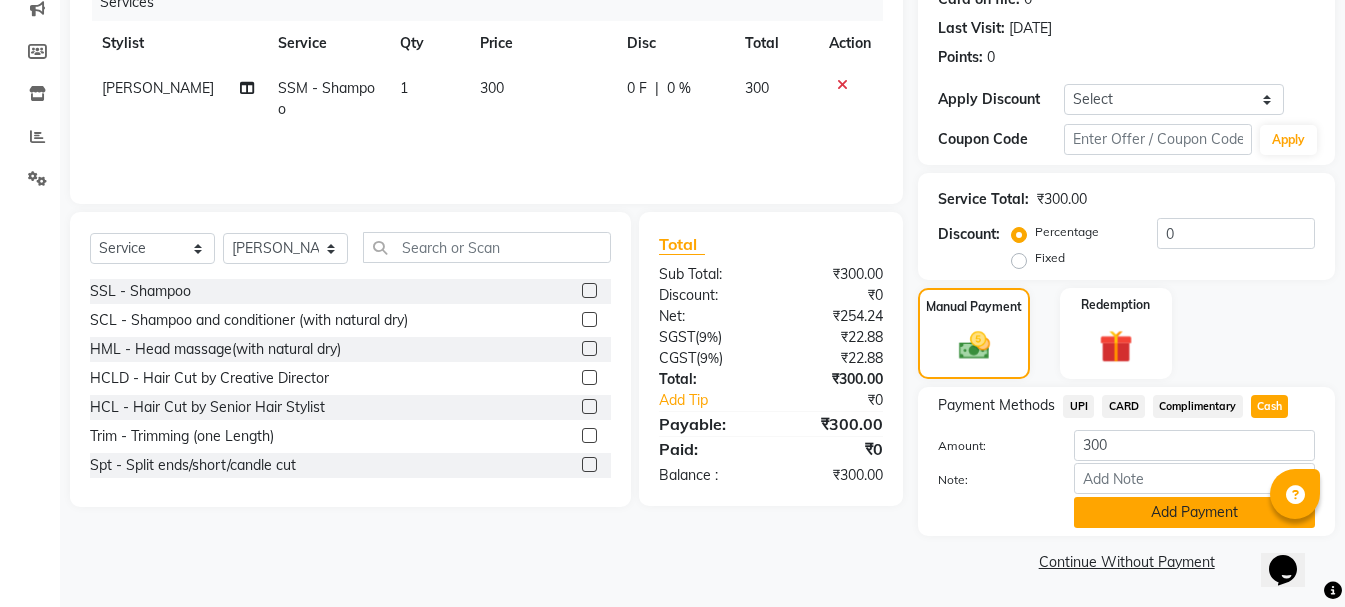 click on "Add Payment" 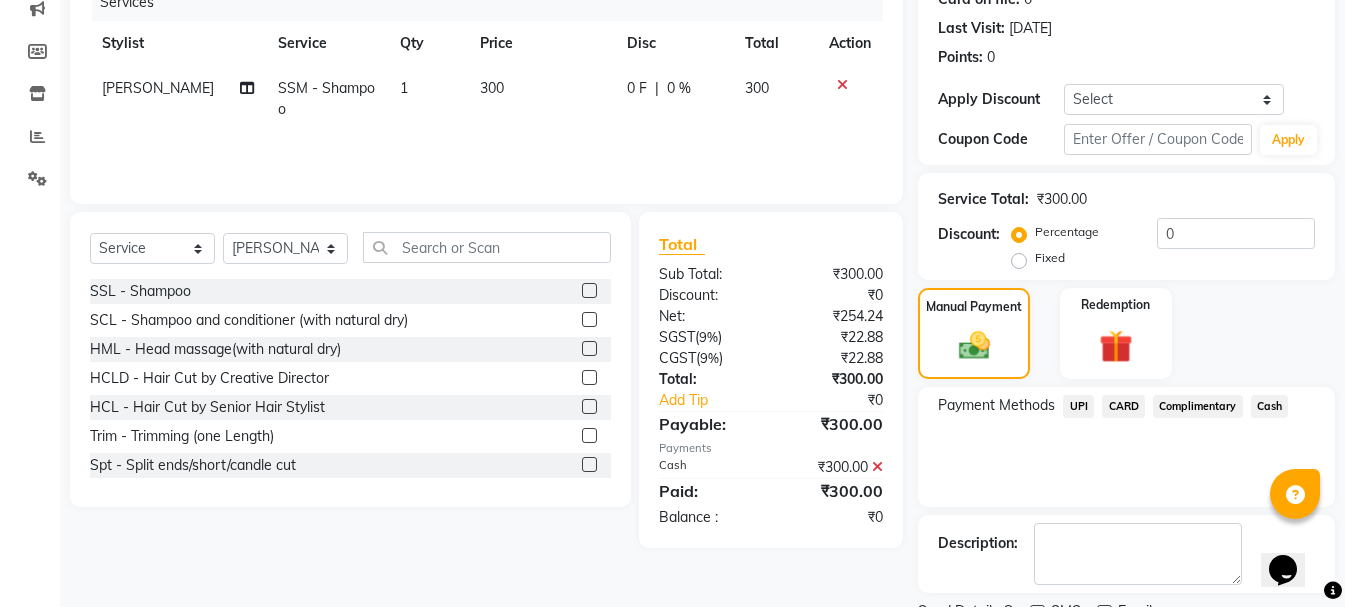 scroll, scrollTop: 348, scrollLeft: 0, axis: vertical 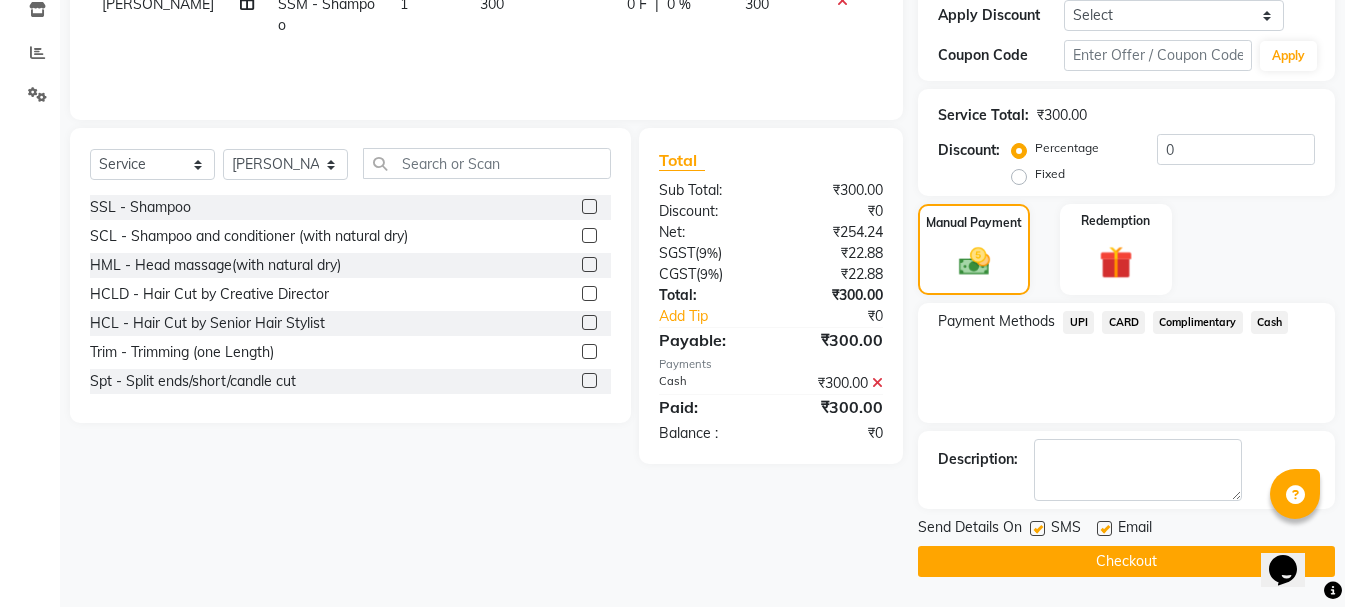 click 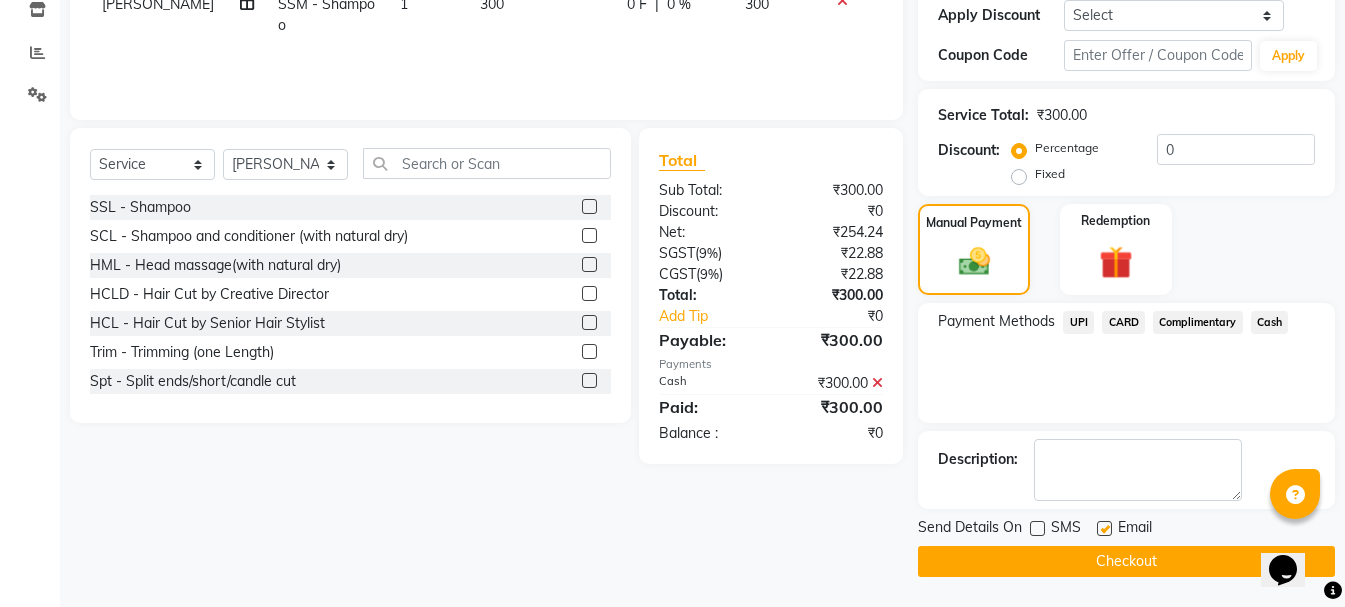 click 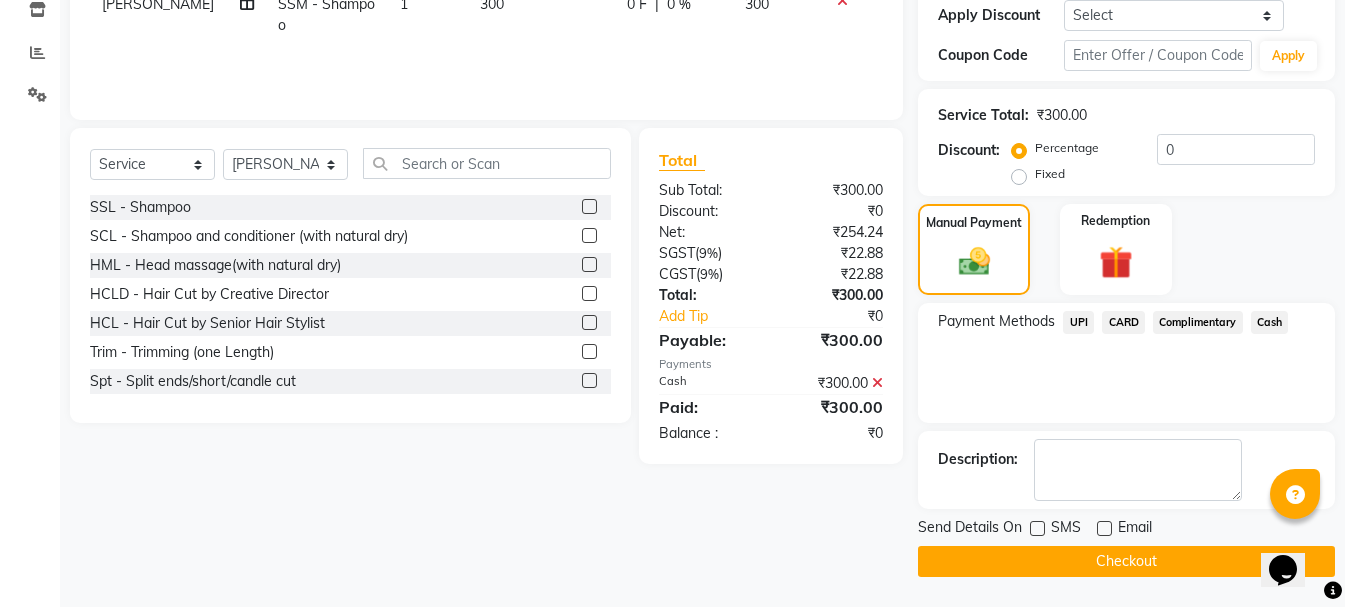 click on "Checkout" 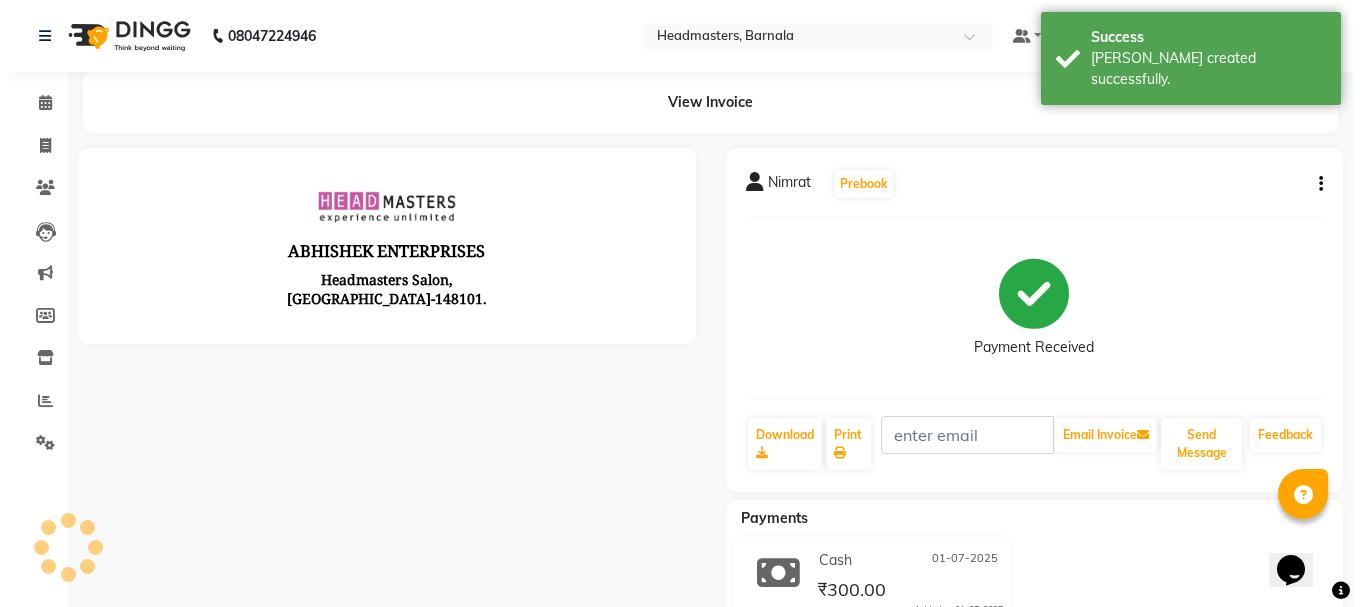 scroll, scrollTop: 0, scrollLeft: 0, axis: both 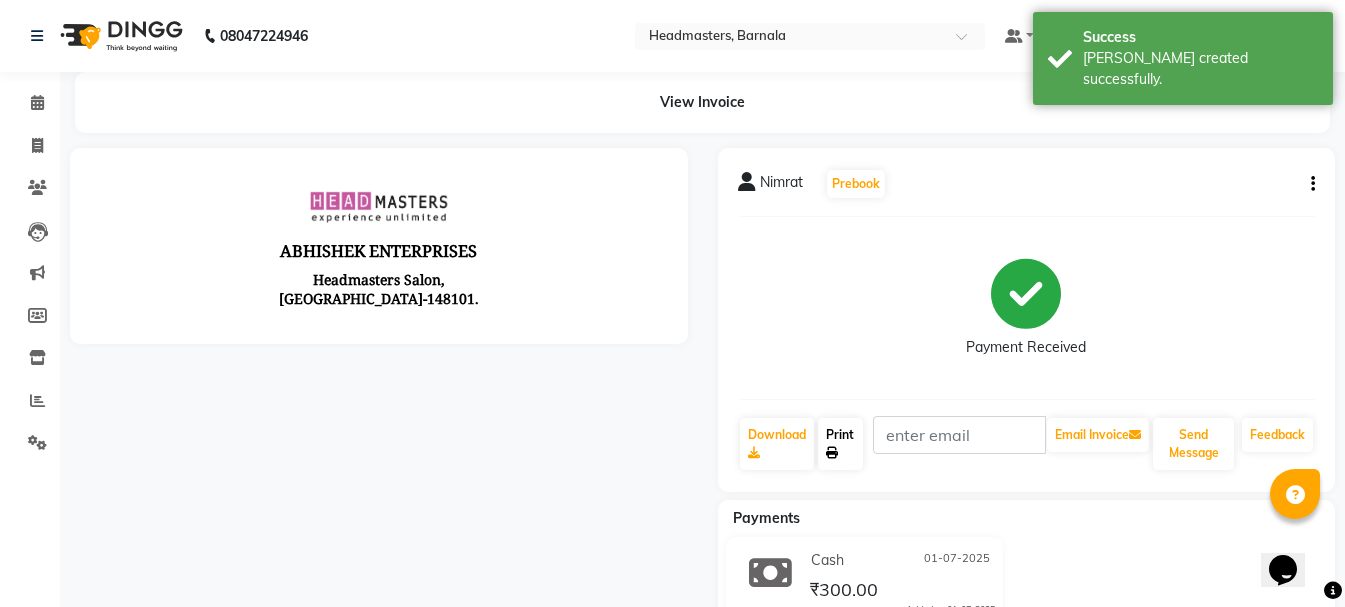 click on "Print" 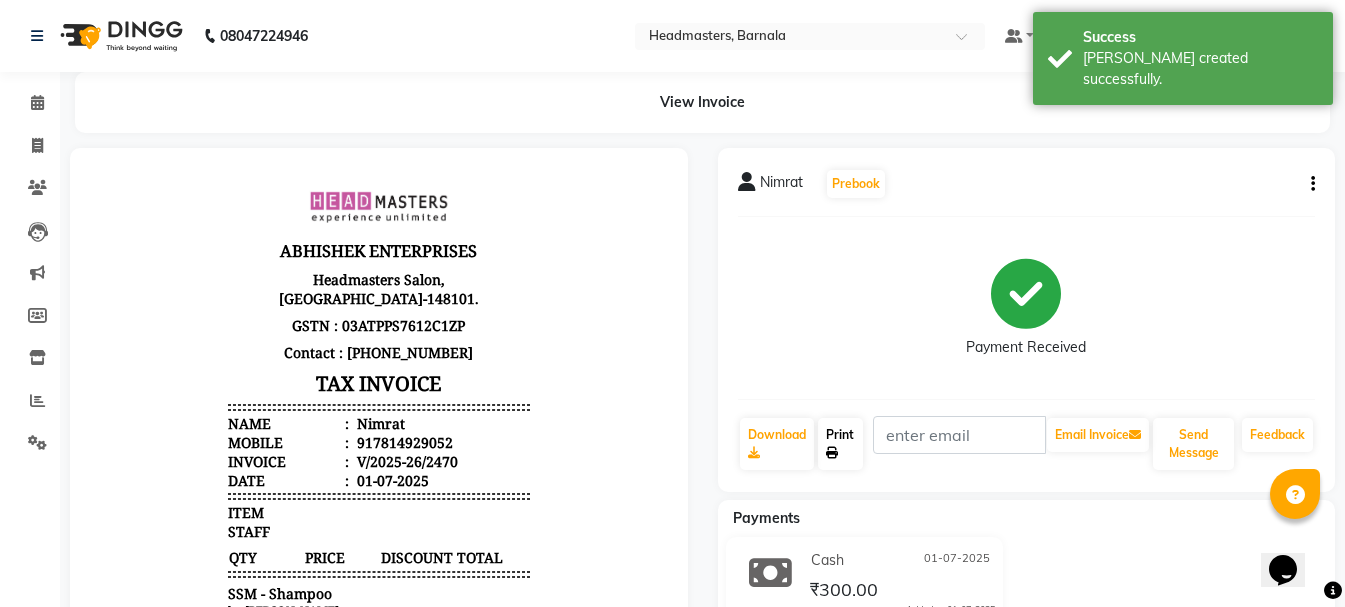 select on "service" 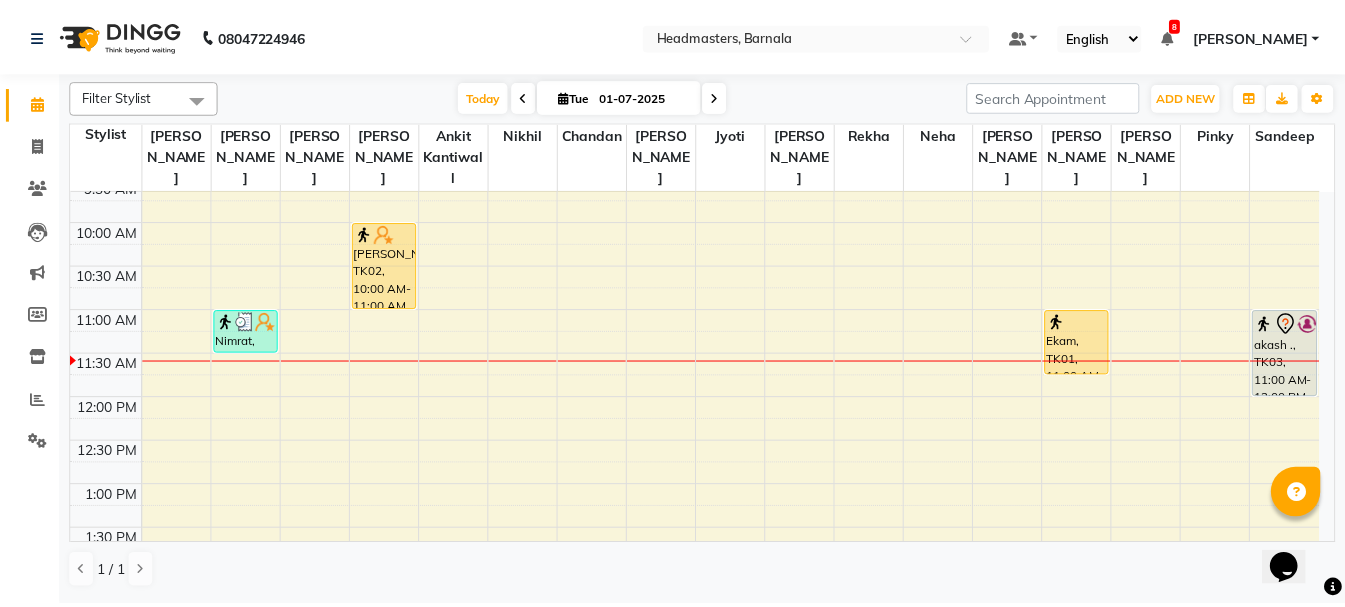 scroll, scrollTop: 152, scrollLeft: 0, axis: vertical 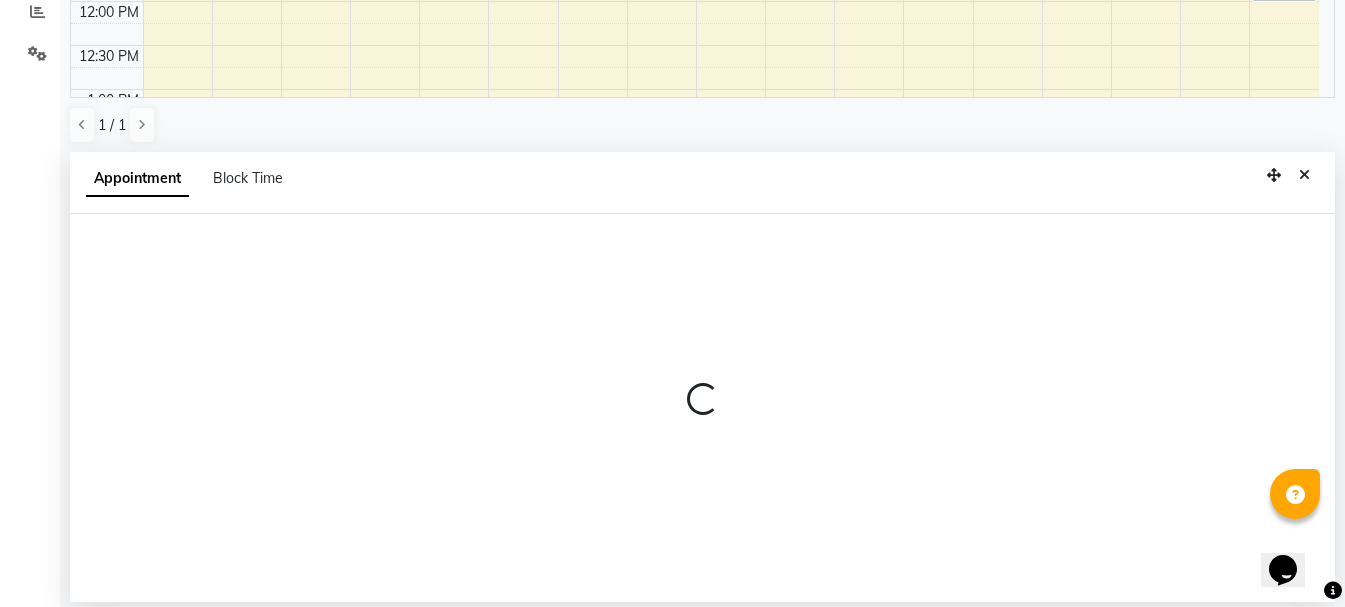 select on "67277" 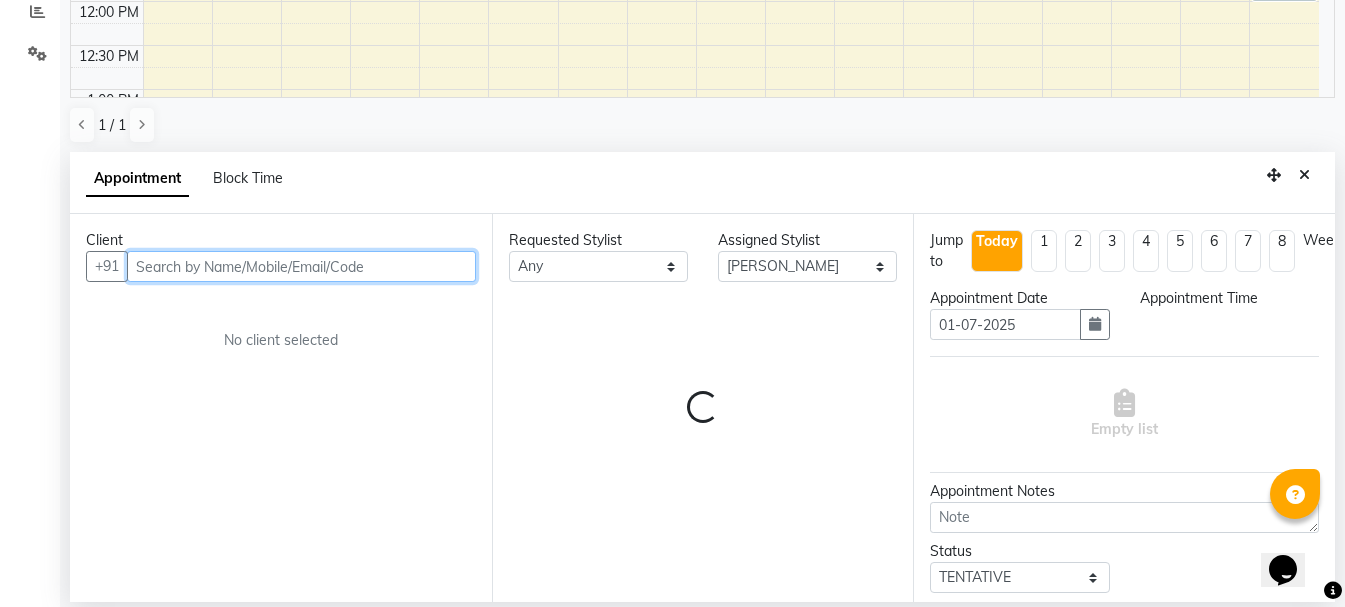 select on "690" 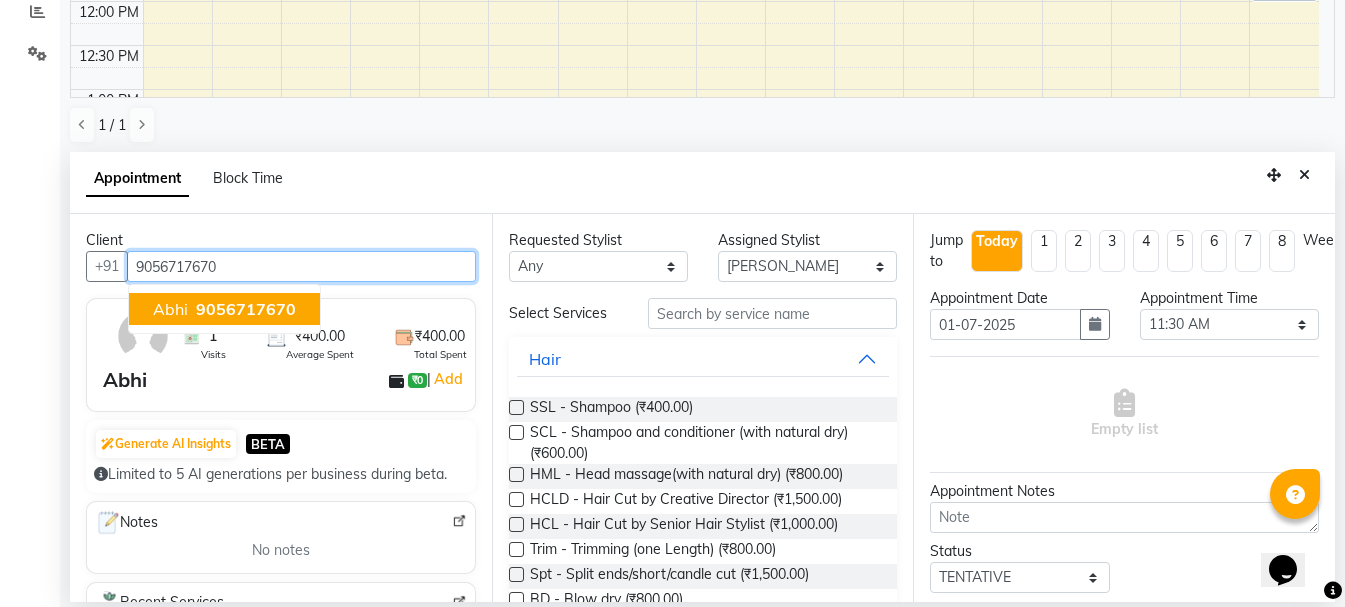 click on "9056717670" at bounding box center [246, 309] 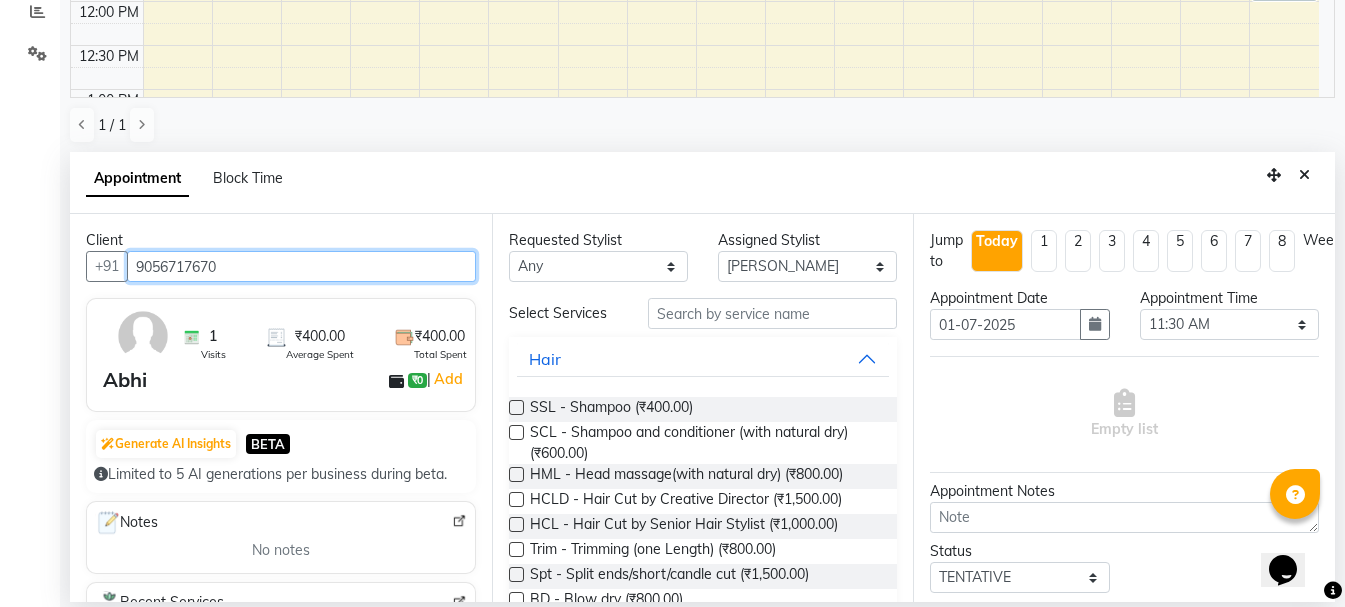 type on "9056717670" 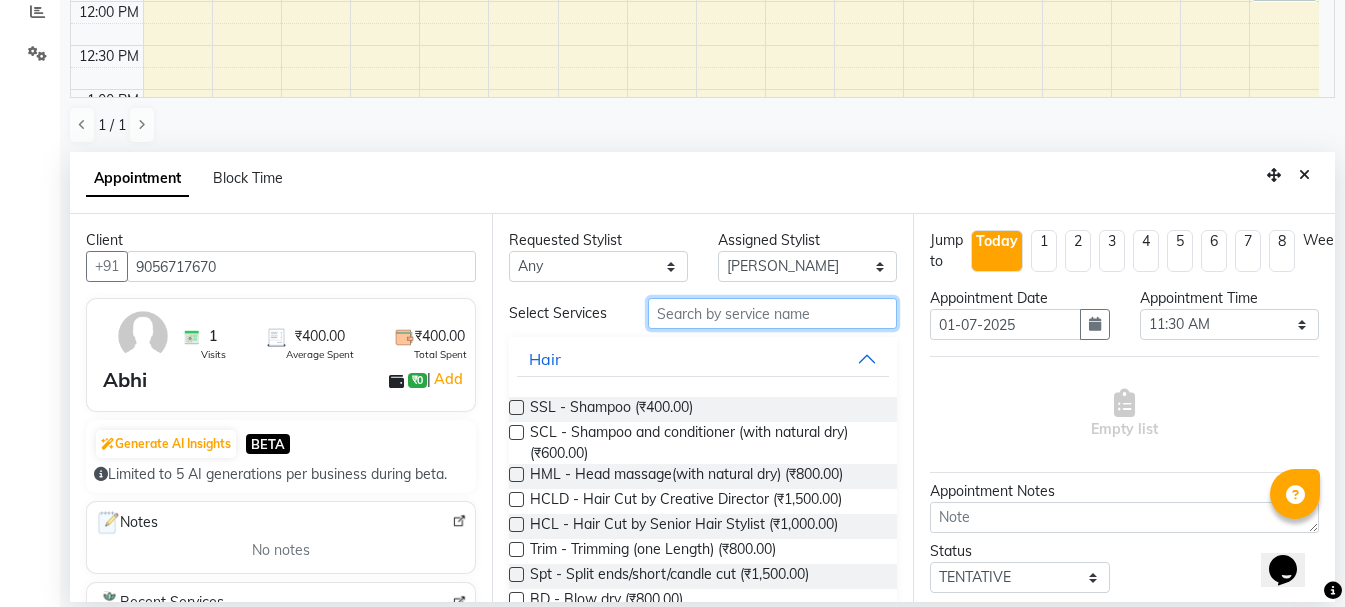 click at bounding box center [772, 313] 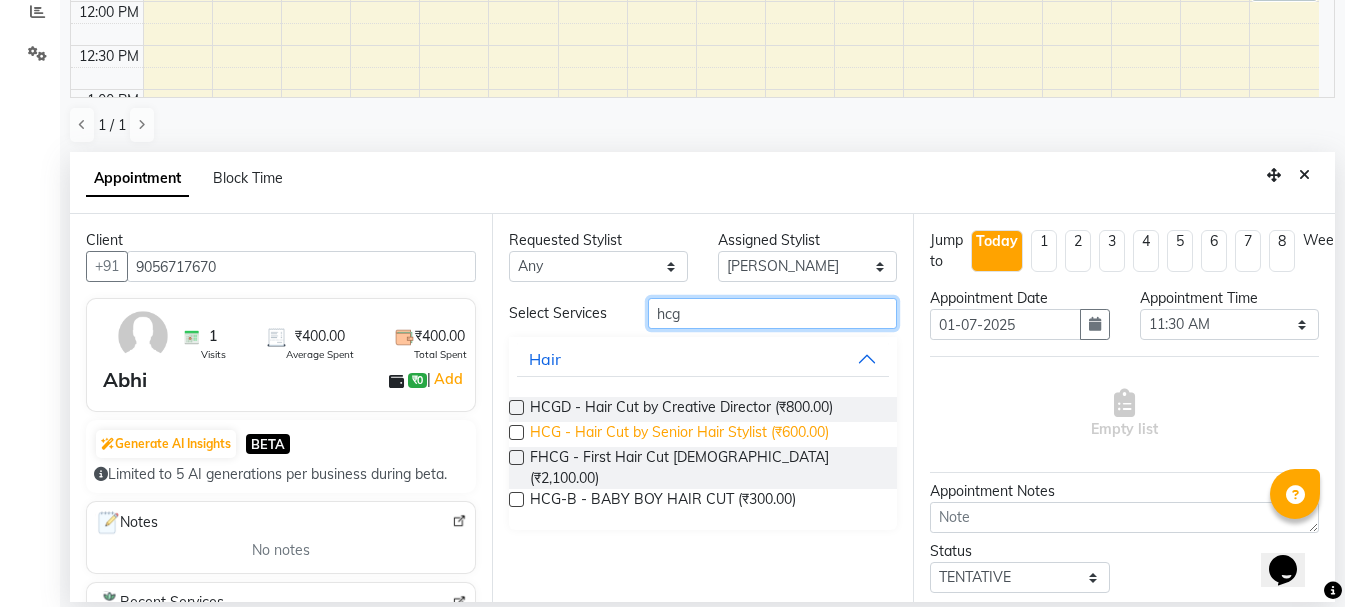 type on "hcg" 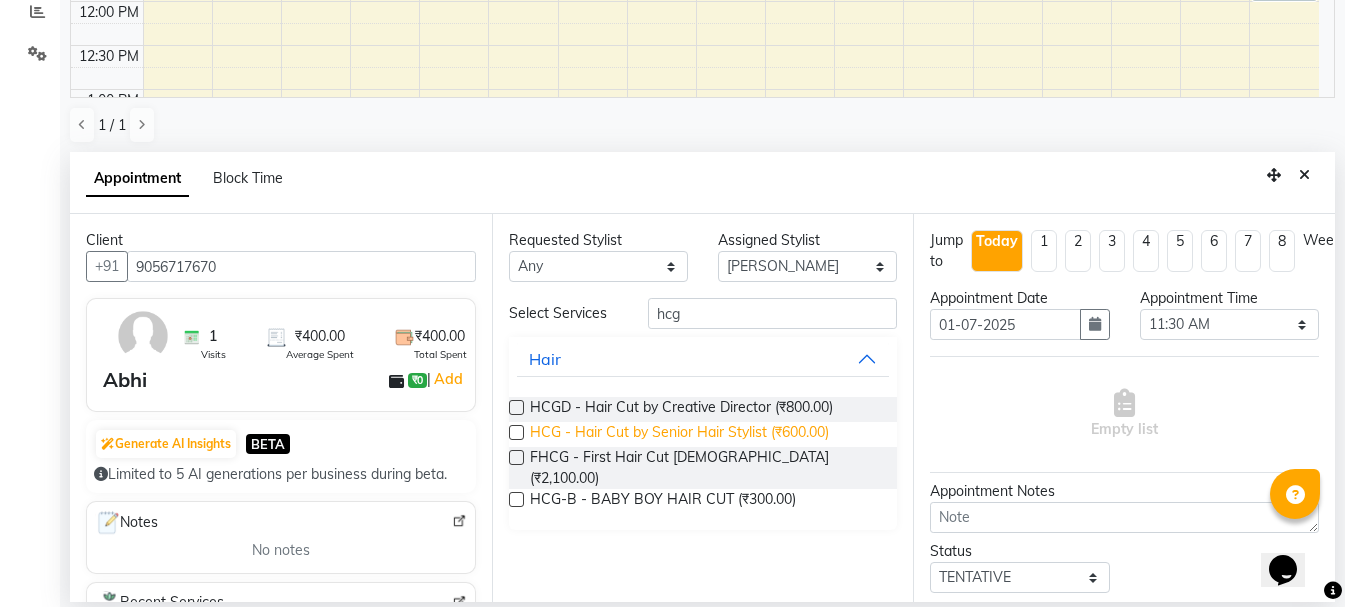 click on "HCG - Hair Cut by Senior Hair Stylist (₹600.00)" at bounding box center [679, 434] 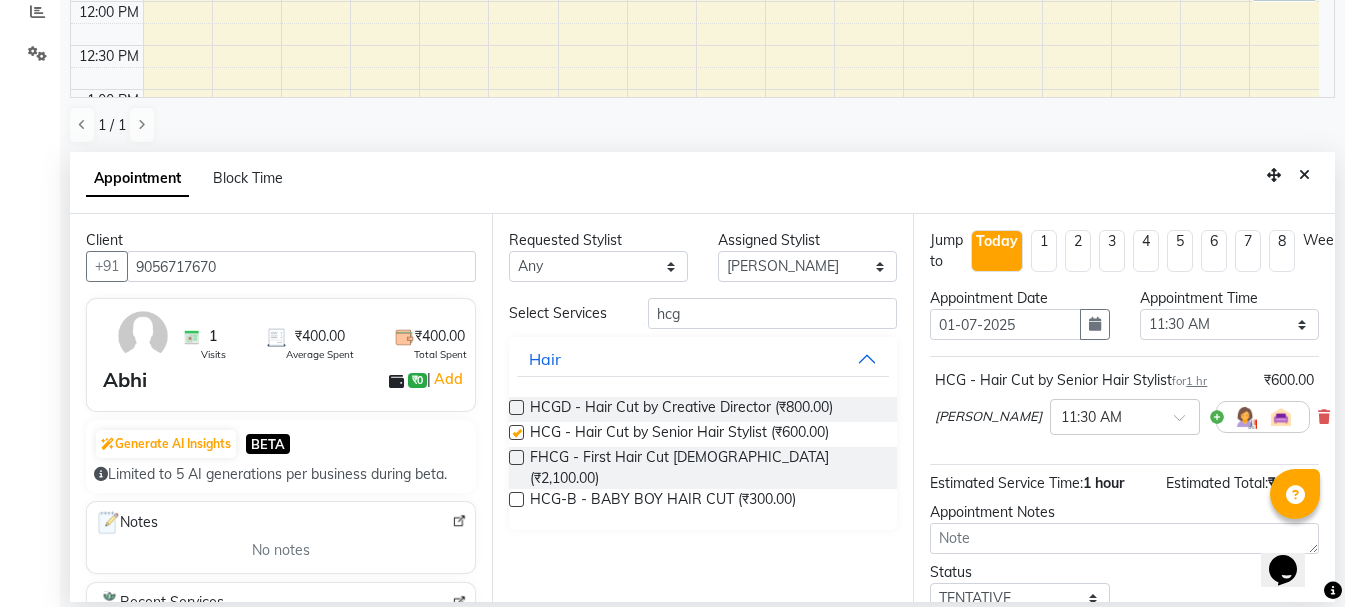 checkbox on "false" 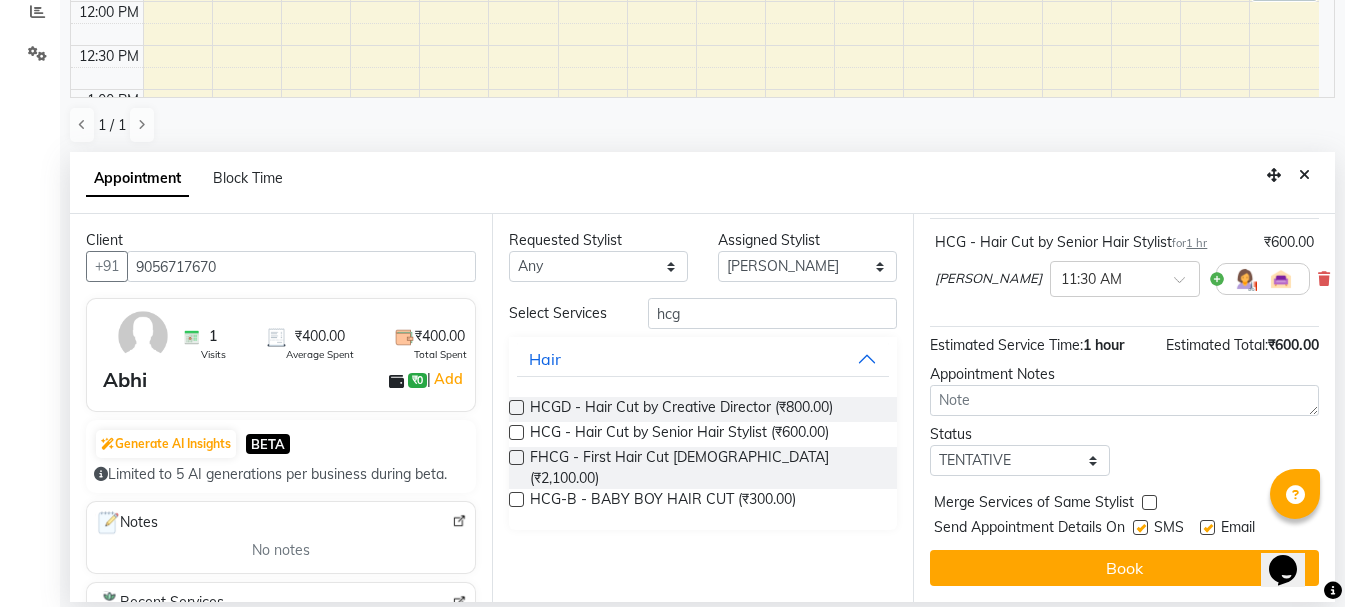 scroll, scrollTop: 156, scrollLeft: 0, axis: vertical 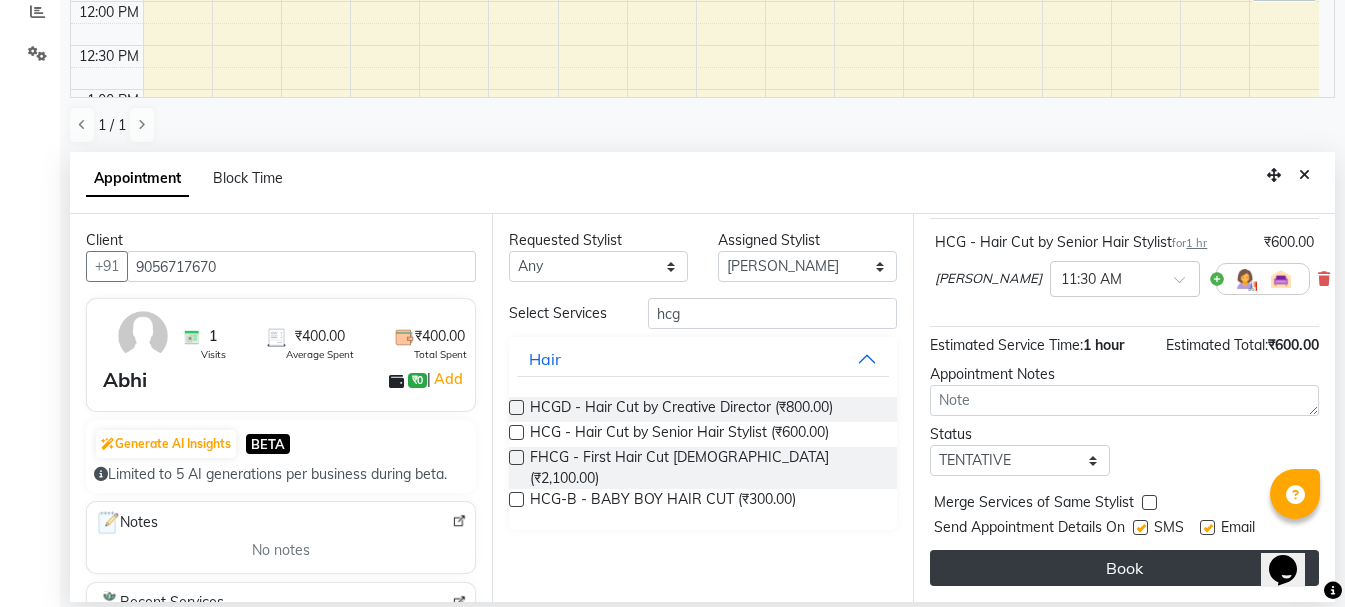 click on "Book" at bounding box center (1124, 568) 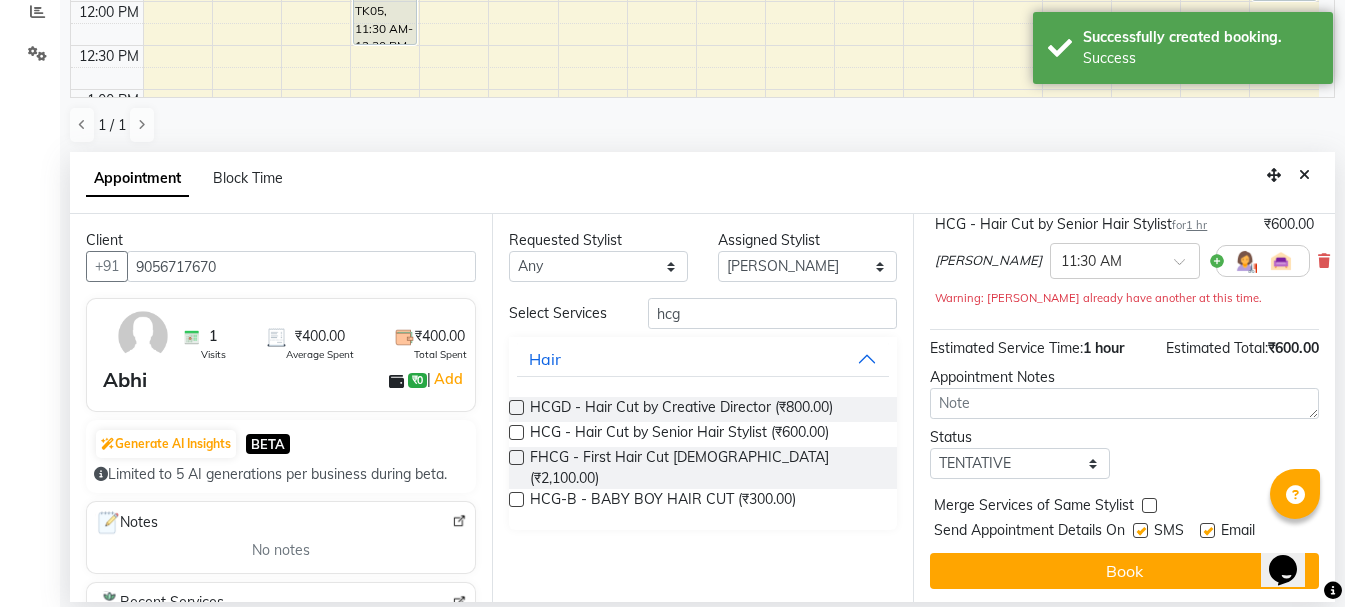 scroll, scrollTop: 0, scrollLeft: 0, axis: both 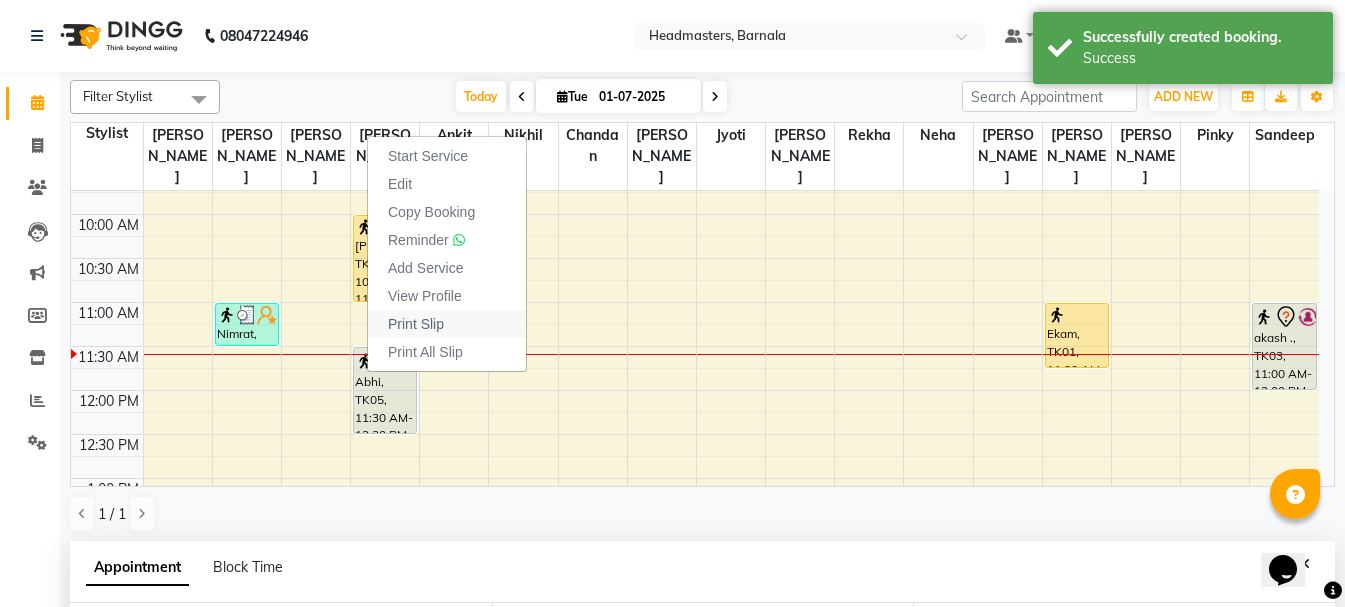 click on "Print Slip" at bounding box center (416, 324) 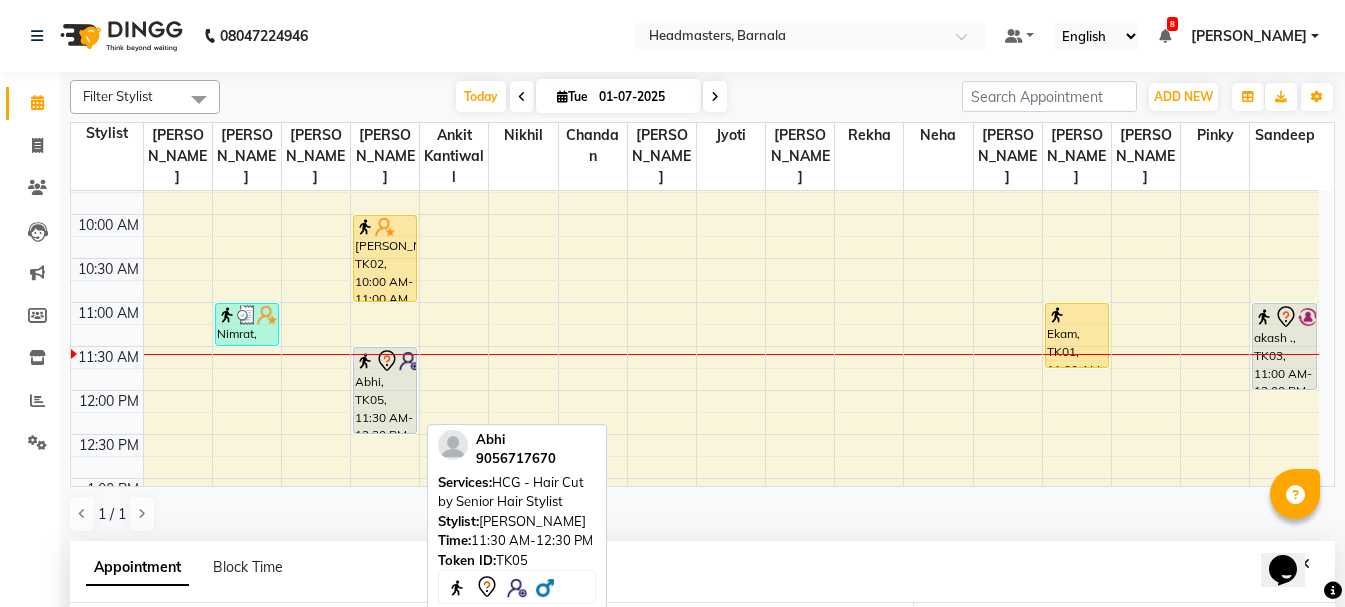 click on "Abhi, TK05, 11:30 AM-12:30 PM, HCG - Hair Cut by Senior Hair Stylist" at bounding box center [385, 390] 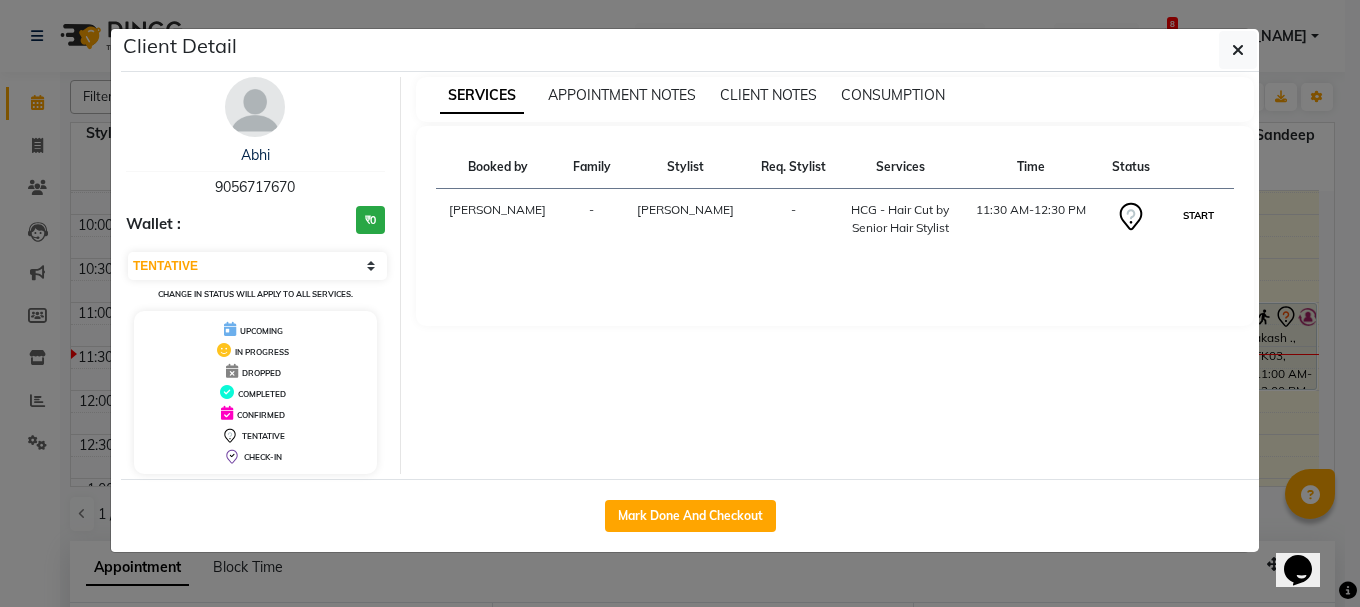 click on "START" at bounding box center [1198, 215] 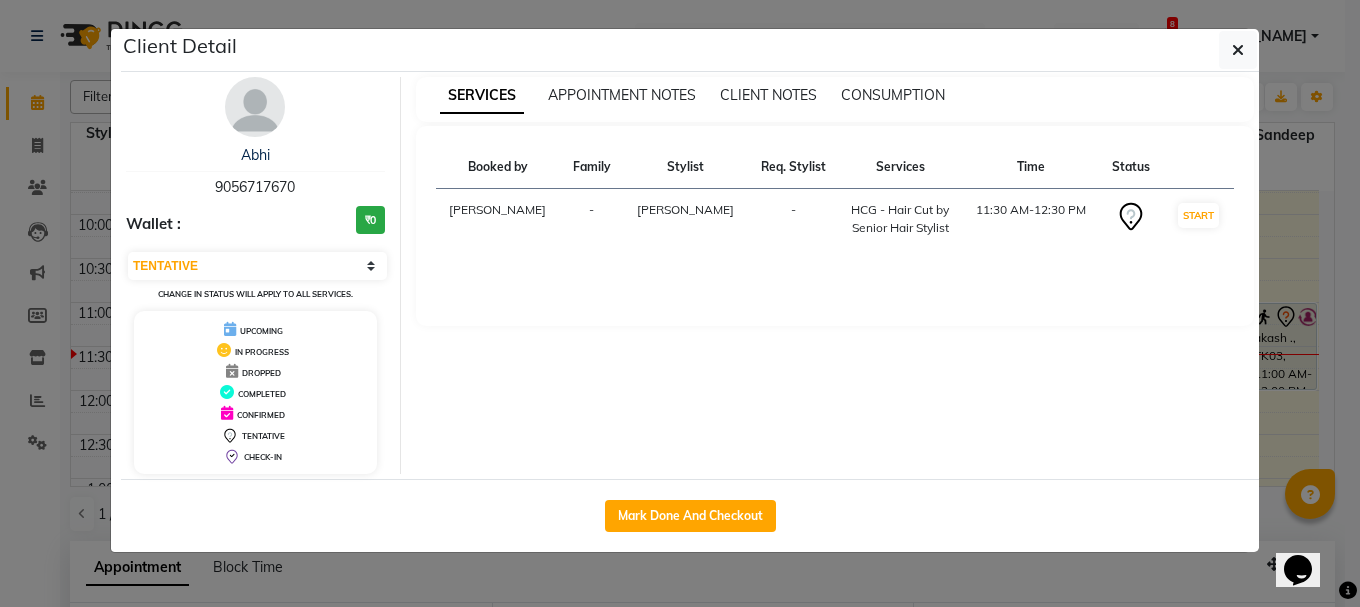 select on "1" 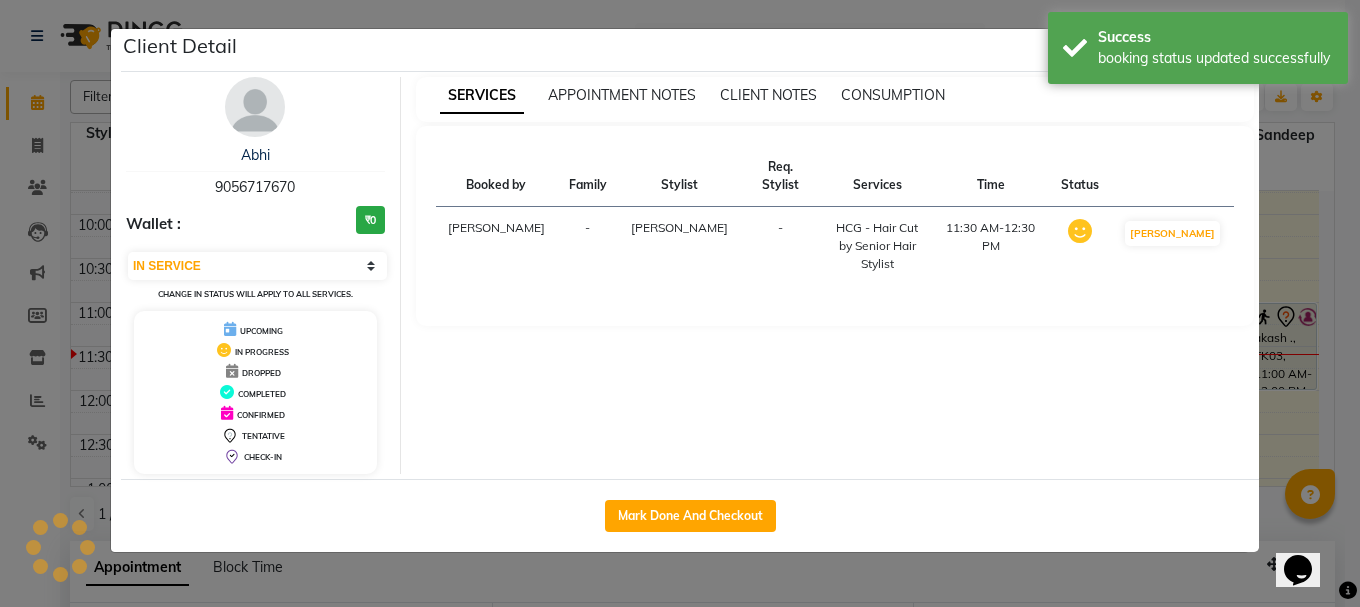 click on "Client Detail  Abhi    9056717670 Wallet : ₹0 Select IN SERVICE CONFIRMED TENTATIVE CHECK IN MARK DONE UPCOMING Change in status will apply to all services. UPCOMING IN PROGRESS DROPPED COMPLETED CONFIRMED TENTATIVE CHECK-IN SERVICES APPOINTMENT NOTES CLIENT NOTES CONSUMPTION Booked by Family Stylist Req. Stylist Services Time Status  [PERSON_NAME]  -  [PERSON_NAME] -  HCG - Hair Cut by Senior Hair Stylist   11:30 AM-12:30 PM   MARK DONE   Mark Done And Checkout" 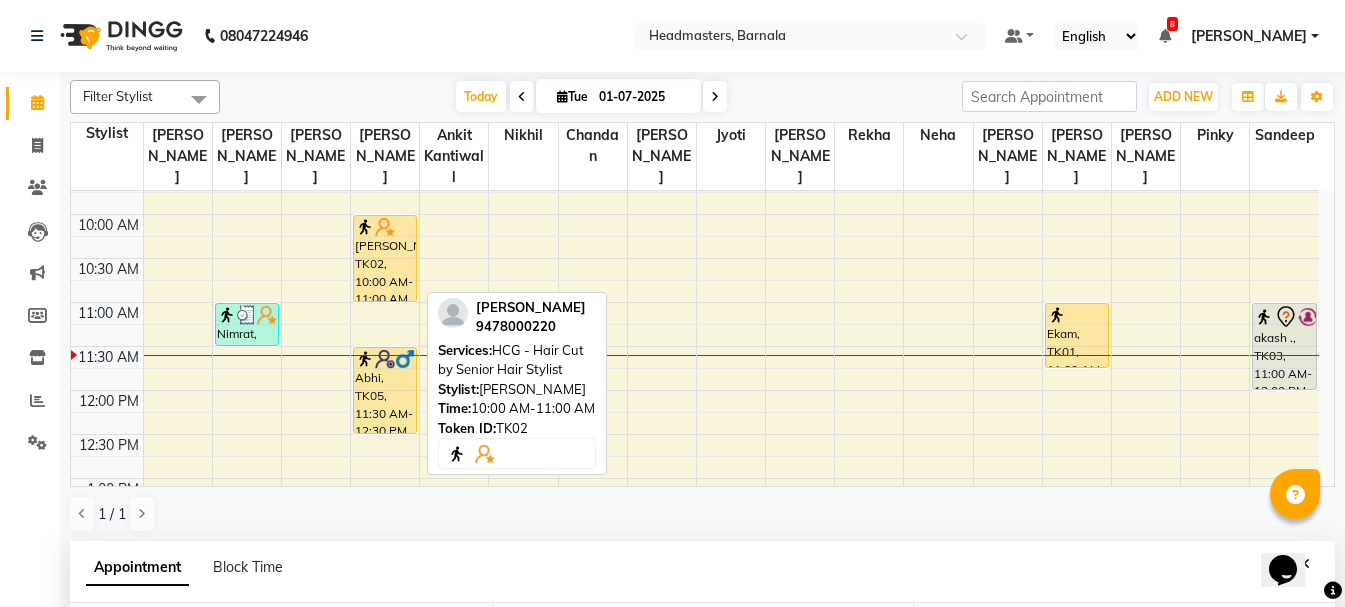 click on "[PERSON_NAME], TK02, 10:00 AM-11:00 AM, HCG - Hair Cut by Senior Hair Stylist" at bounding box center [385, 258] 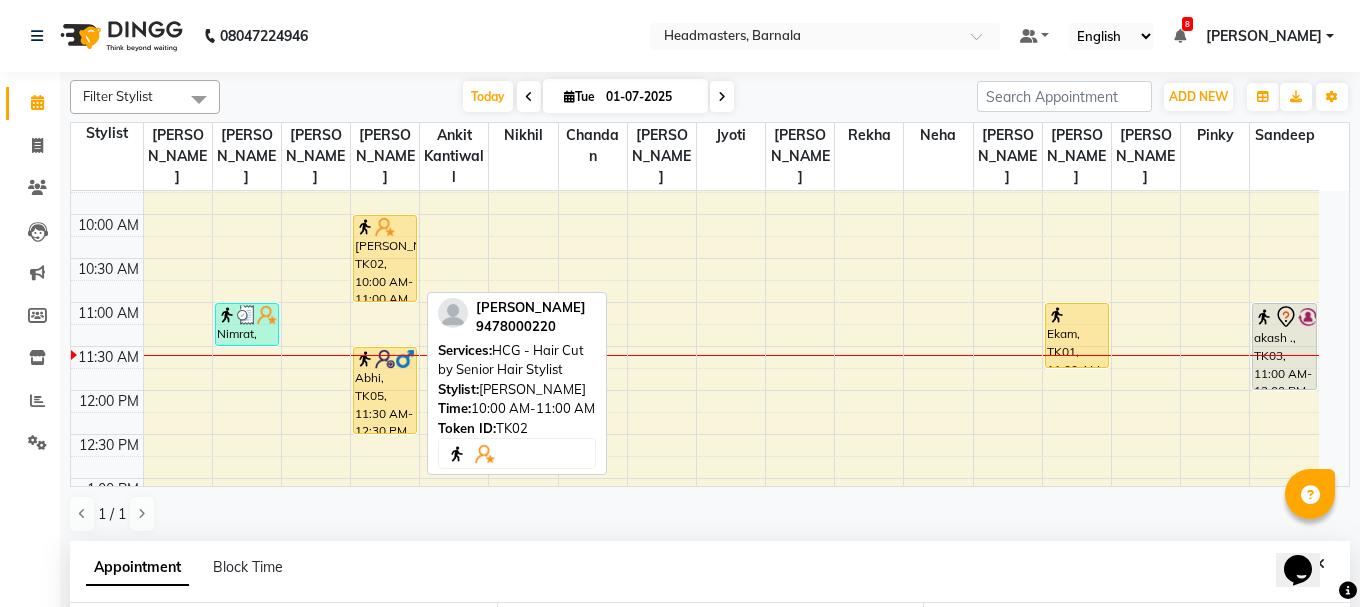 select on "1" 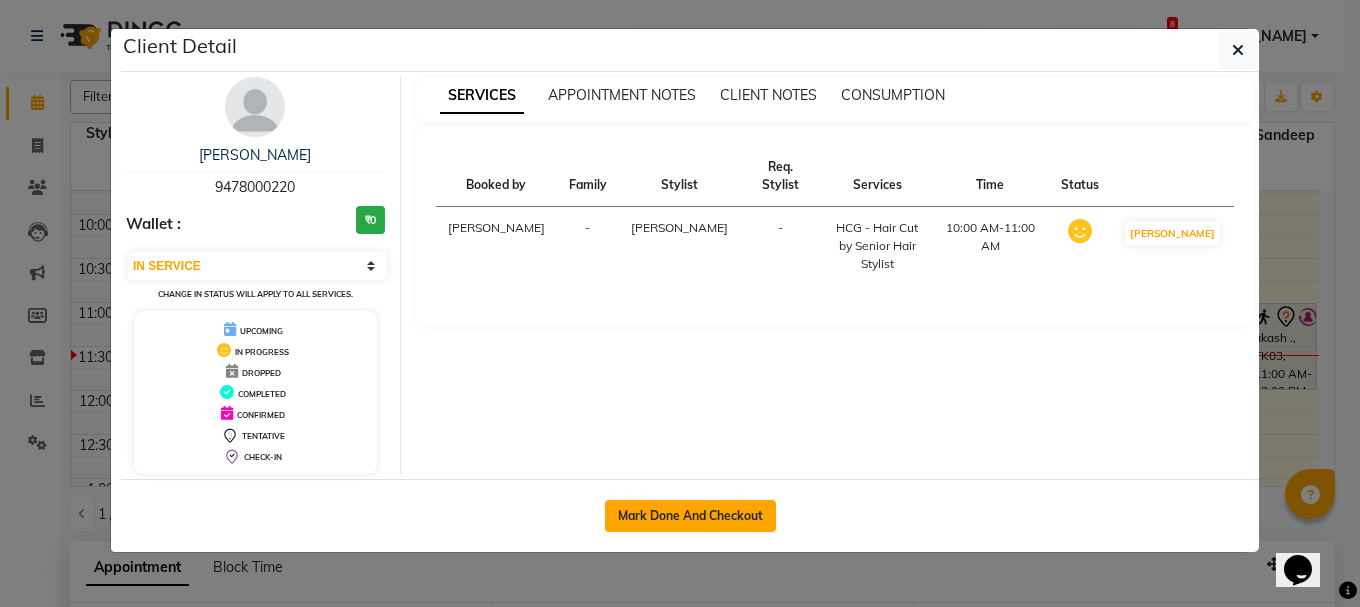click on "Mark Done And Checkout" 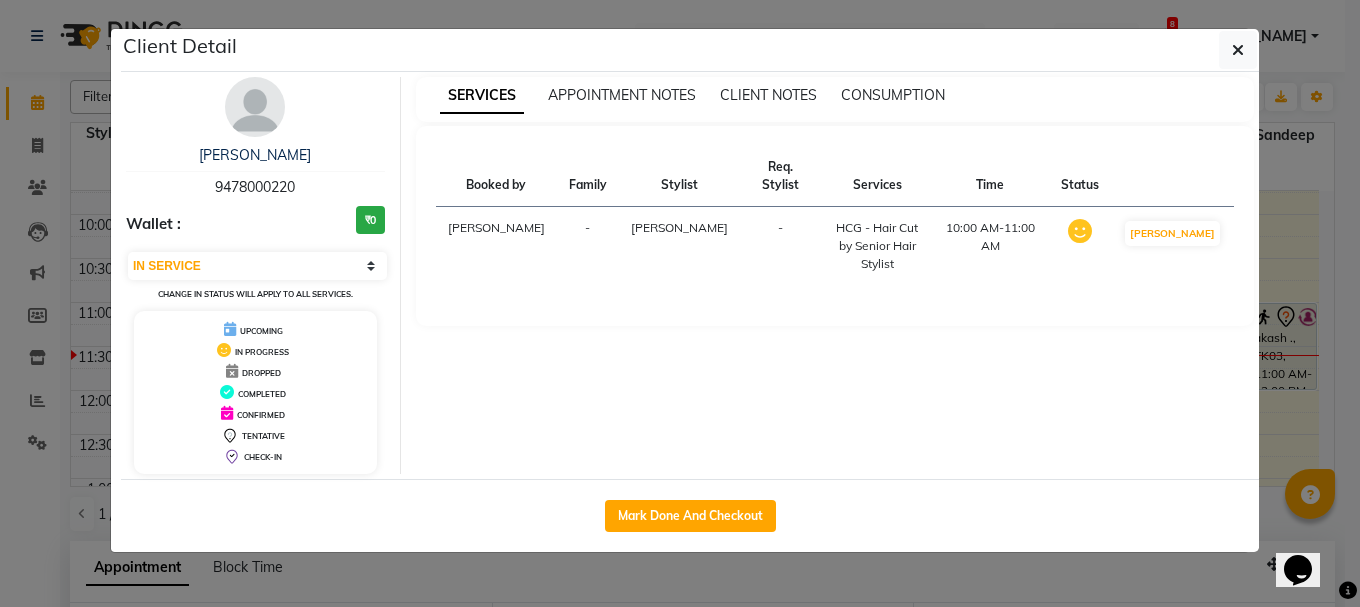 select on "service" 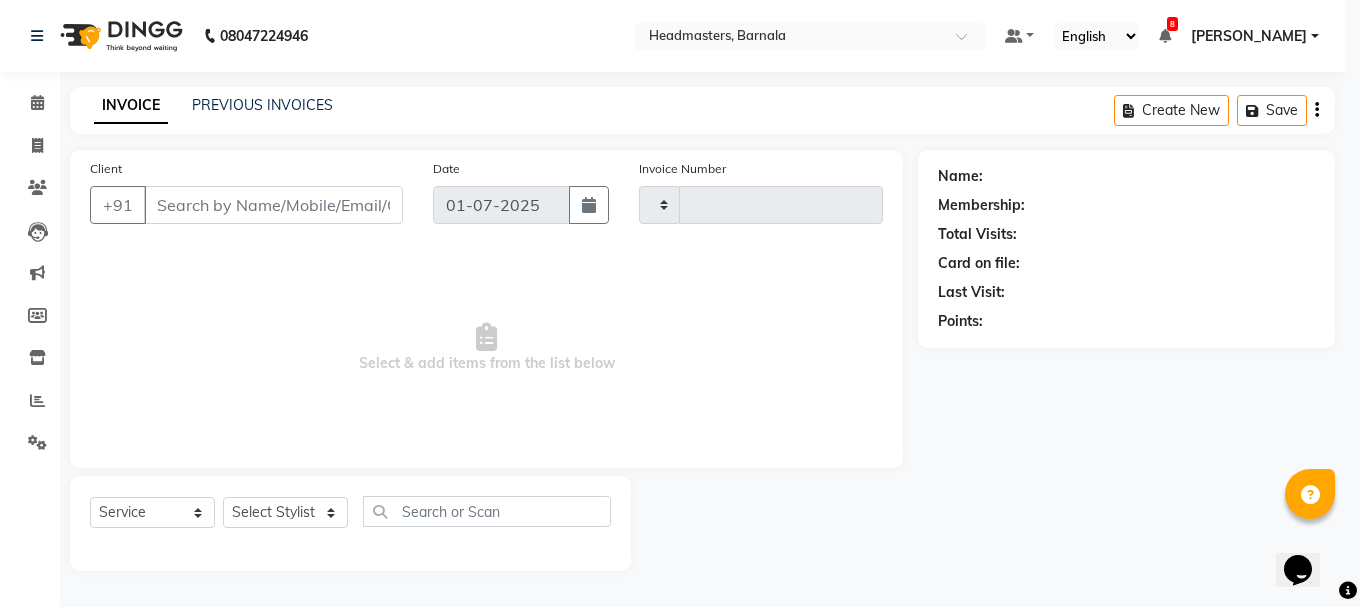 type on "2471" 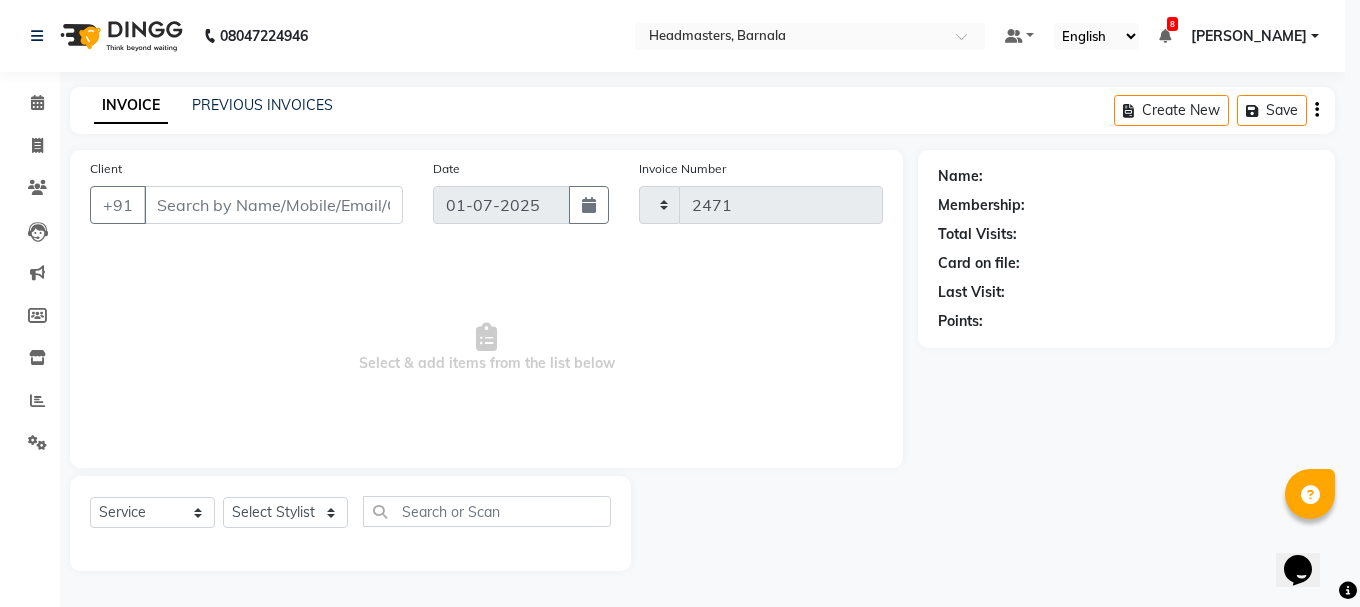 select on "7526" 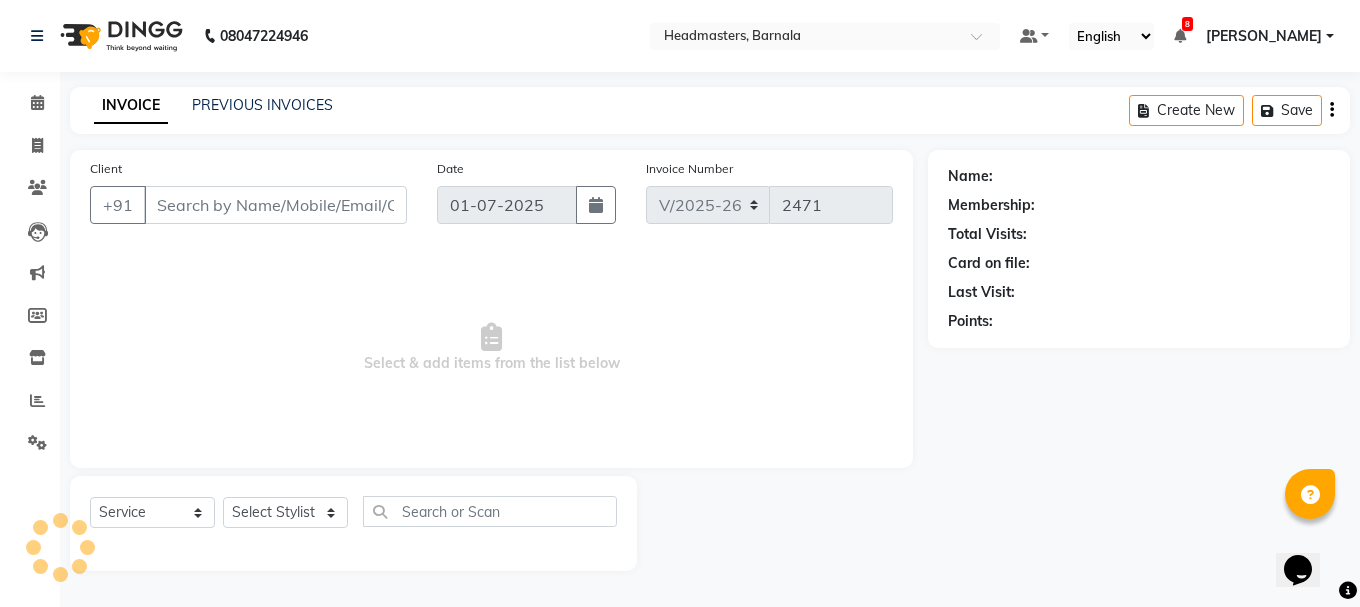 type on "9478000220" 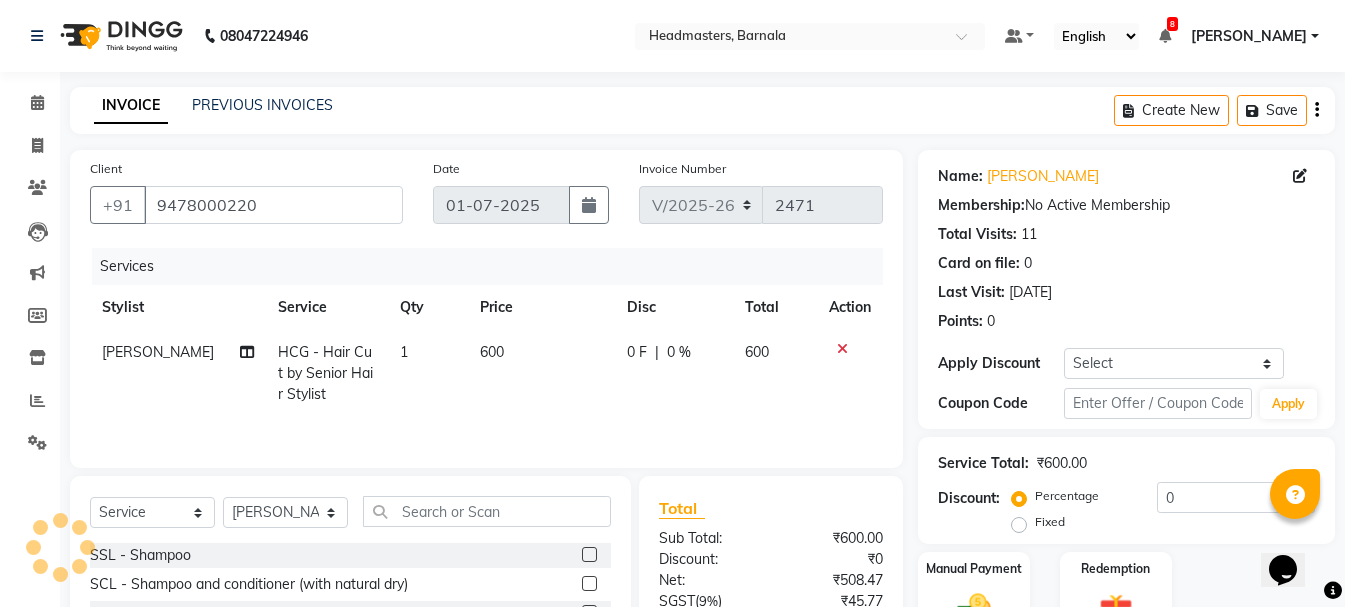 scroll, scrollTop: 194, scrollLeft: 0, axis: vertical 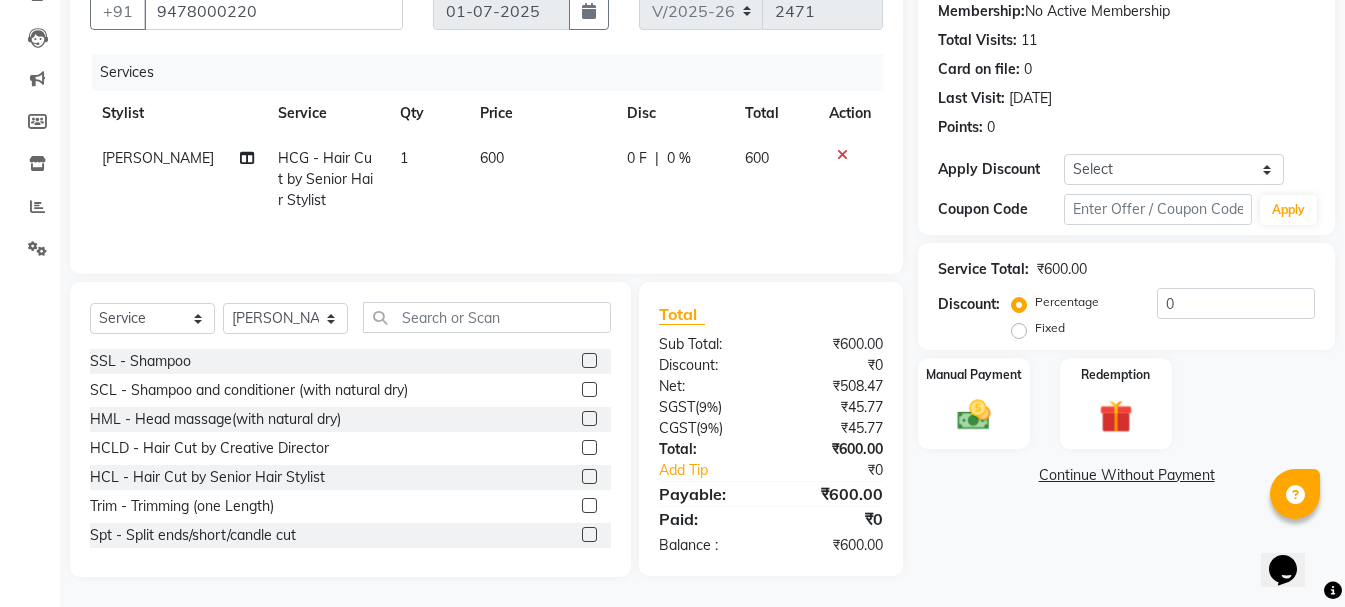 click on "Fixed" 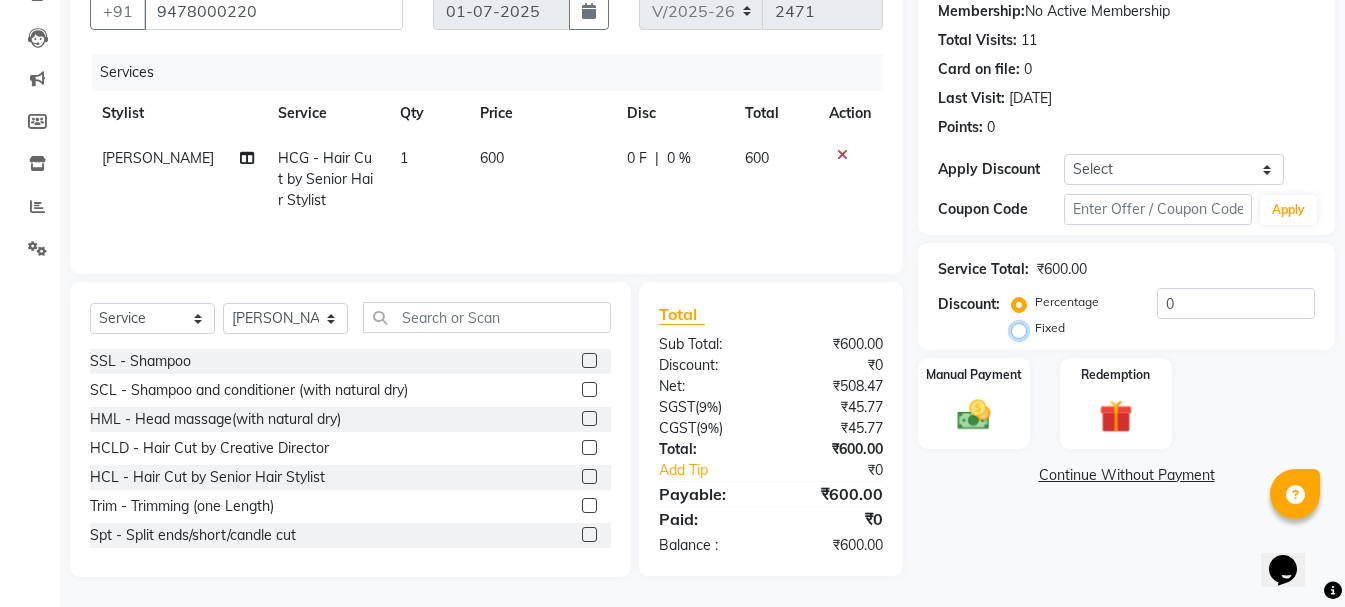 click on "Fixed" at bounding box center (1023, 328) 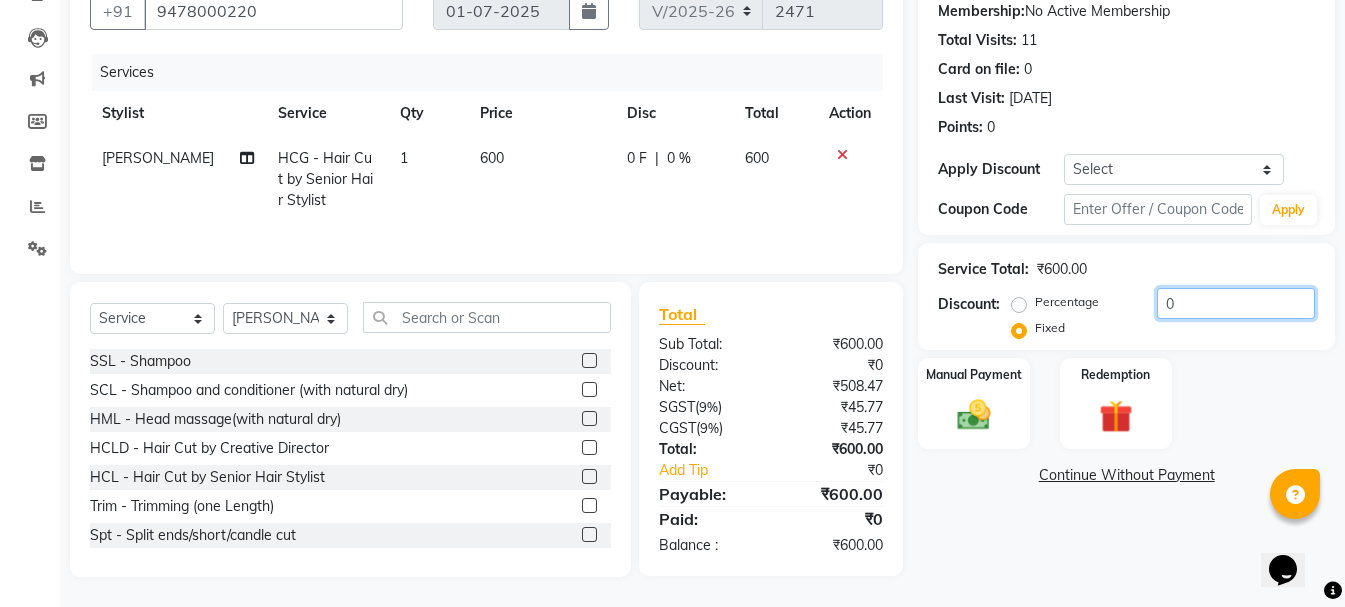 click on "0" 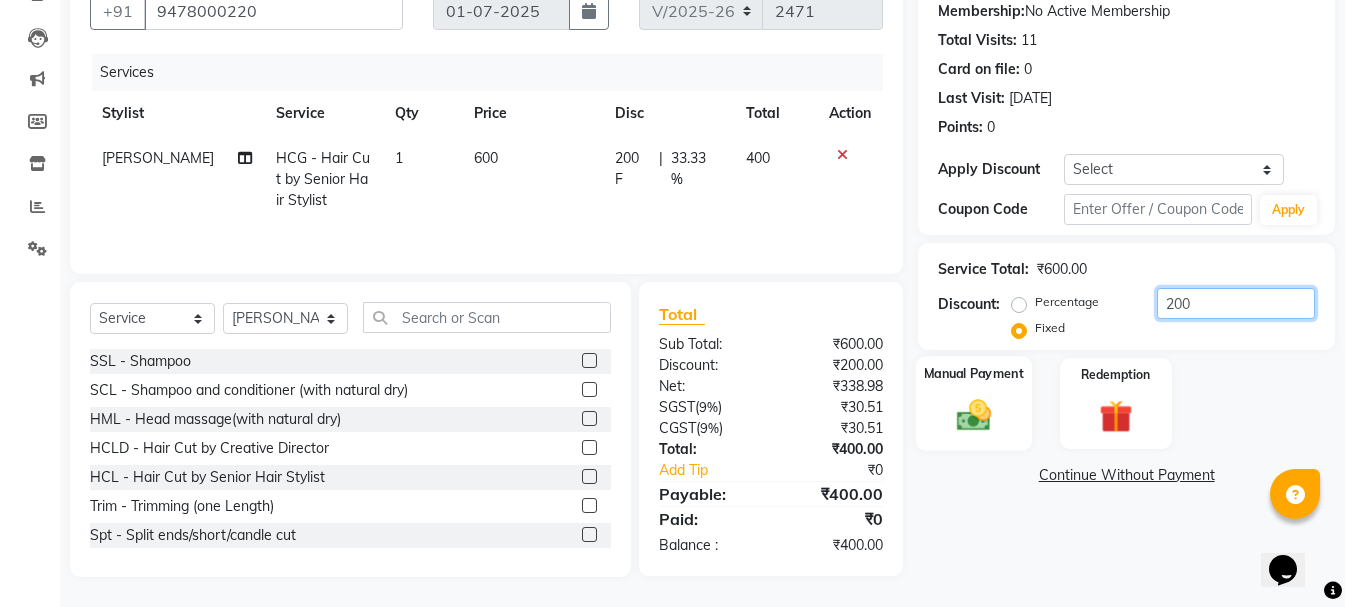 type on "200" 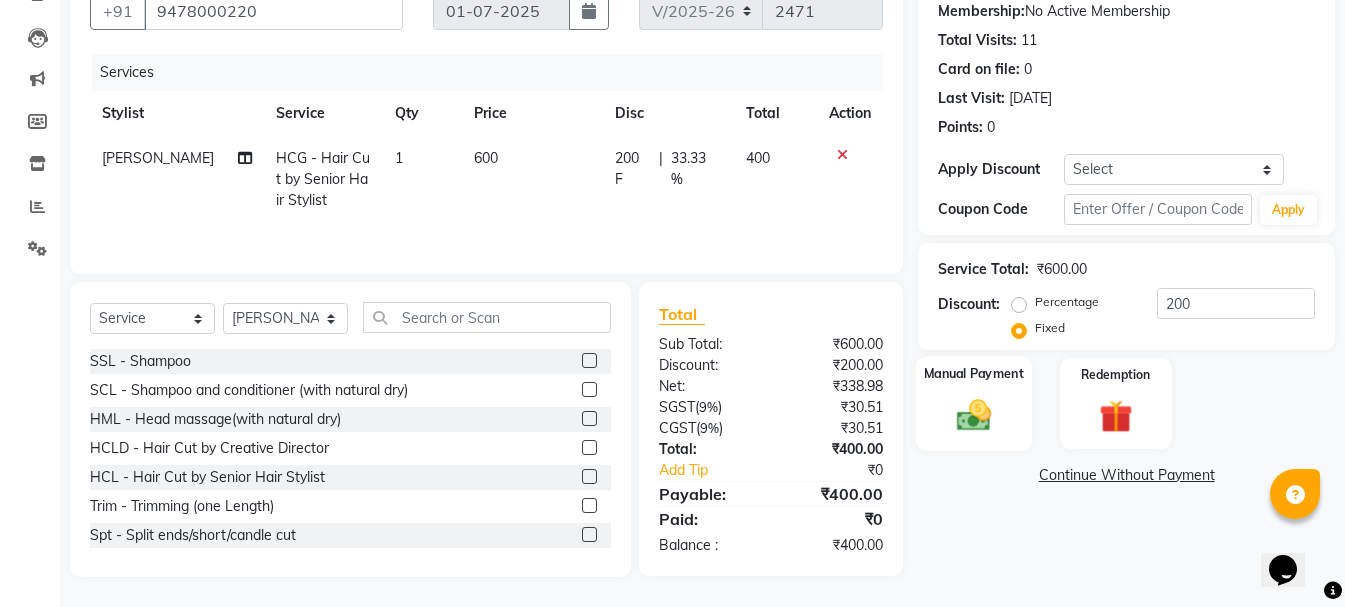 click 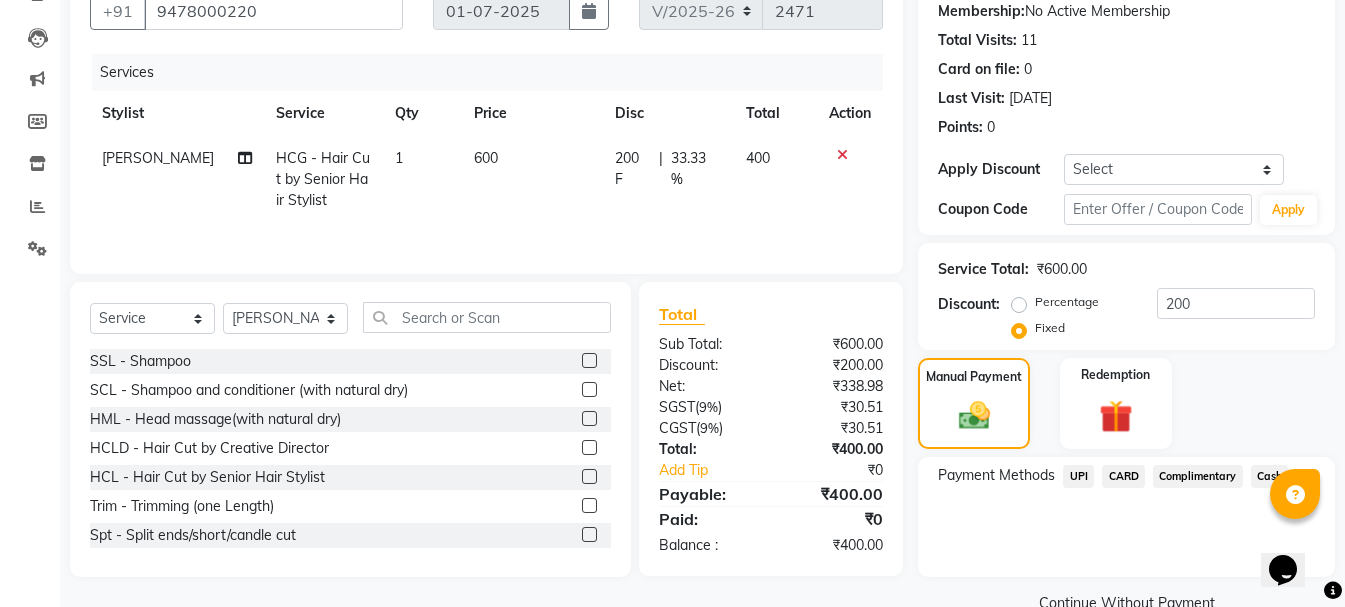 click on "UPI" 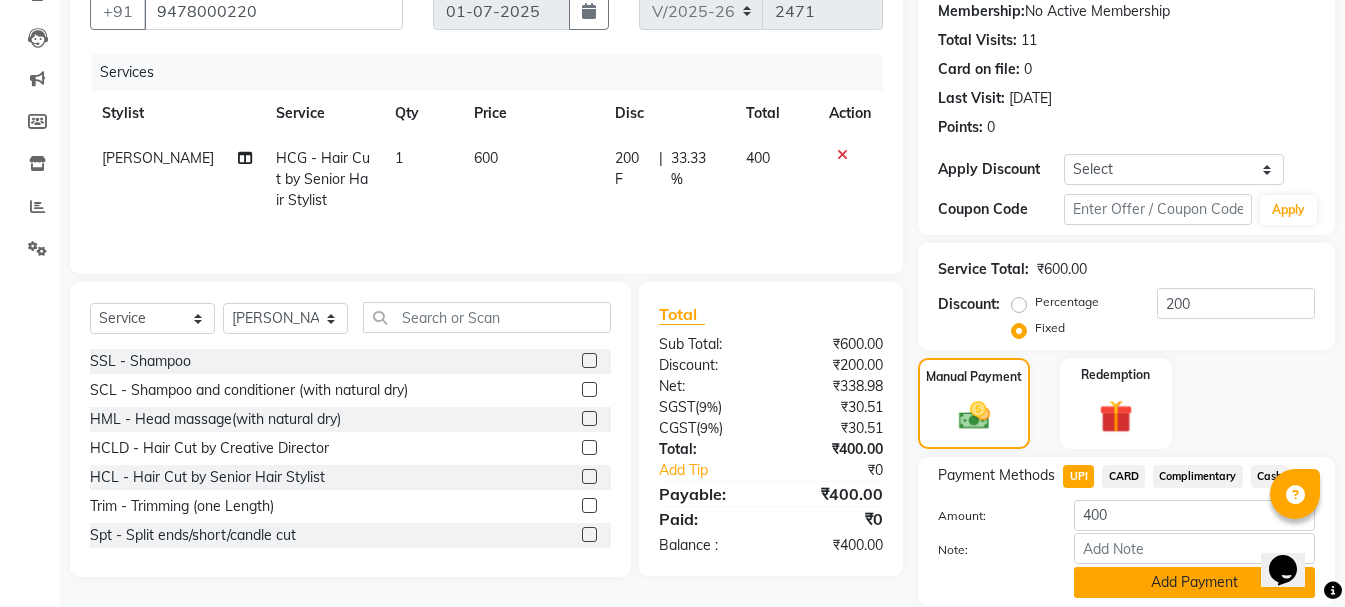 click on "Add Payment" 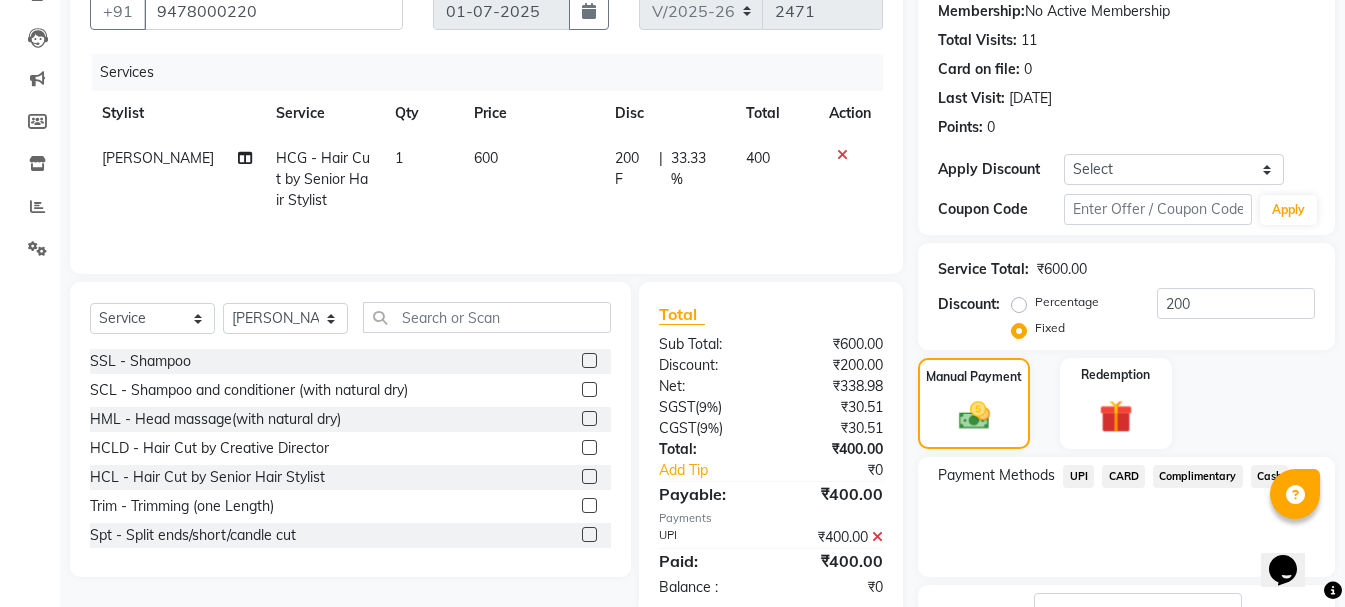 scroll, scrollTop: 348, scrollLeft: 0, axis: vertical 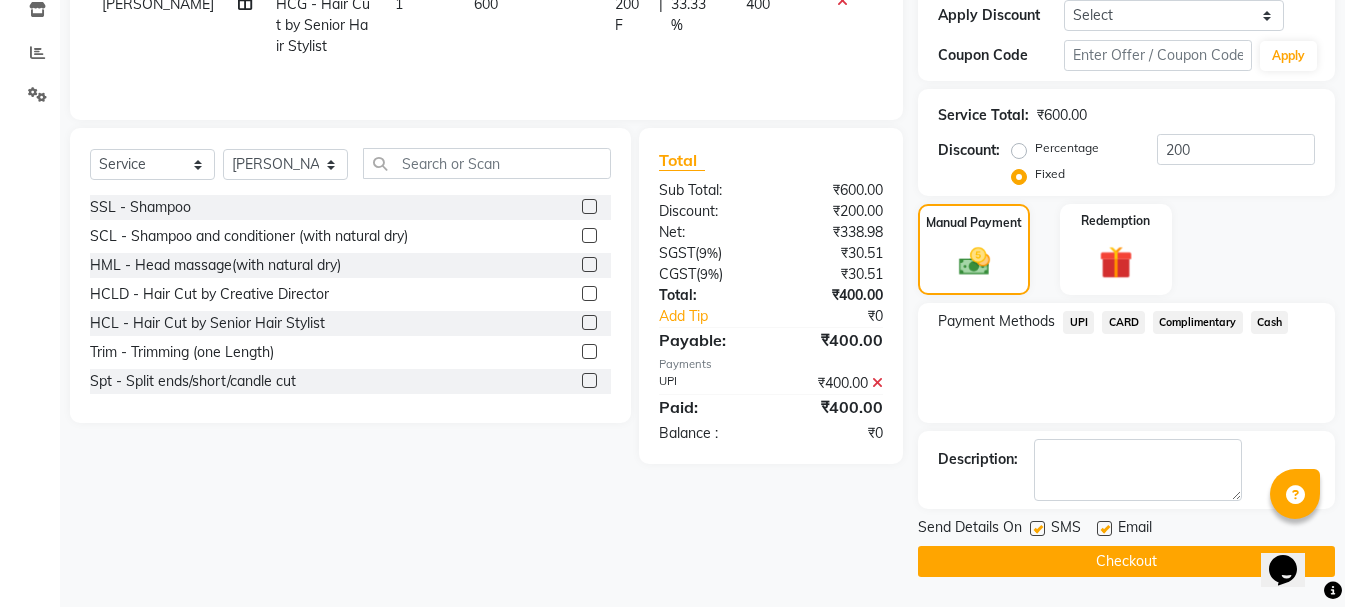 click on "Checkout" 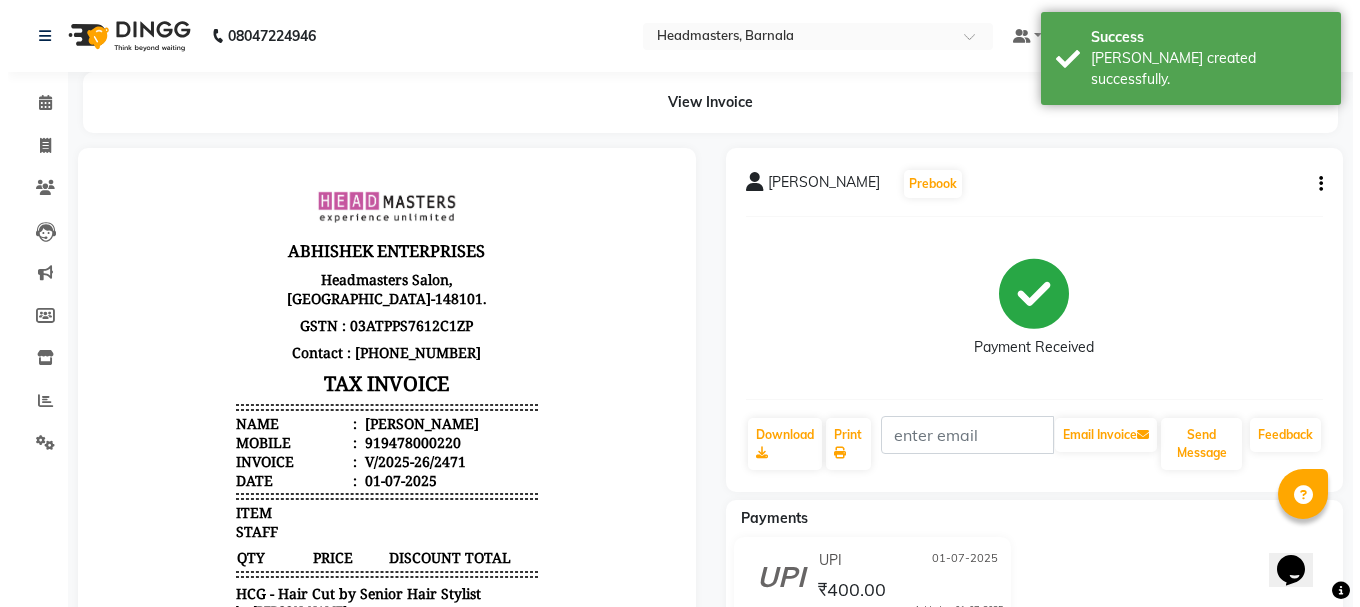 scroll, scrollTop: 0, scrollLeft: 0, axis: both 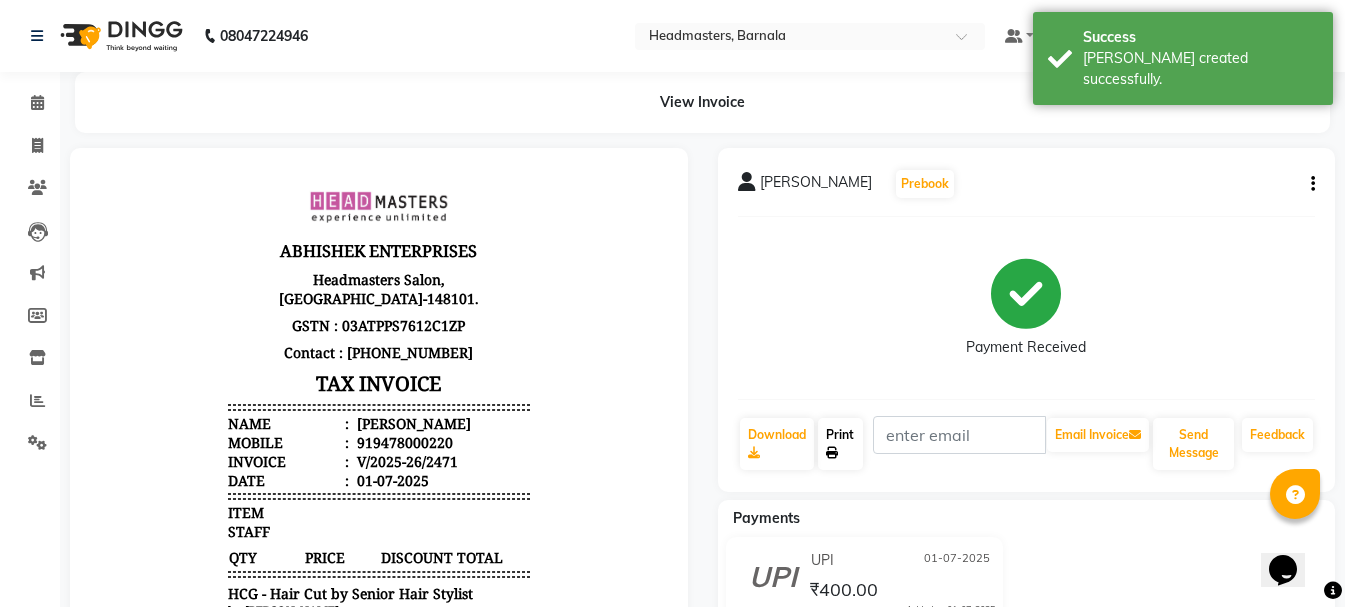 click 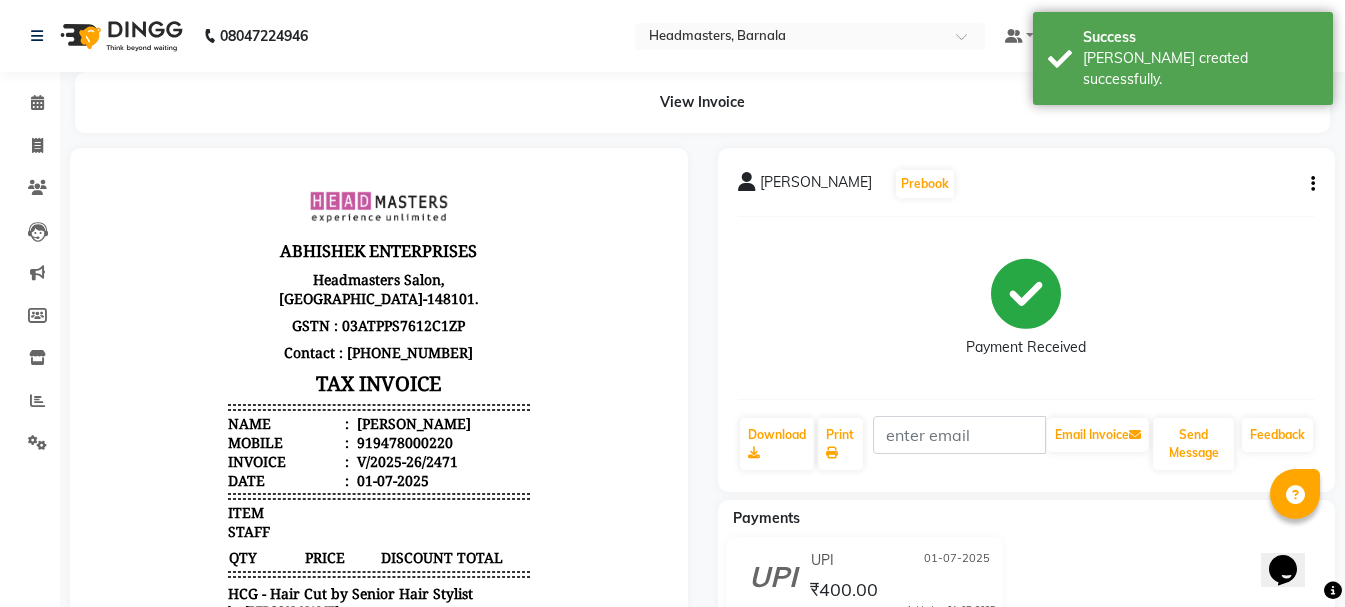 select on "service" 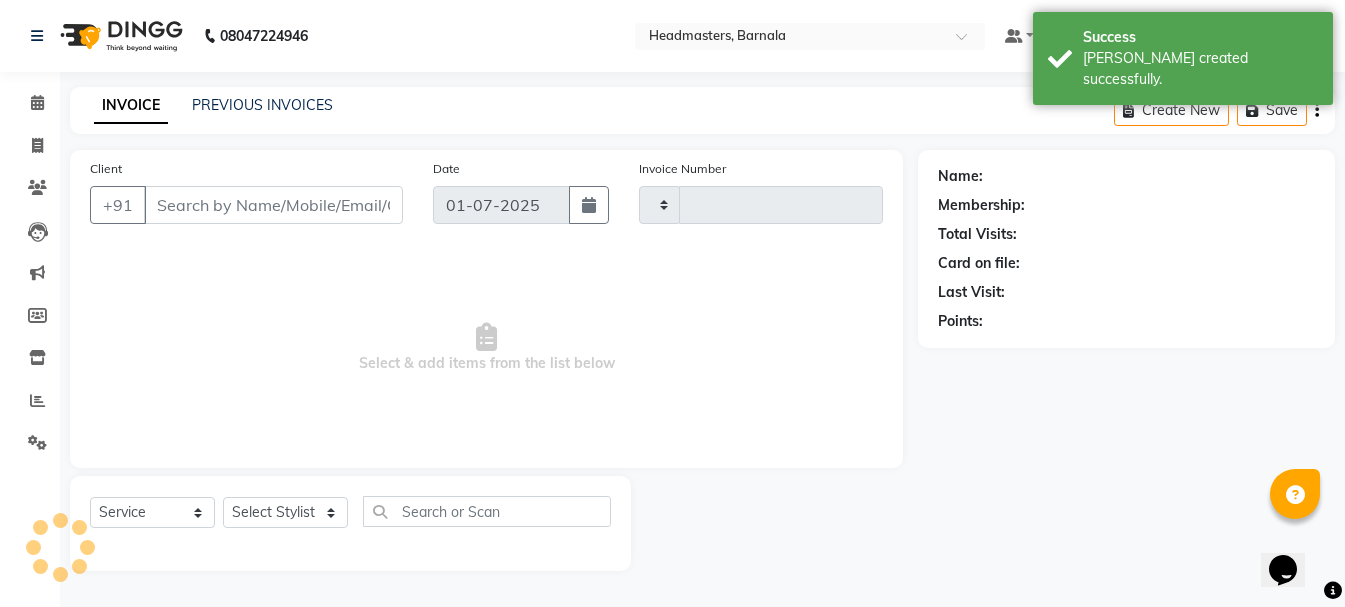 type on "2472" 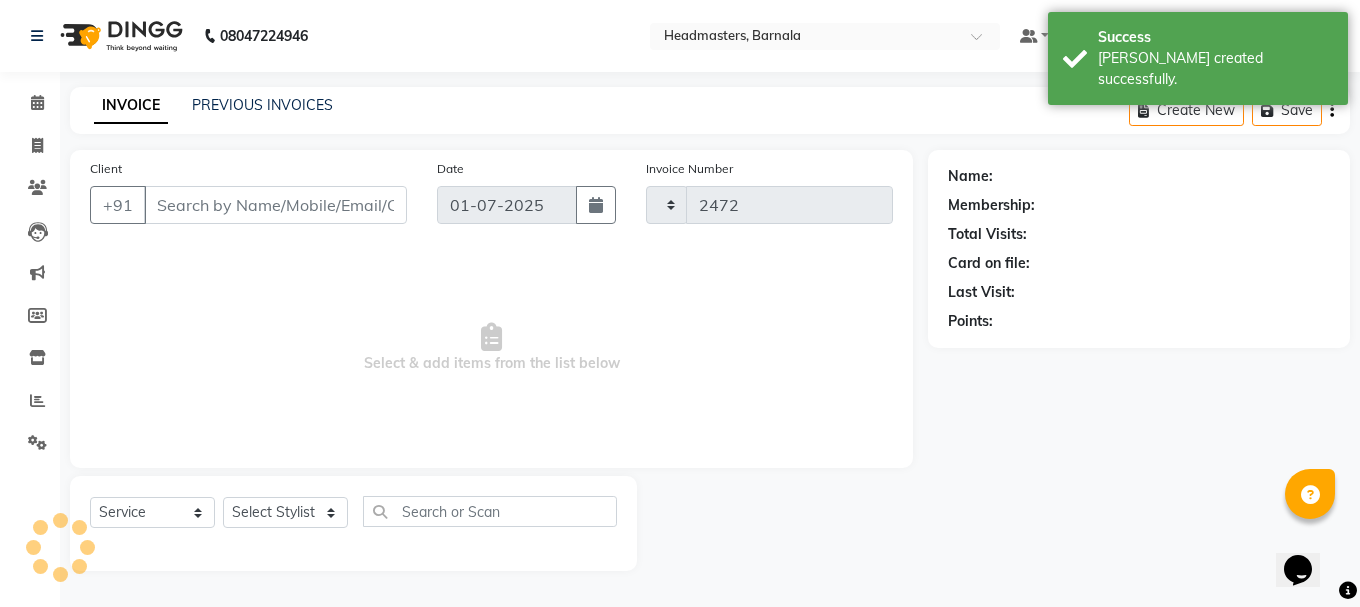 select on "7526" 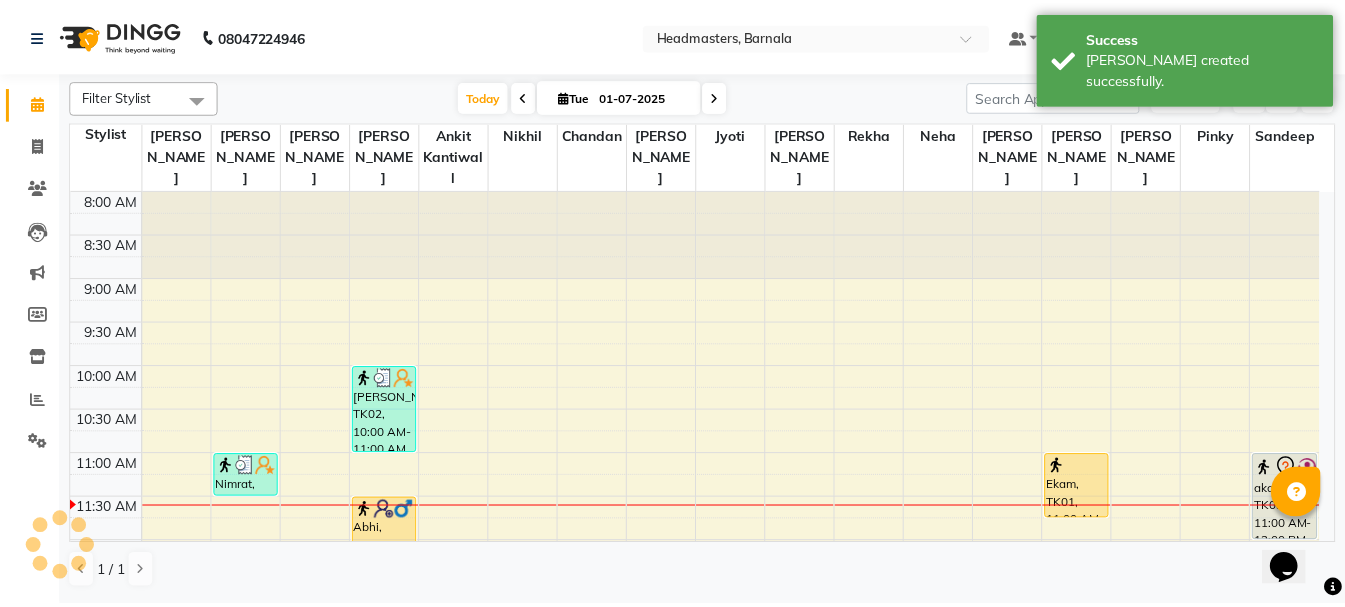 scroll, scrollTop: 265, scrollLeft: 0, axis: vertical 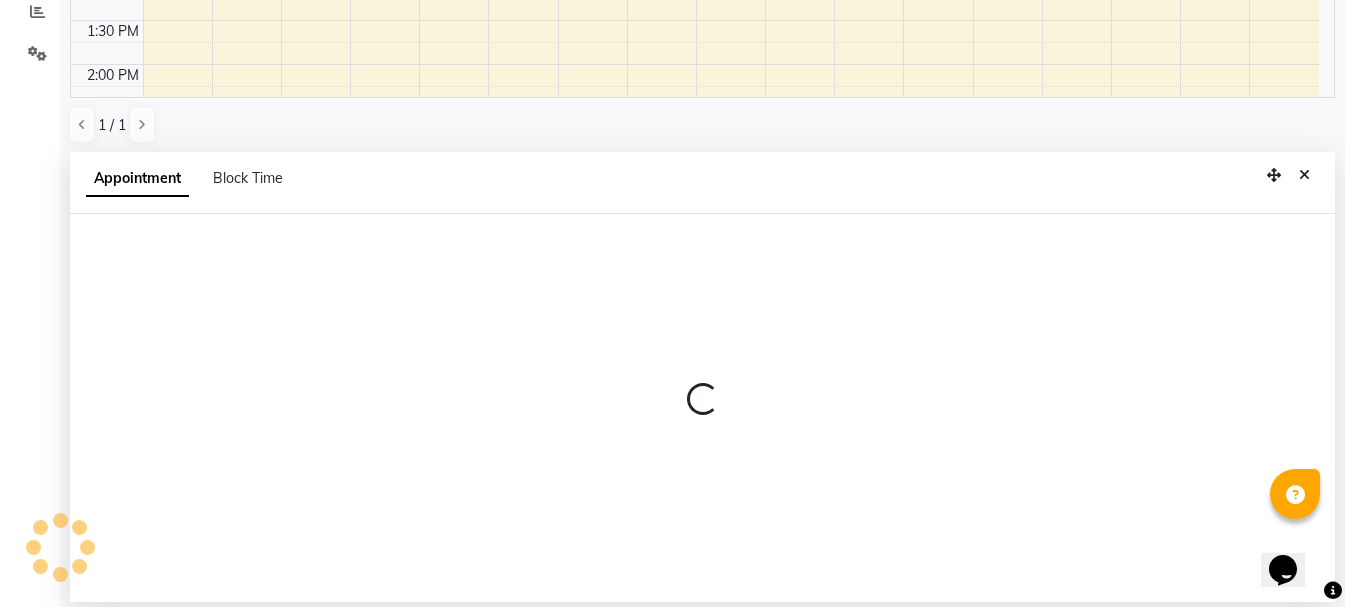 select on "67275" 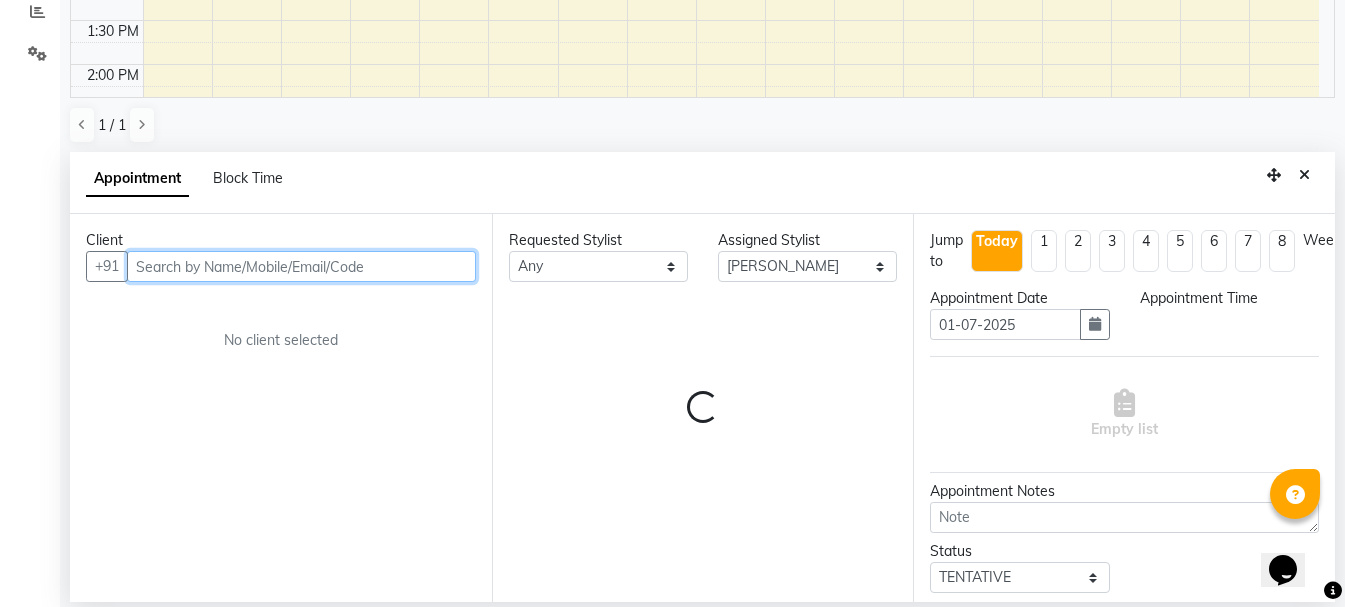 select on "690" 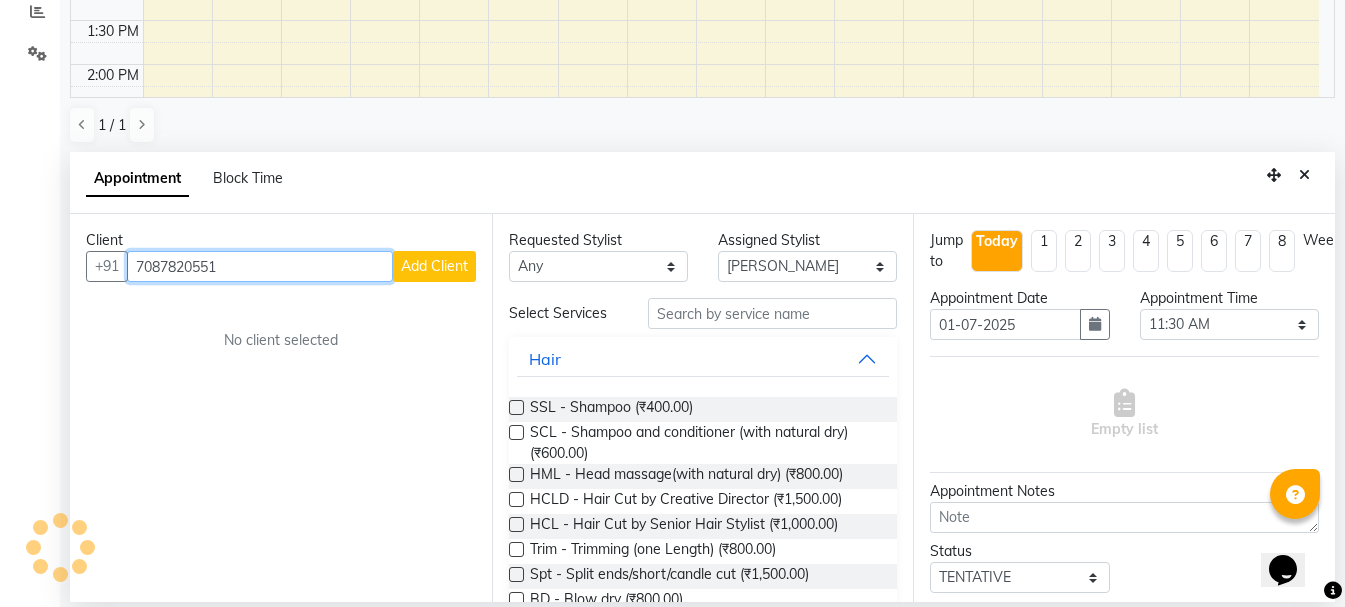 type on "7087820551" 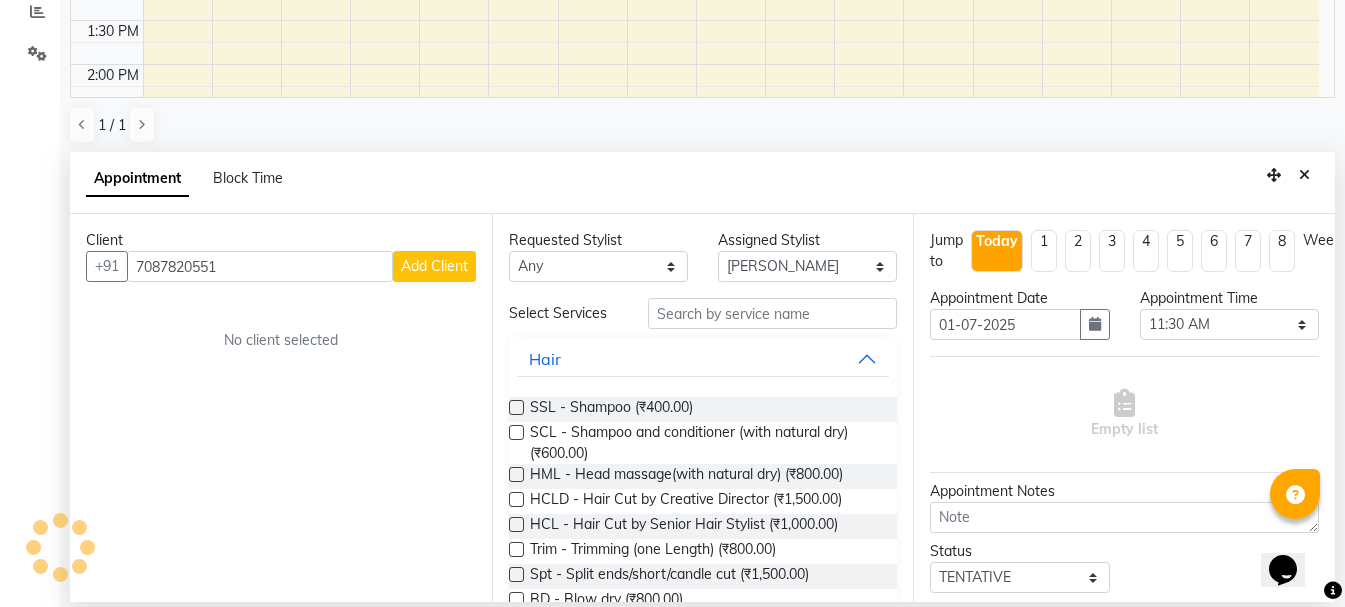 click on "Add Client" at bounding box center (434, 266) 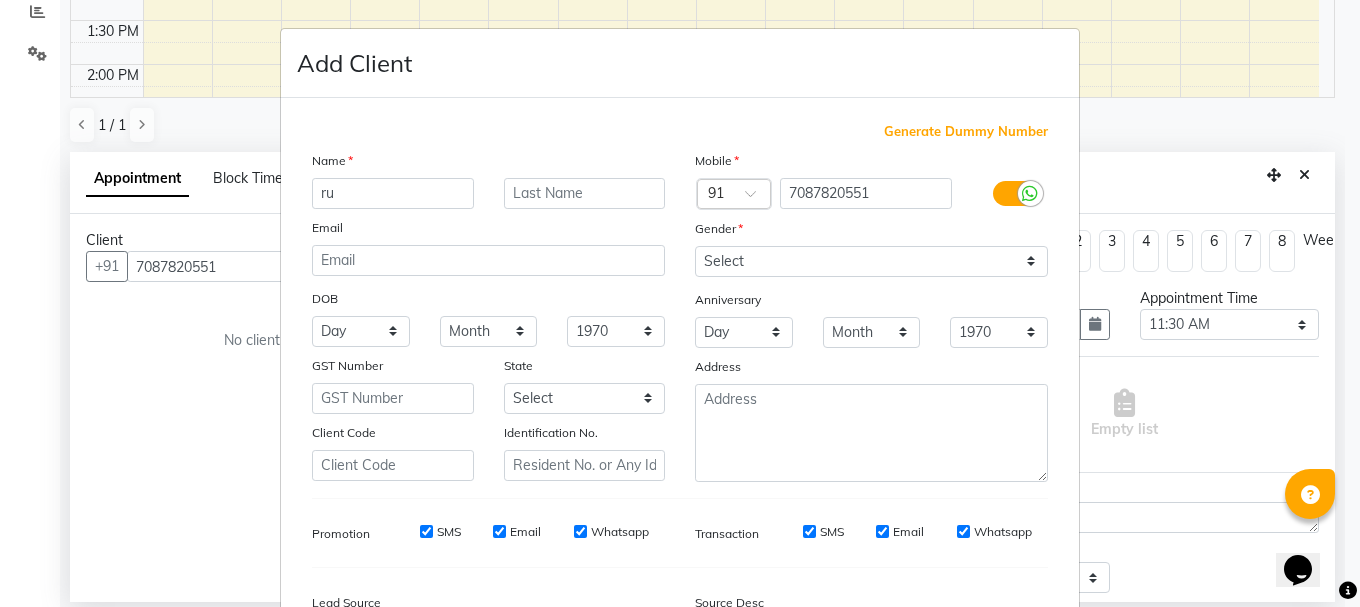 type on "r" 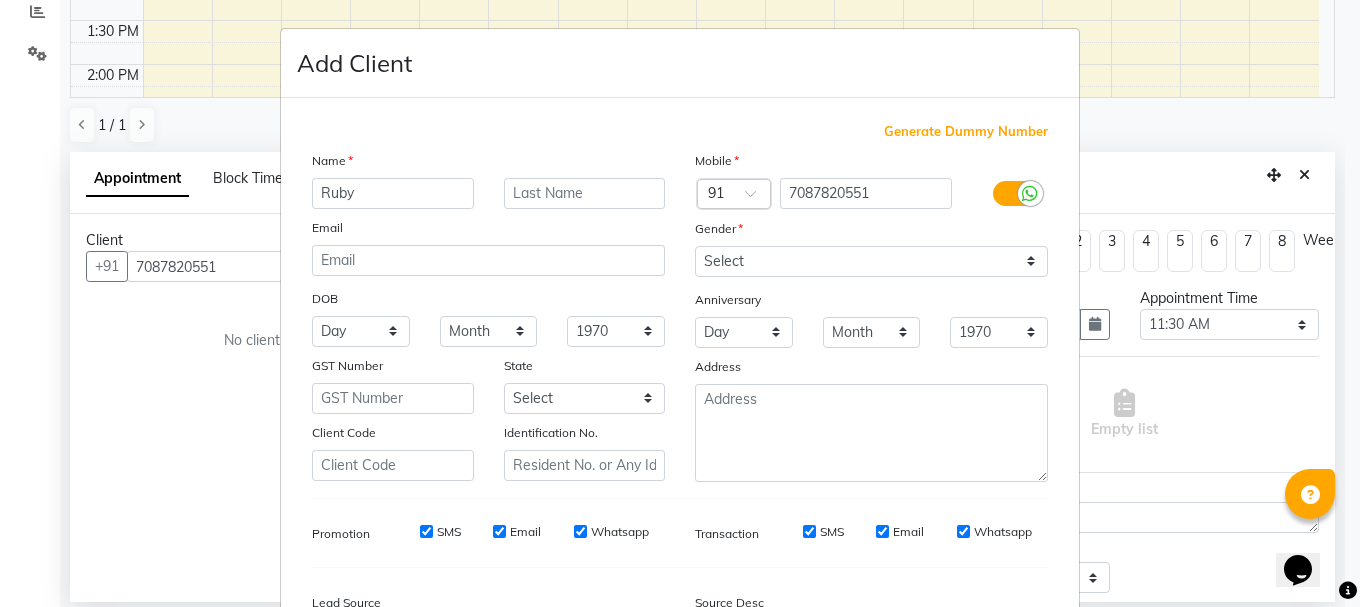 type on "Ruby" 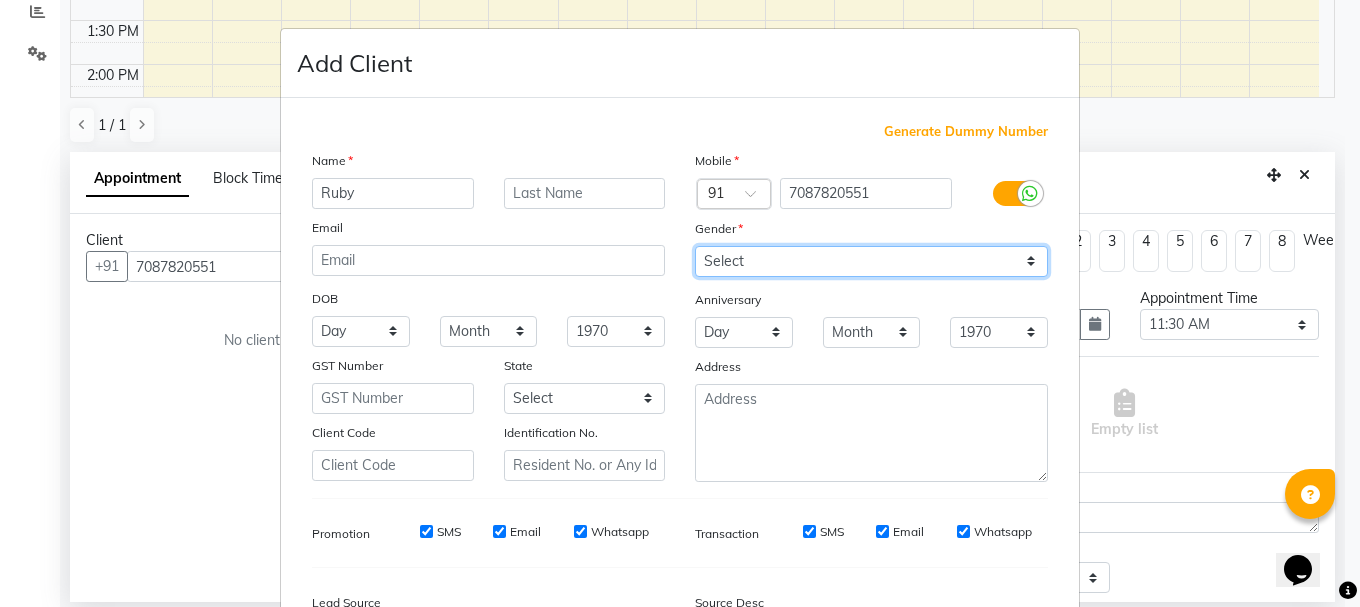 click on "Select [DEMOGRAPHIC_DATA] [DEMOGRAPHIC_DATA] Other Prefer Not To Say" at bounding box center (871, 261) 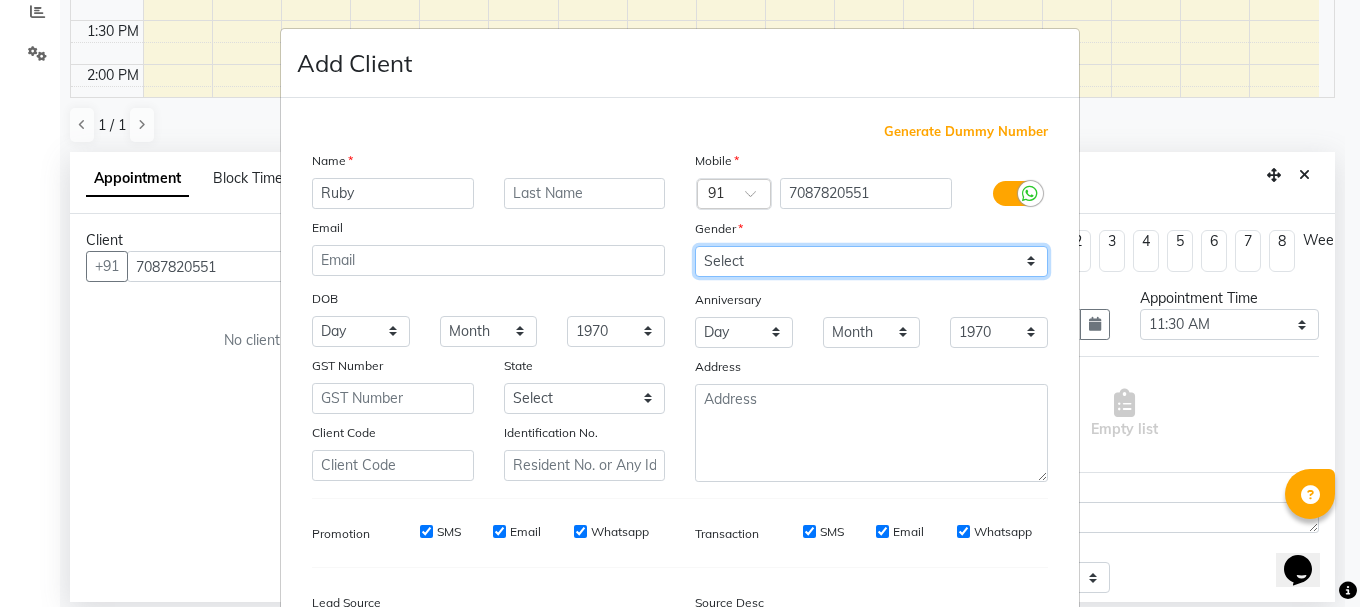 select on "[DEMOGRAPHIC_DATA]" 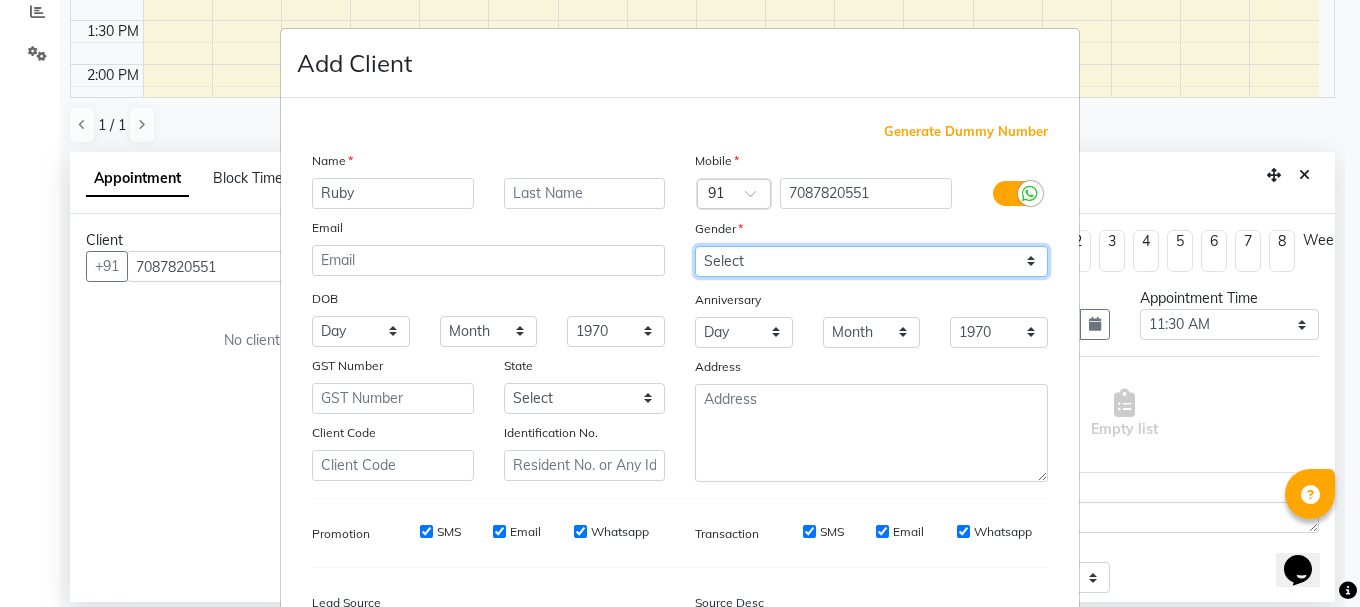 click on "Select [DEMOGRAPHIC_DATA] [DEMOGRAPHIC_DATA] Other Prefer Not To Say" at bounding box center (871, 261) 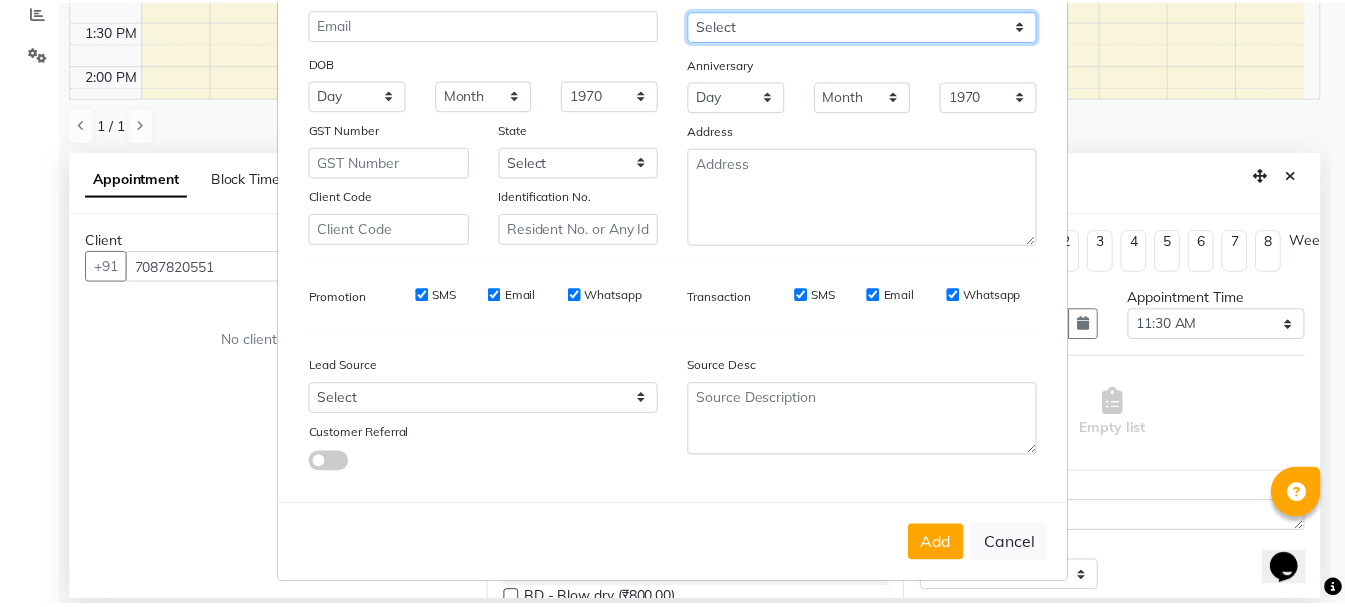 scroll, scrollTop: 242, scrollLeft: 0, axis: vertical 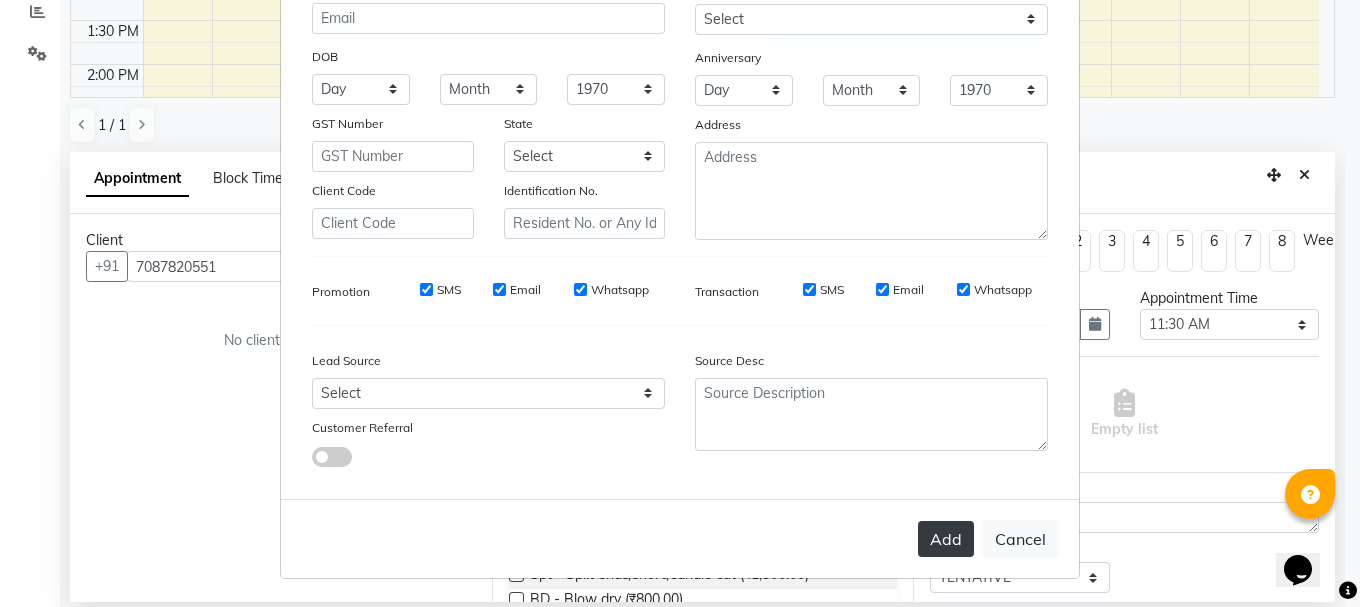 click on "Add" at bounding box center [946, 539] 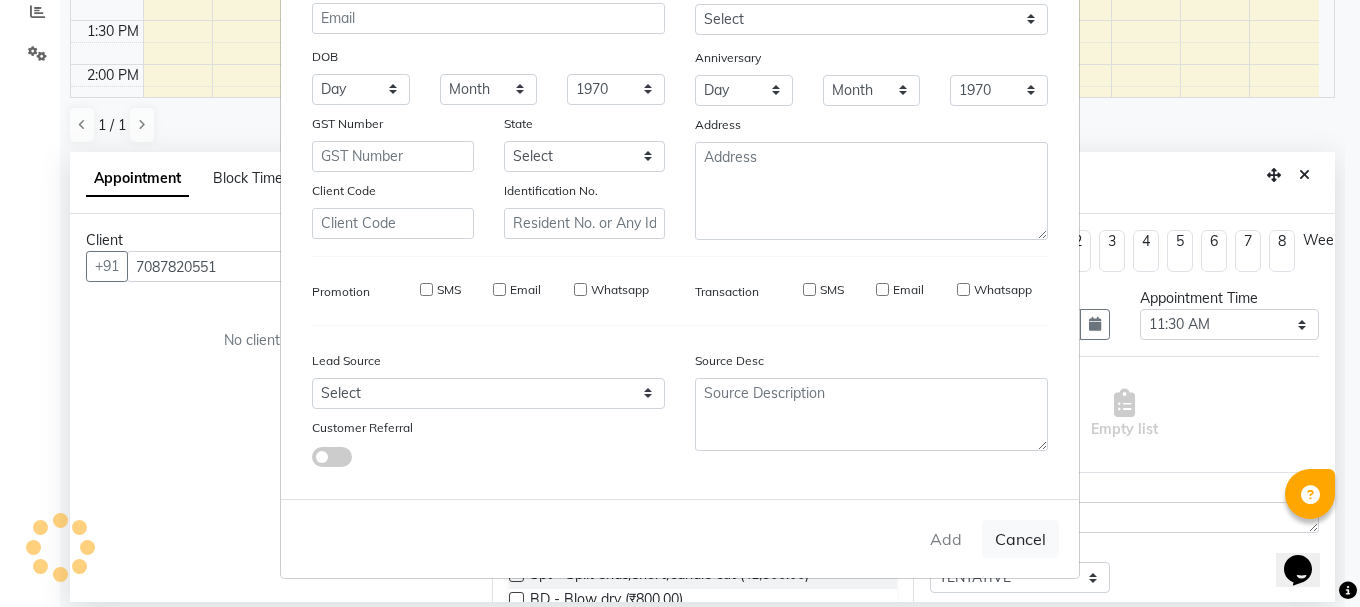 type 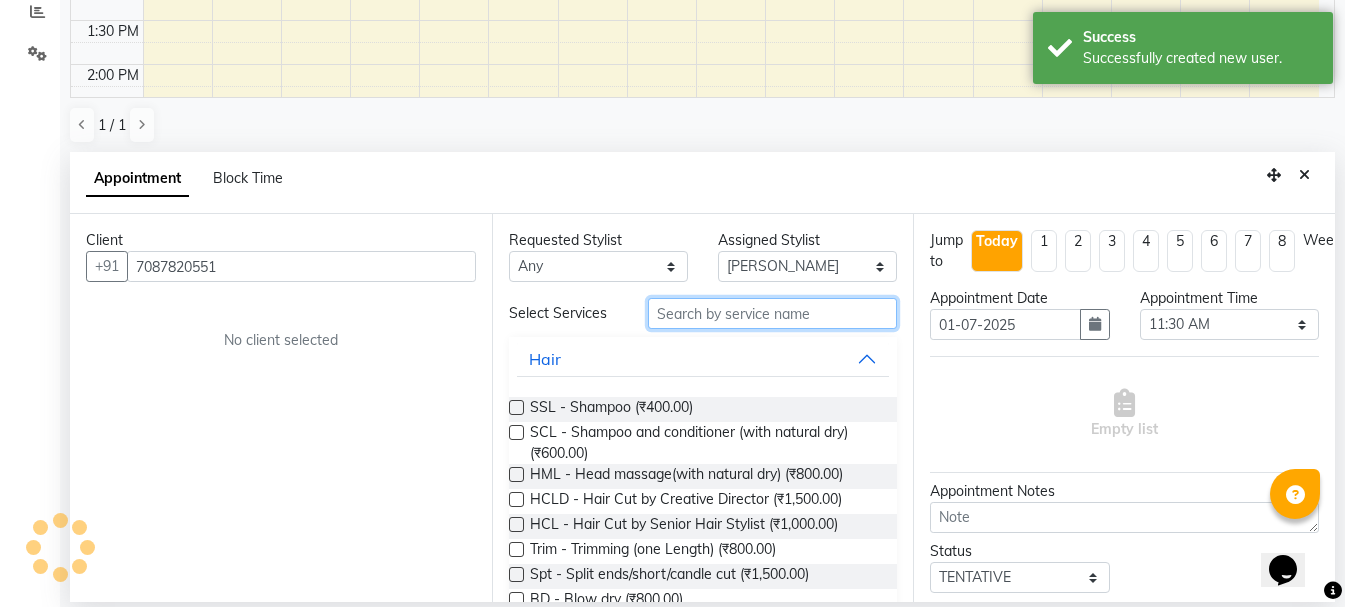 click at bounding box center [772, 313] 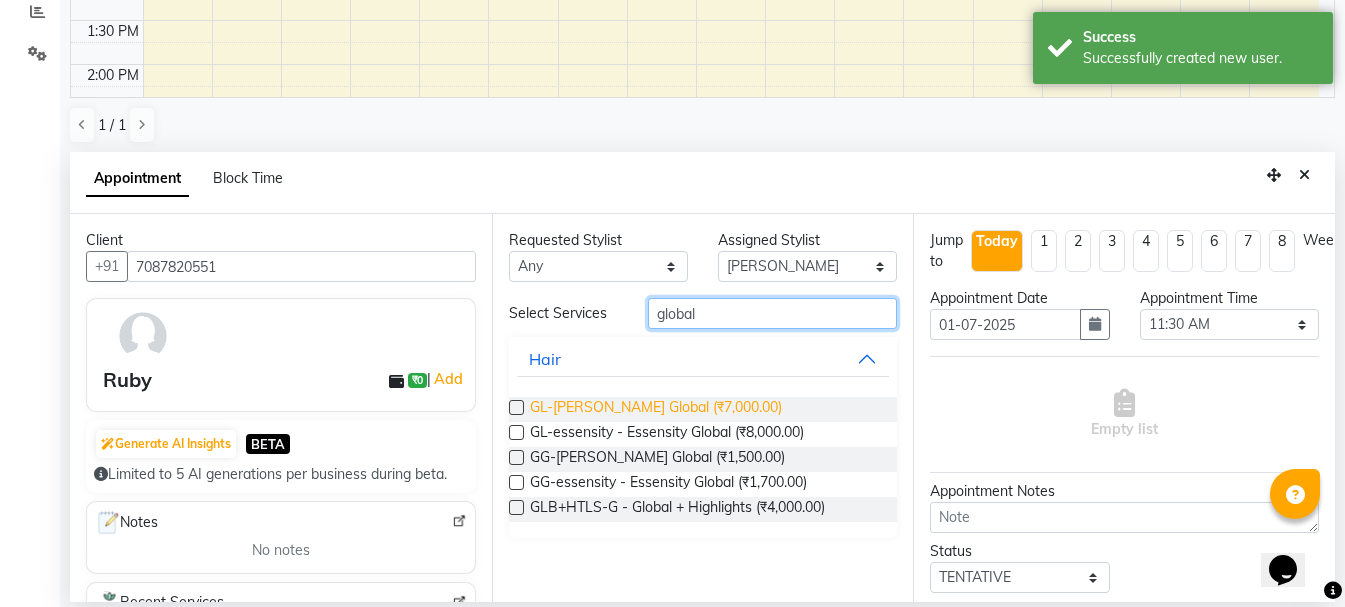 type on "global" 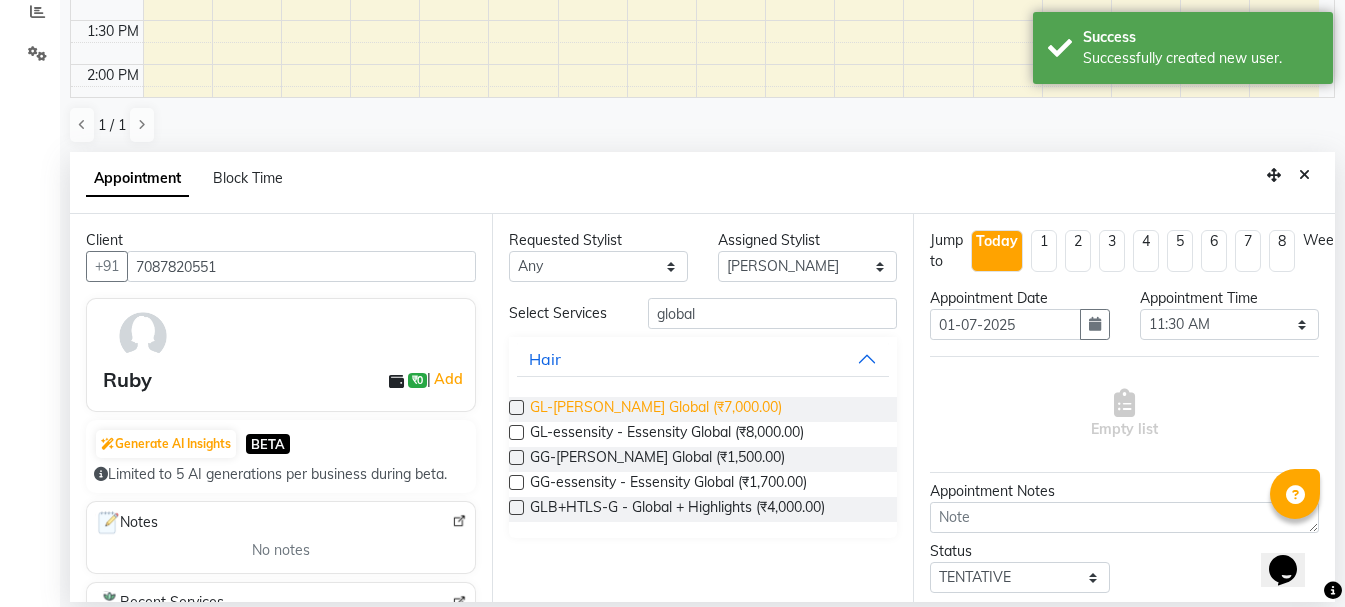 click on "GL-[PERSON_NAME] Global (₹7,000.00)" at bounding box center [656, 409] 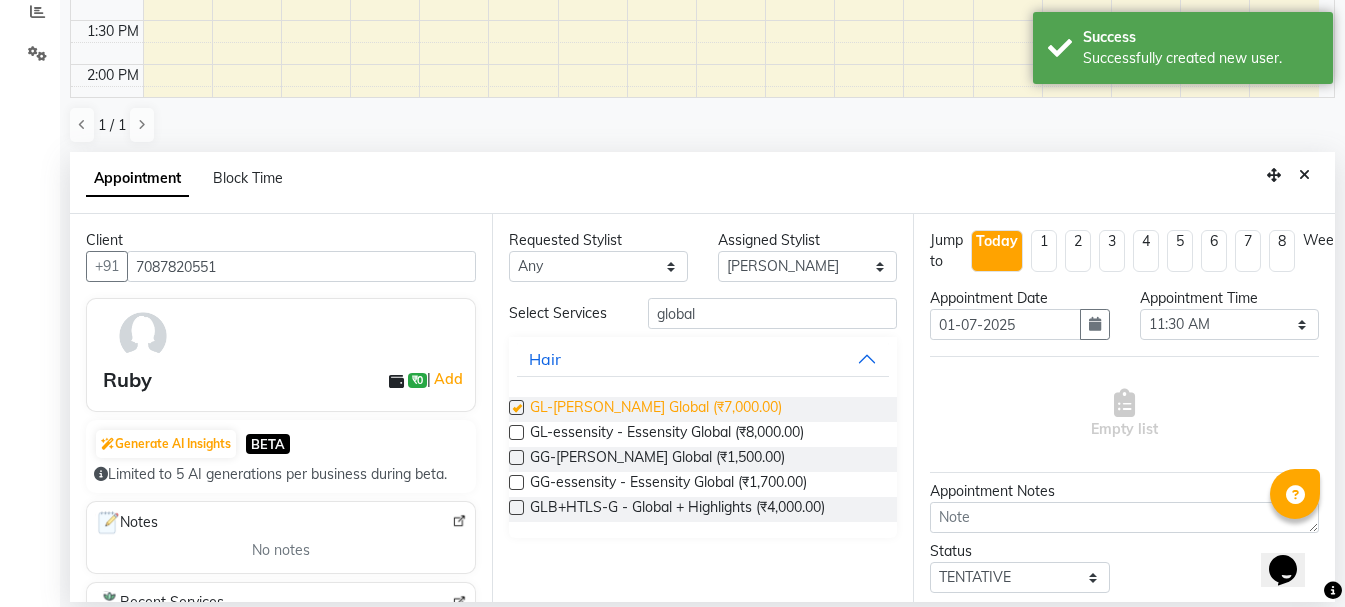 checkbox on "false" 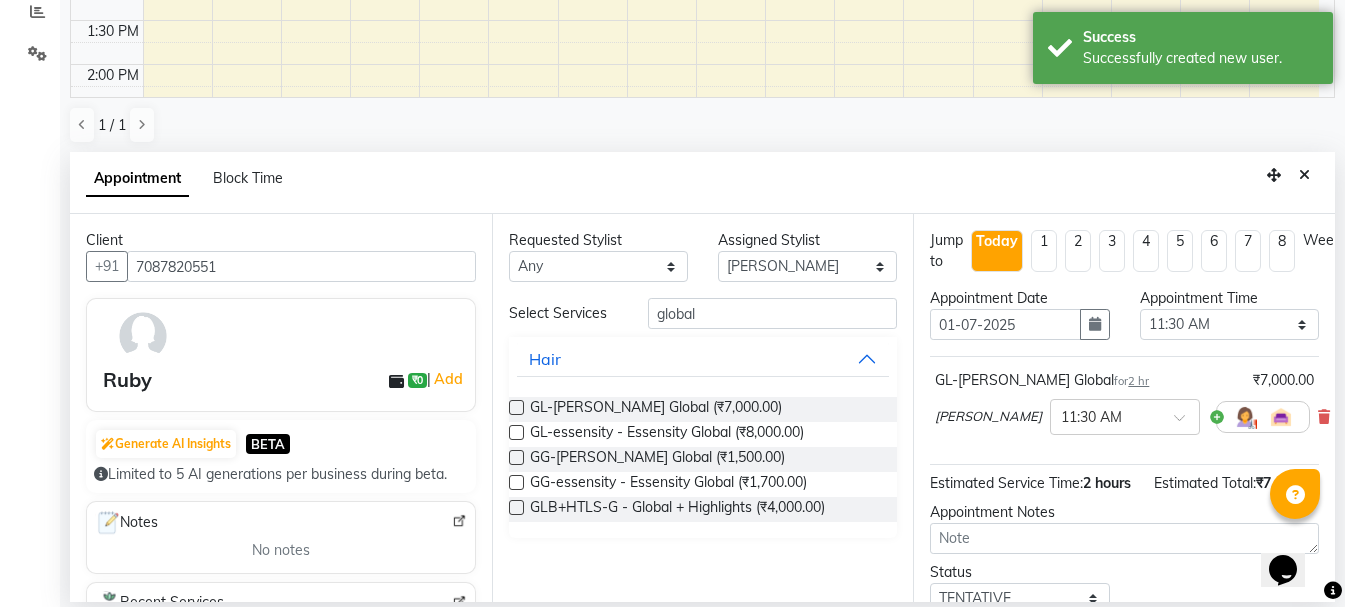 scroll, scrollTop: 174, scrollLeft: 0, axis: vertical 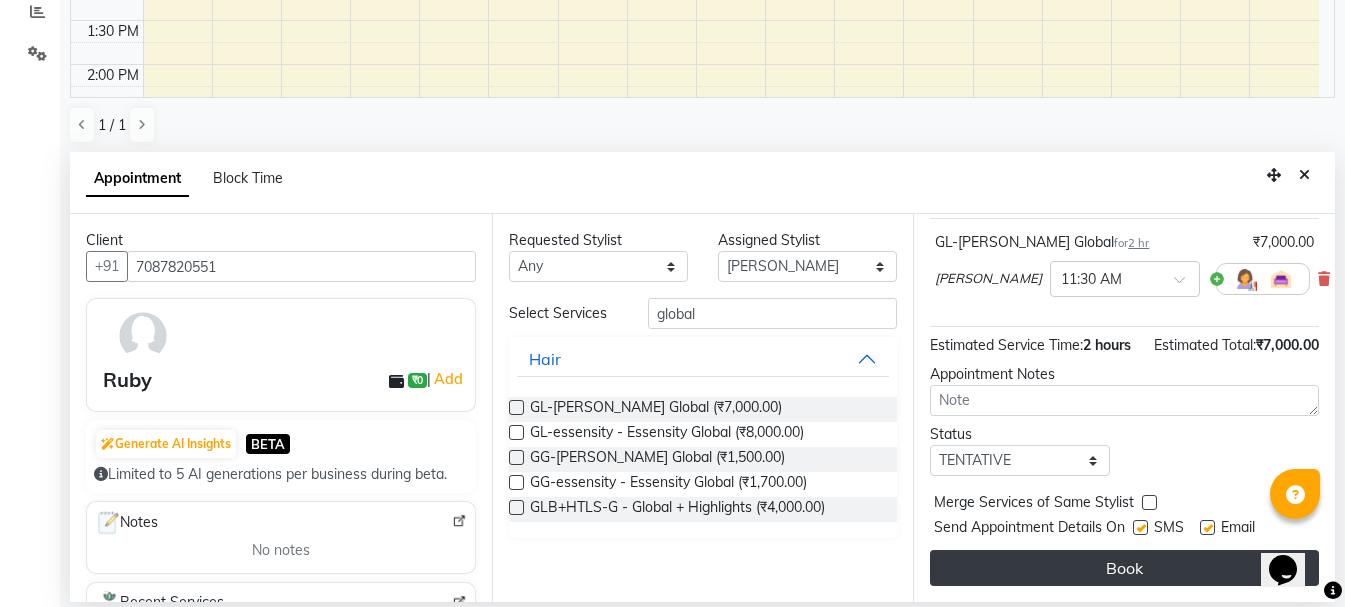 click on "Book" at bounding box center (1124, 568) 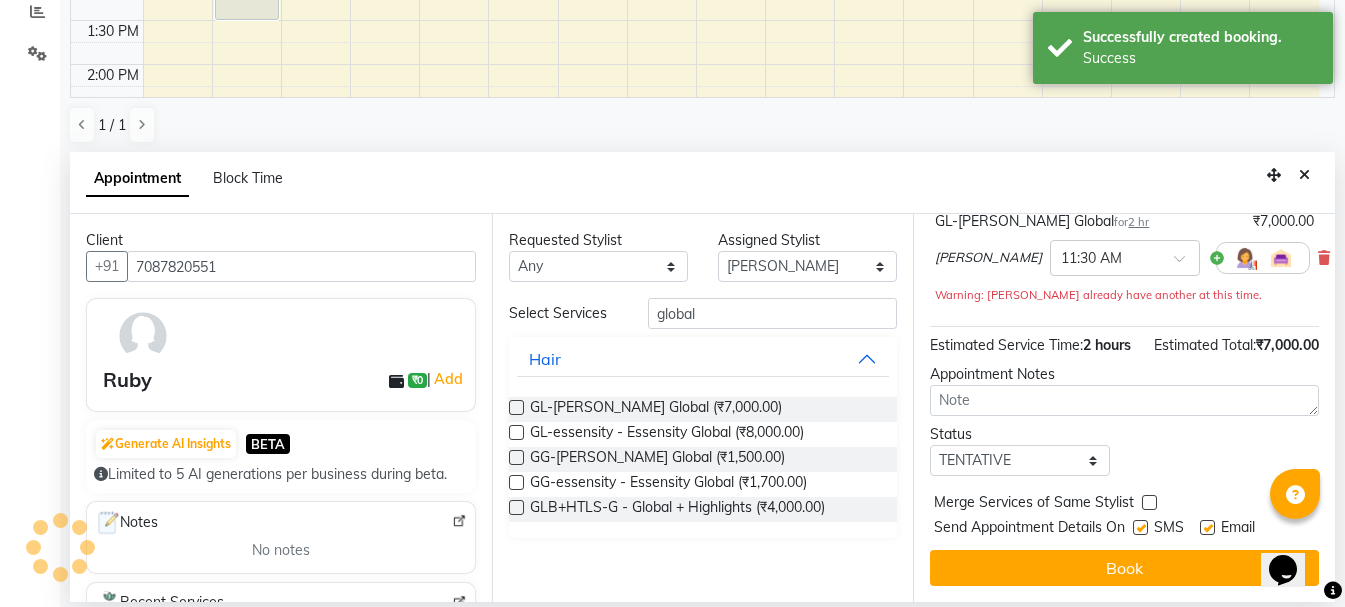 scroll, scrollTop: 0, scrollLeft: 0, axis: both 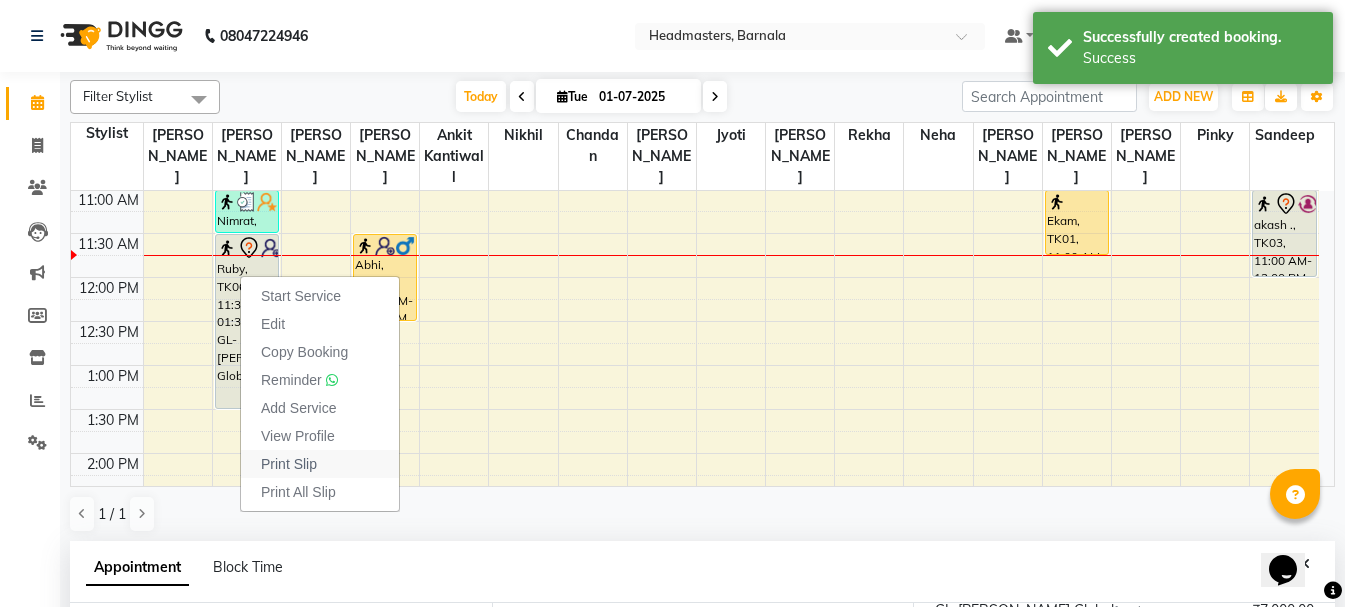 click on "Print Slip" at bounding box center (320, 464) 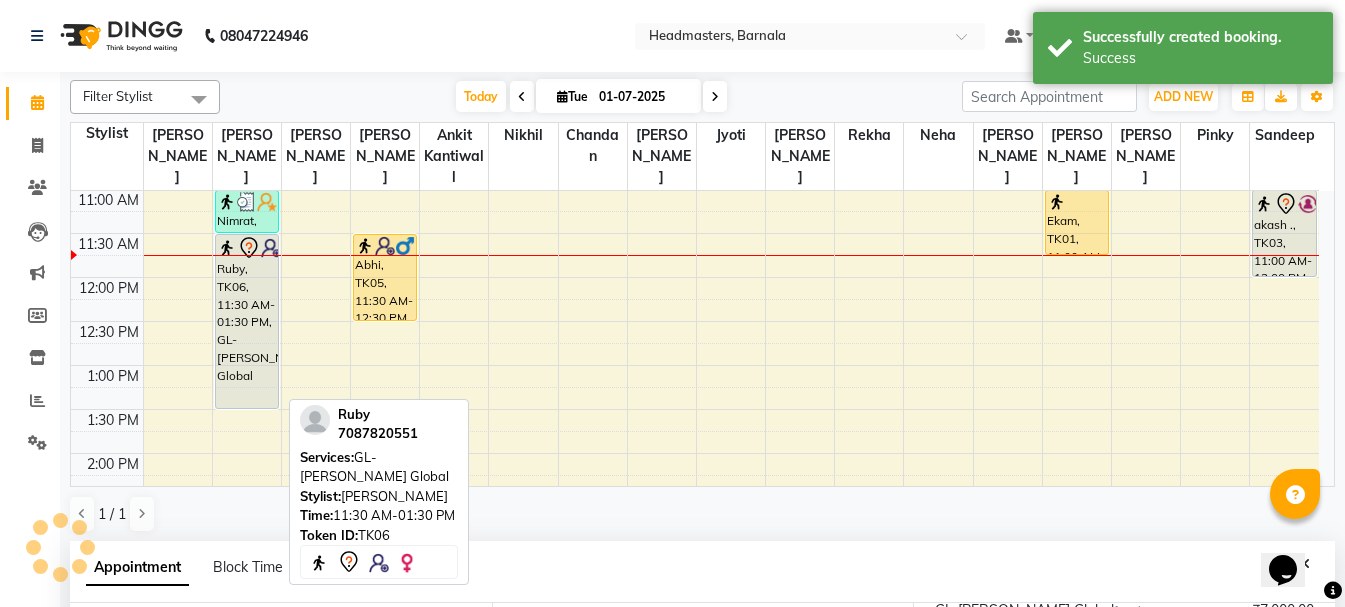 click 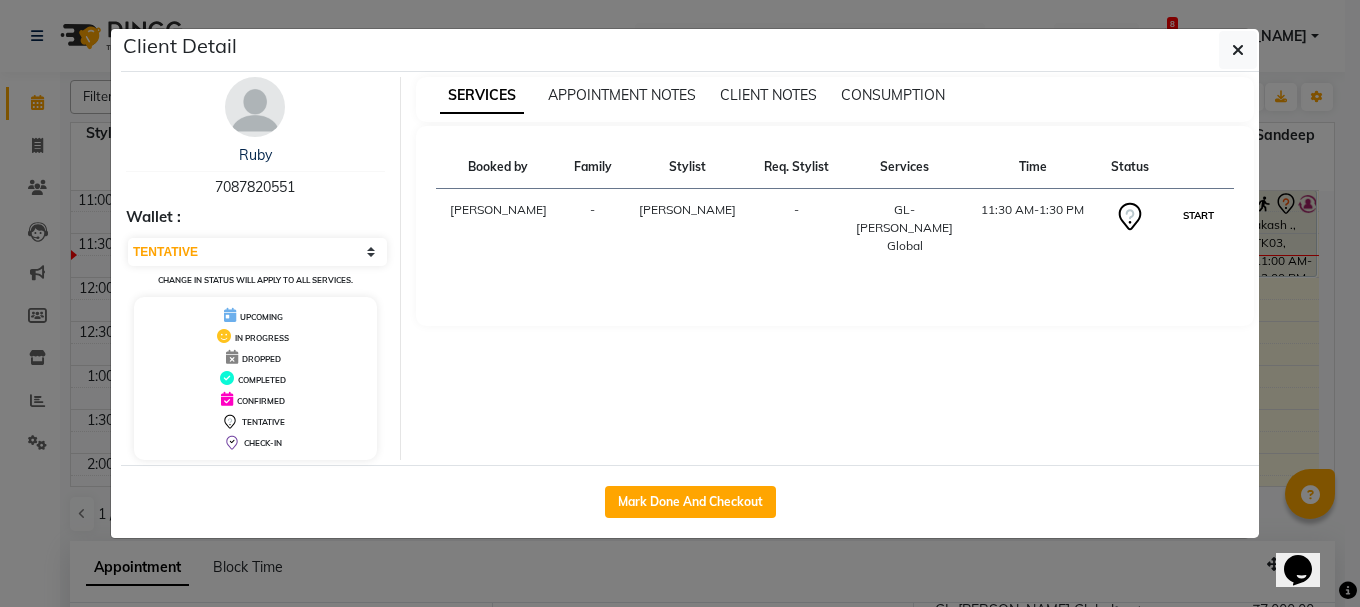 click on "START" at bounding box center (1198, 215) 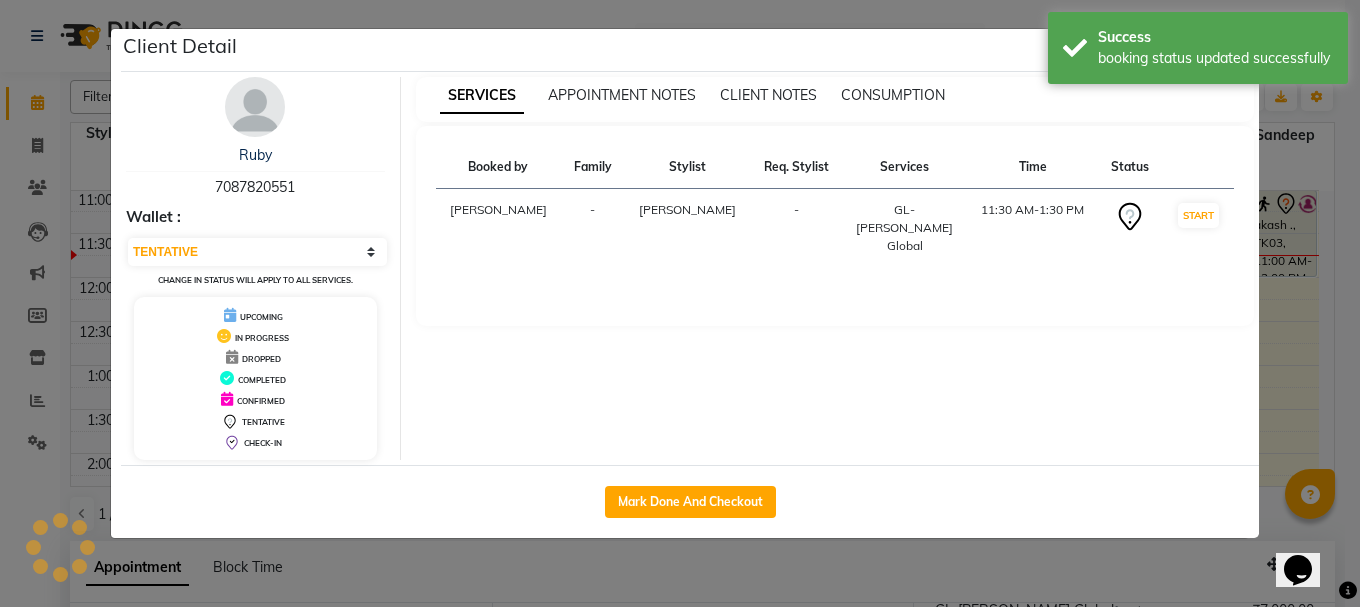select on "1" 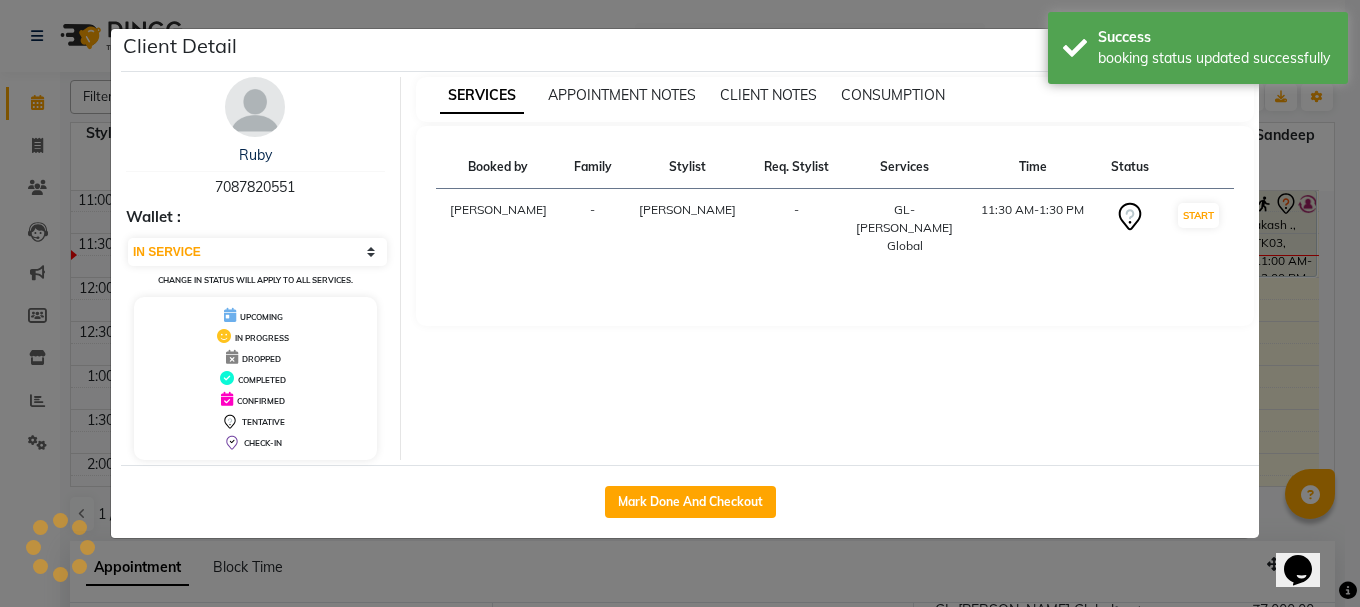 click on "Client Detail  Ruby    7087820551 Wallet : Select IN SERVICE CONFIRMED TENTATIVE CHECK IN MARK DONE UPCOMING Change in status will apply to all services. UPCOMING IN PROGRESS DROPPED COMPLETED CONFIRMED TENTATIVE CHECK-IN SERVICES APPOINTMENT NOTES CLIENT NOTES CONSUMPTION Booked by Family Stylist Req. Stylist Services Time Status  [PERSON_NAME] -  GL-[PERSON_NAME] Global   11:30 AM-1:30 PM   START   Mark Done And Checkout" 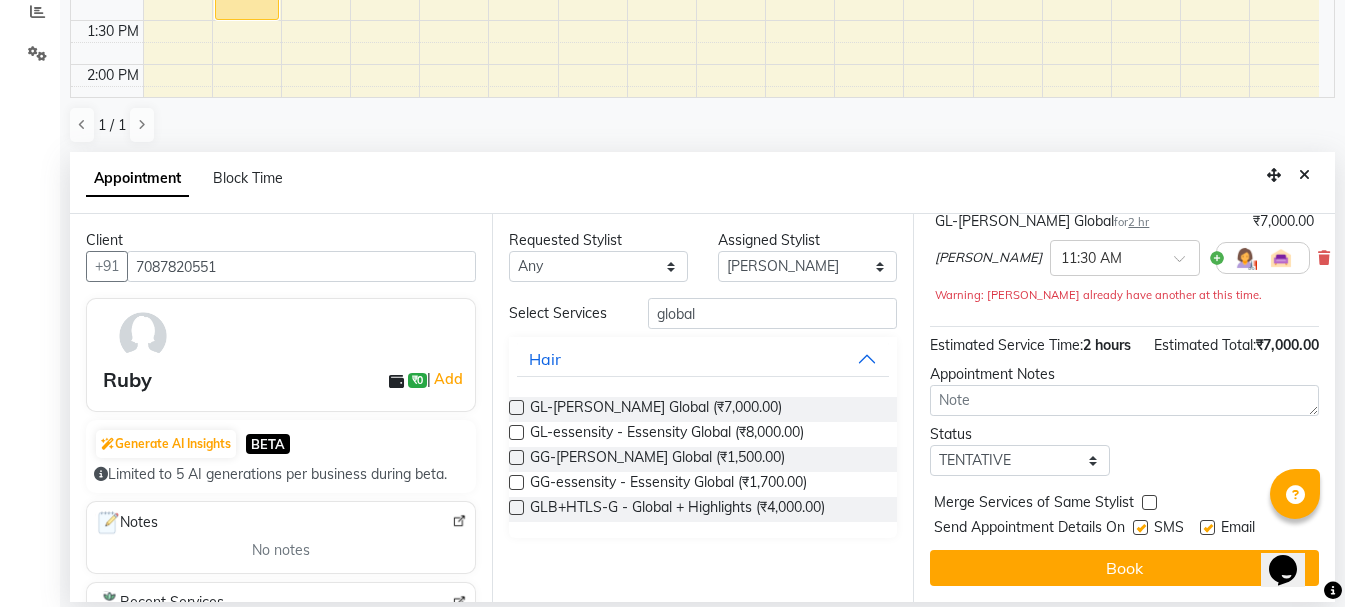 scroll, scrollTop: 0, scrollLeft: 0, axis: both 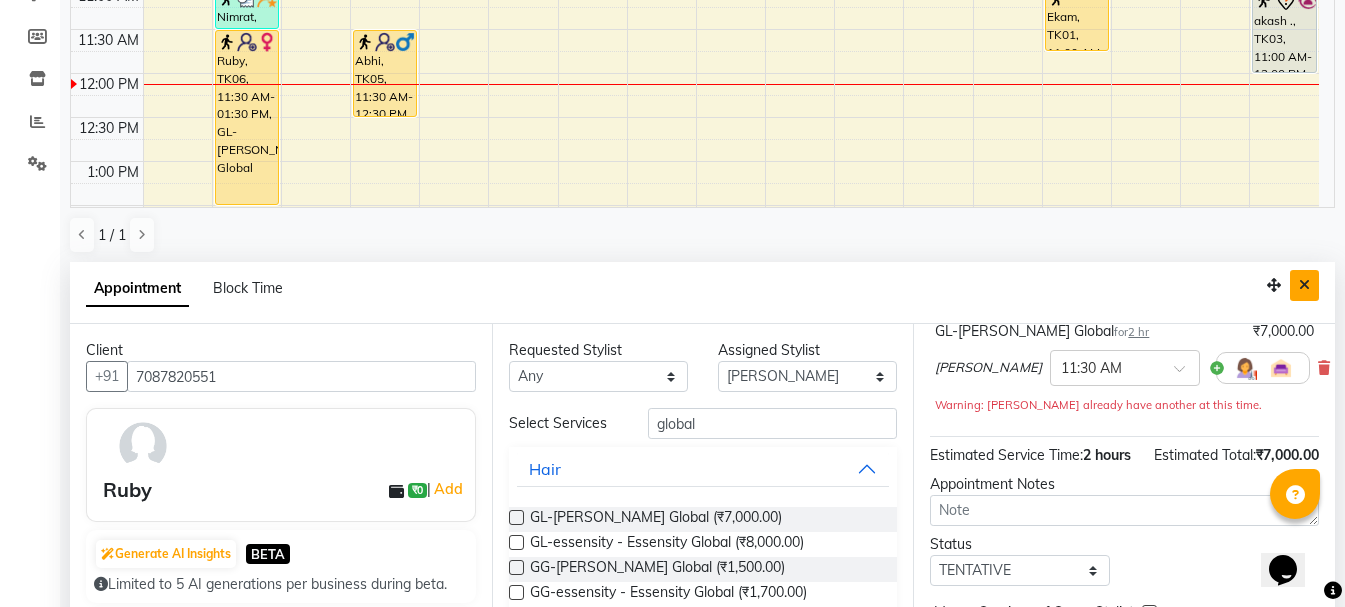 click at bounding box center (1304, 285) 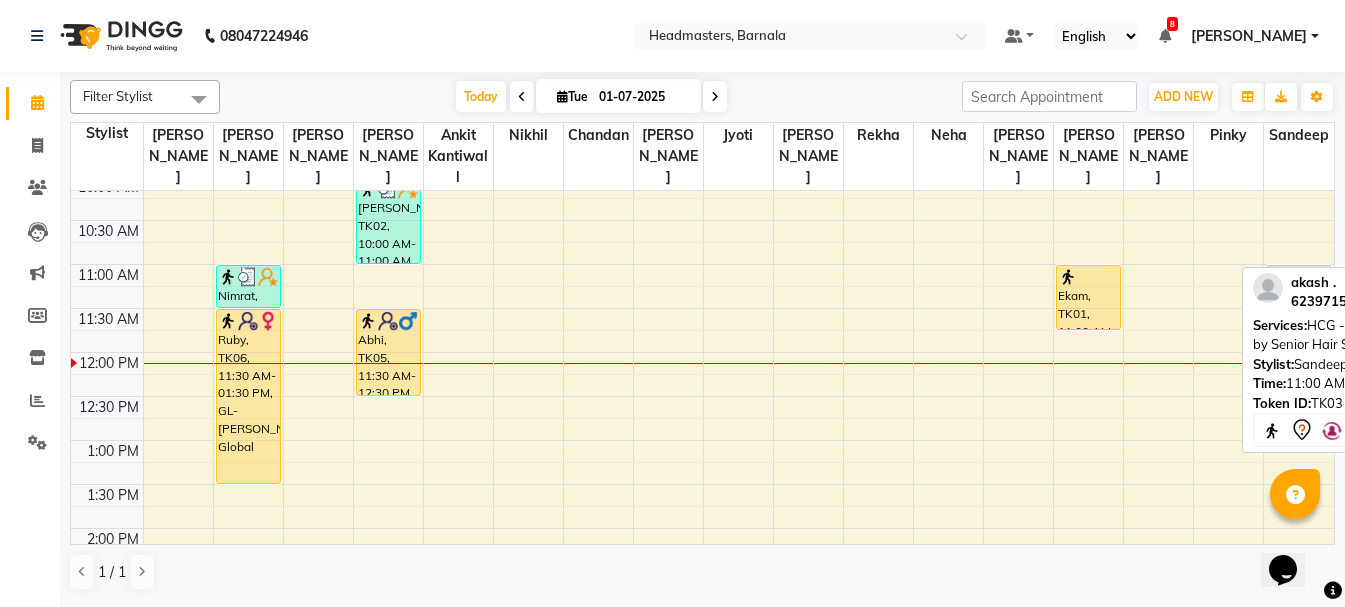 scroll, scrollTop: 0, scrollLeft: 0, axis: both 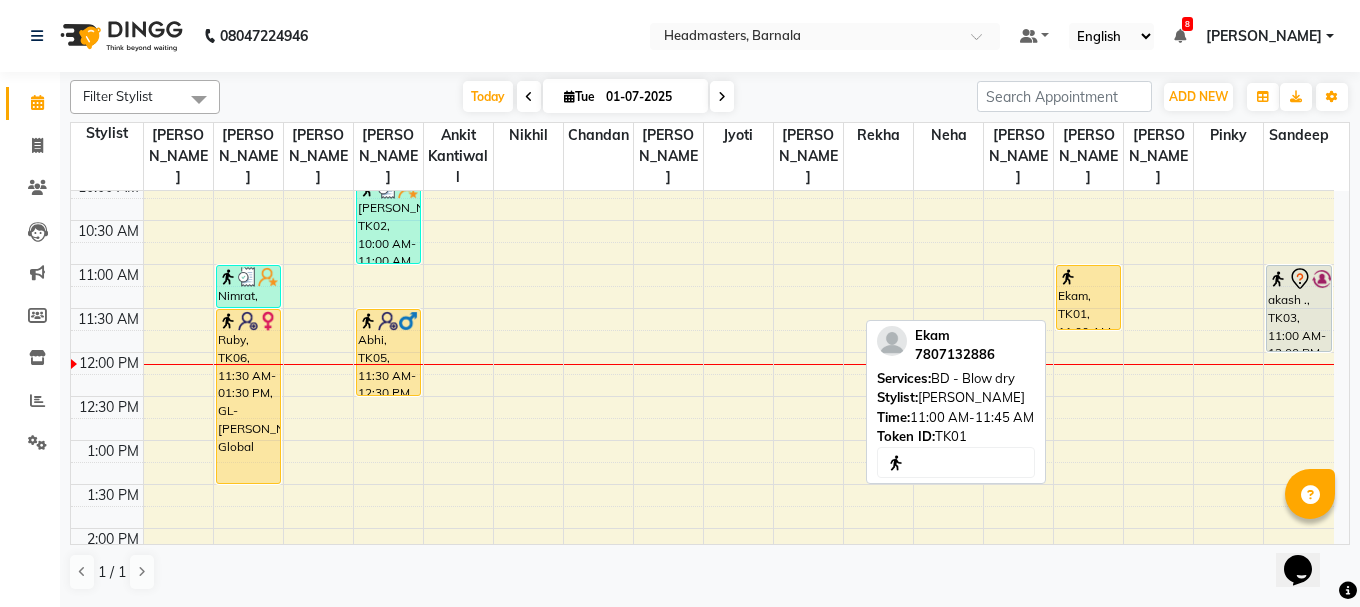 click on "Ekam, TK01, 11:00 AM-11:45 AM, BD - Blow dry" at bounding box center (1088, 297) 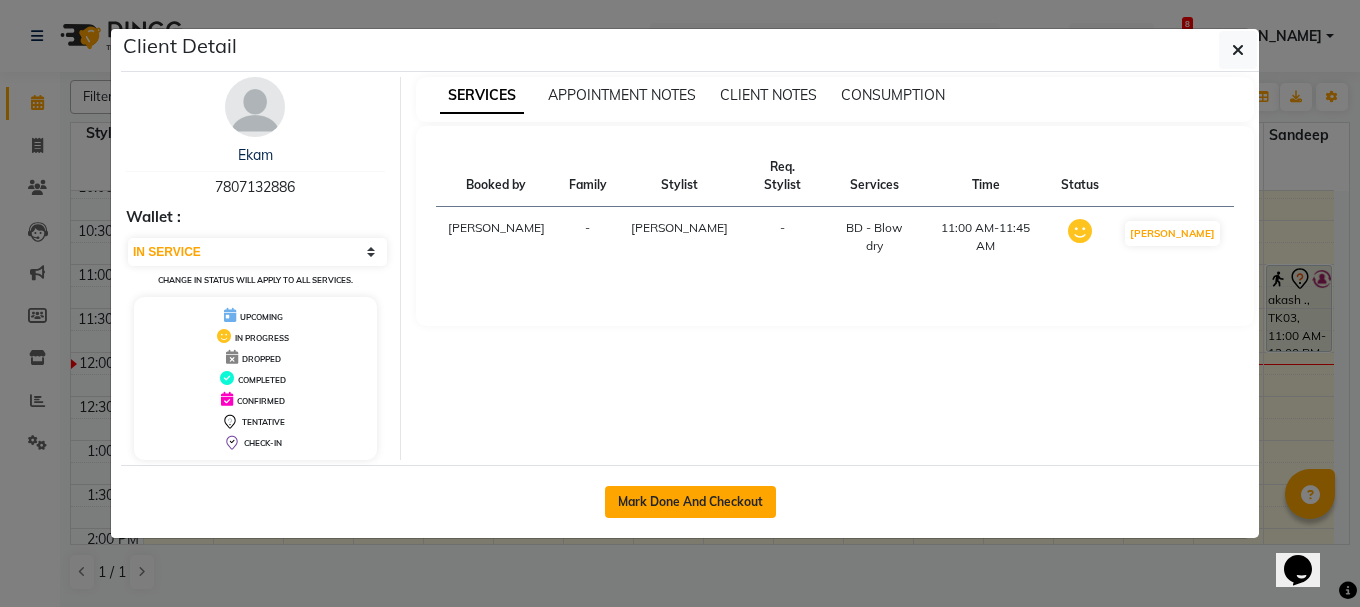 click on "Mark Done And Checkout" 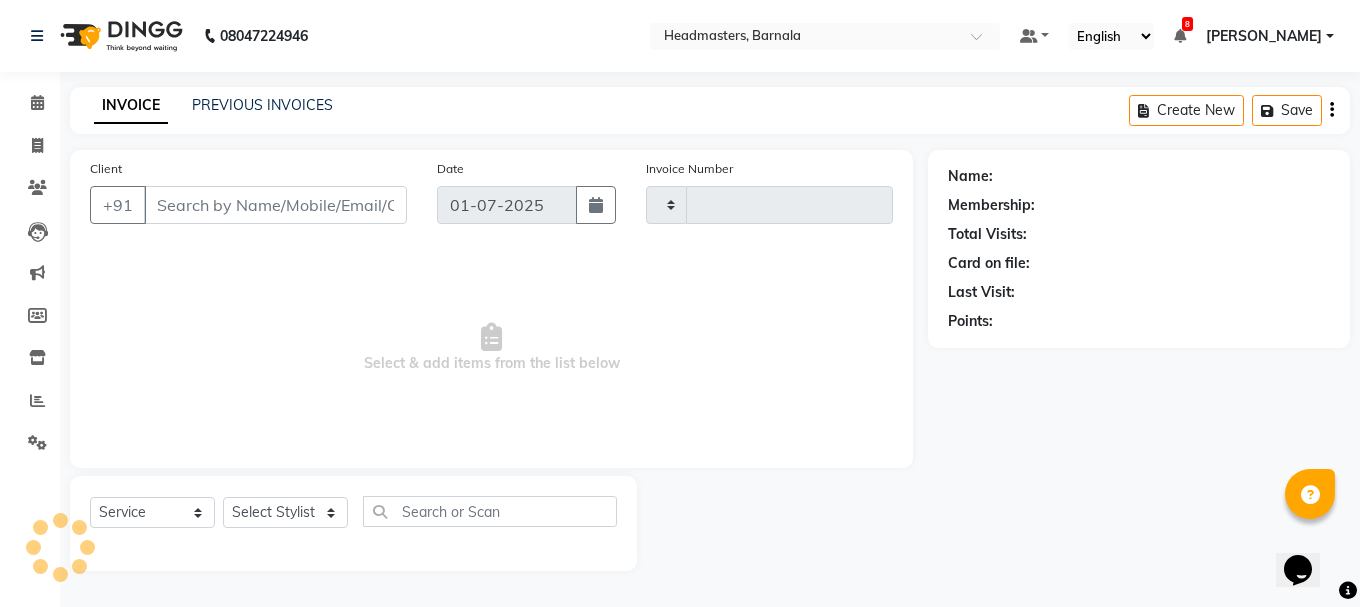 type on "7807132886" 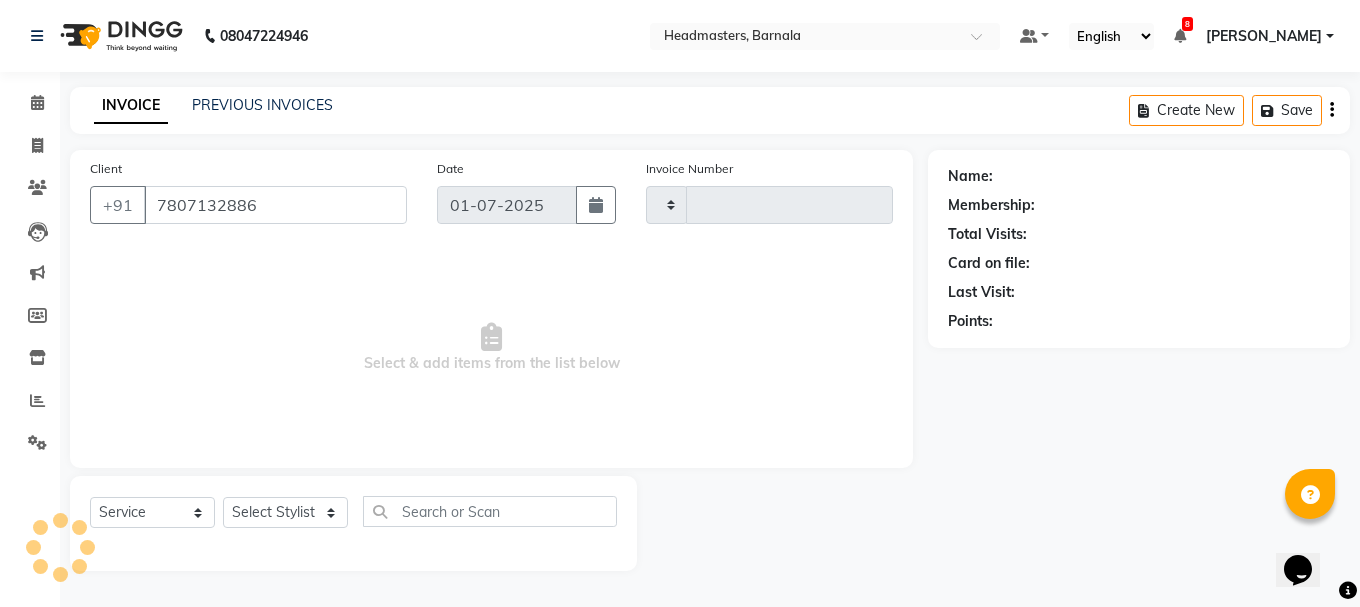 select on "67288" 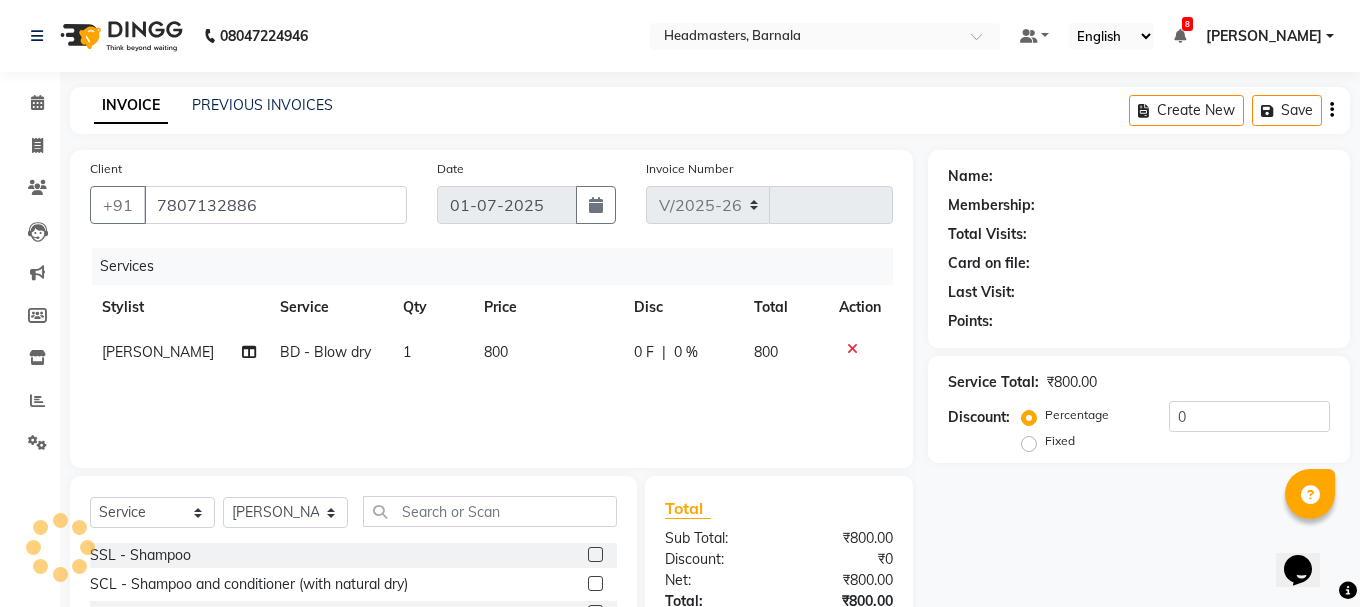 select on "7526" 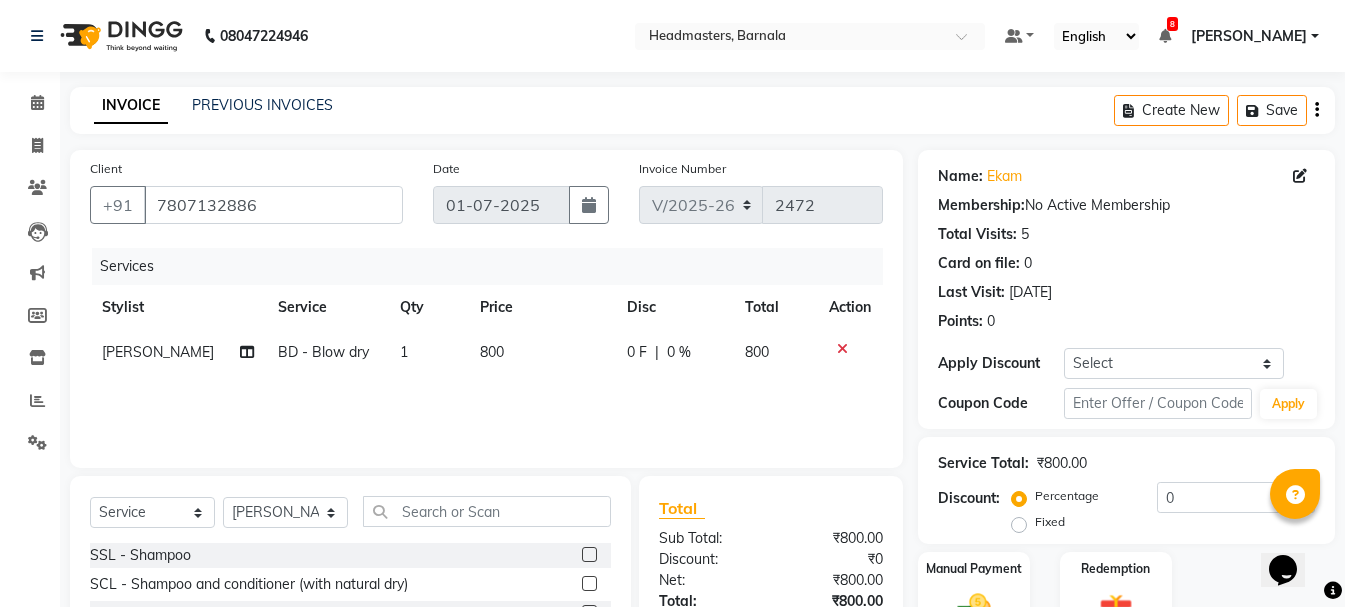 scroll, scrollTop: 194, scrollLeft: 0, axis: vertical 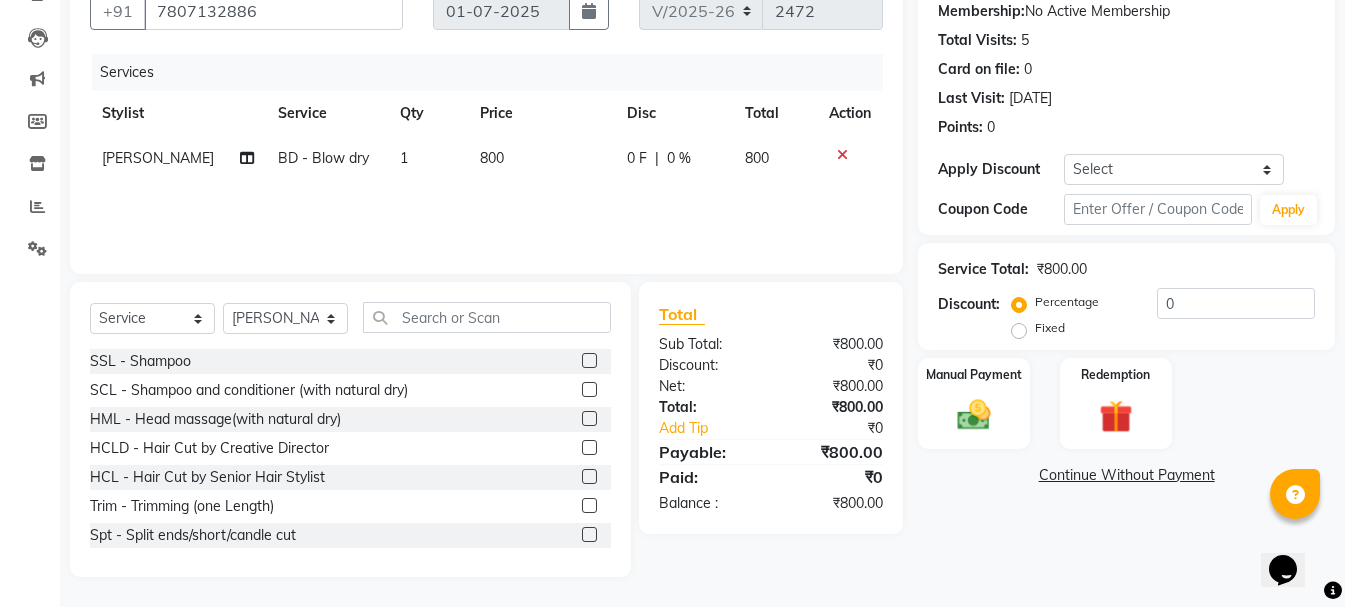 click on "Fixed" 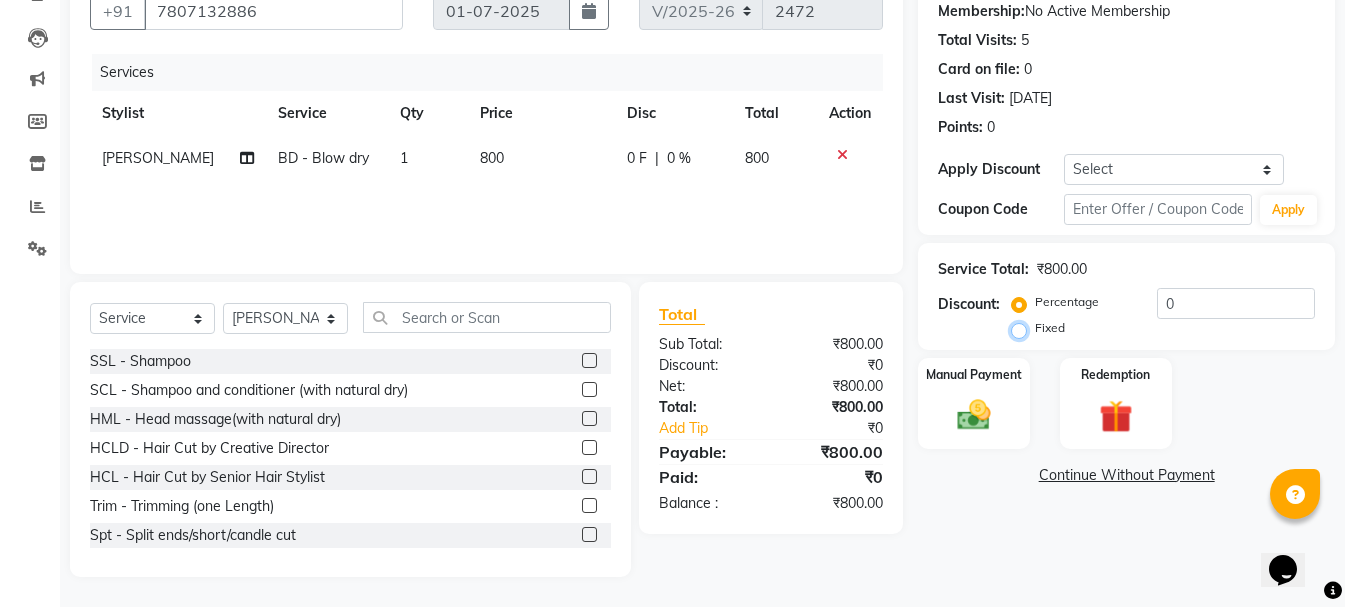 click on "Fixed" at bounding box center [1023, 328] 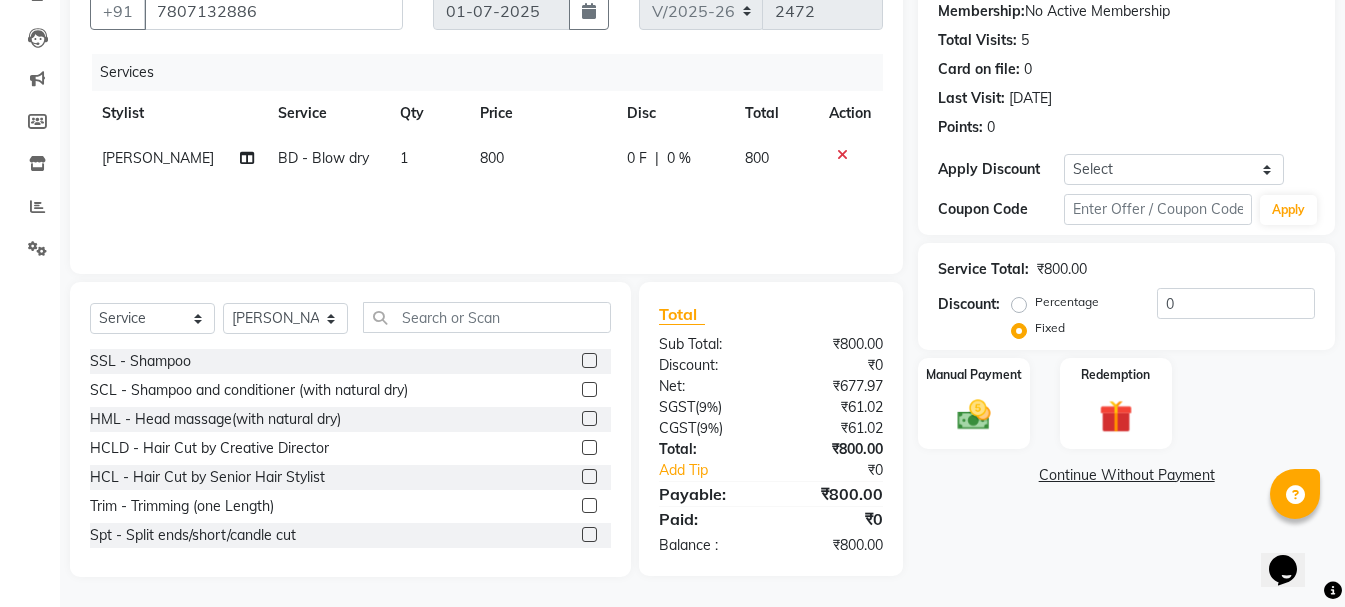 click on "BD - Blow dry" 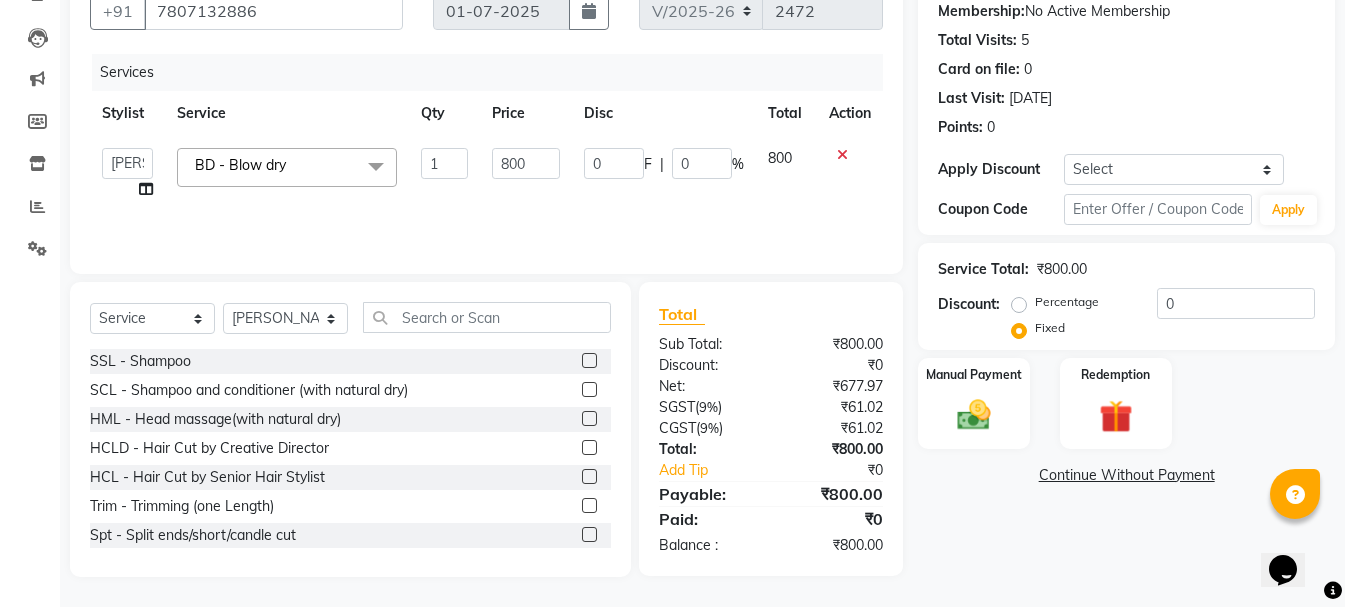 click 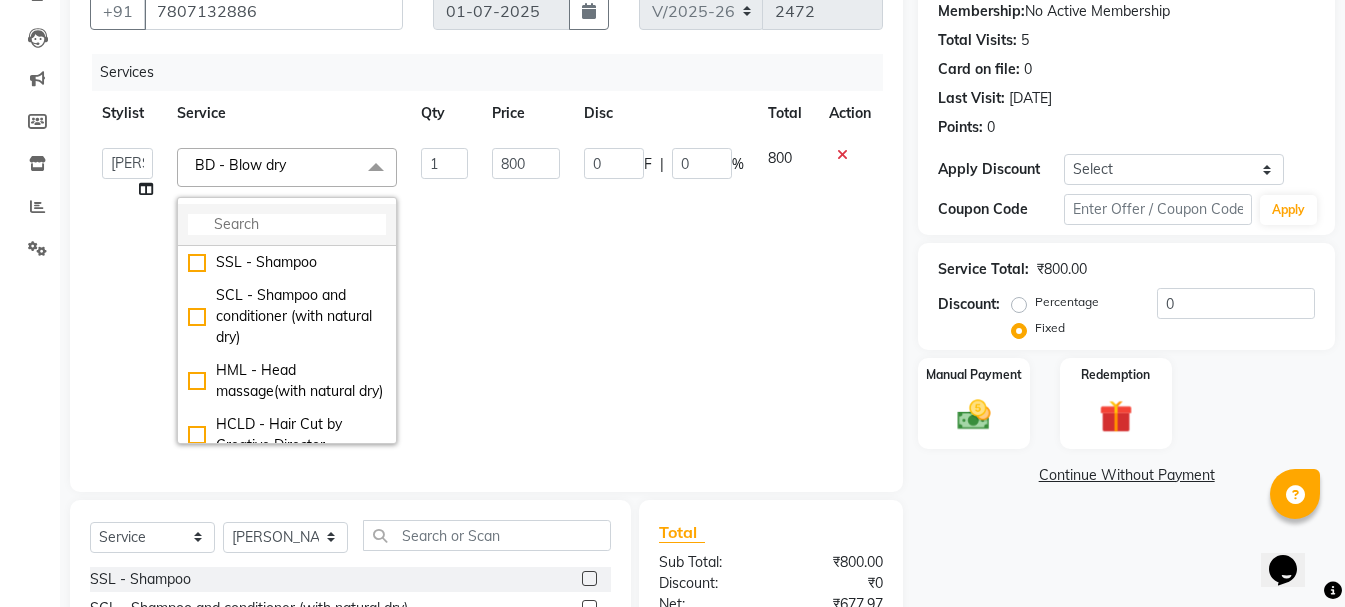 click 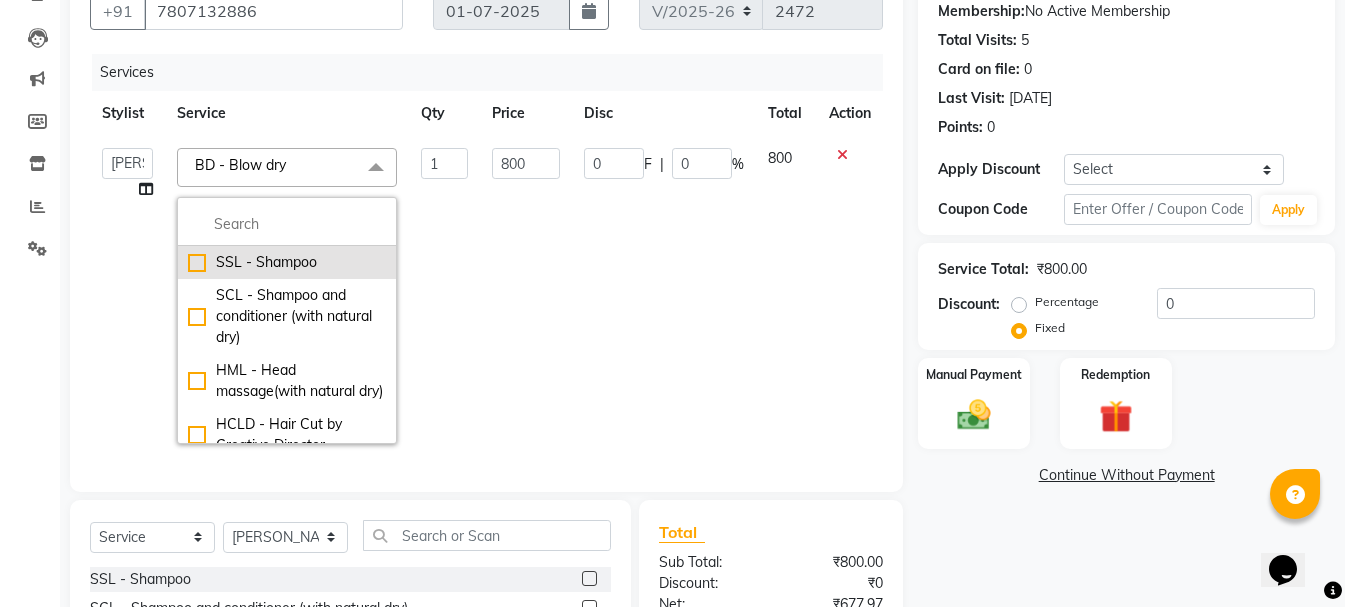 click on "SSL - Shampoo" 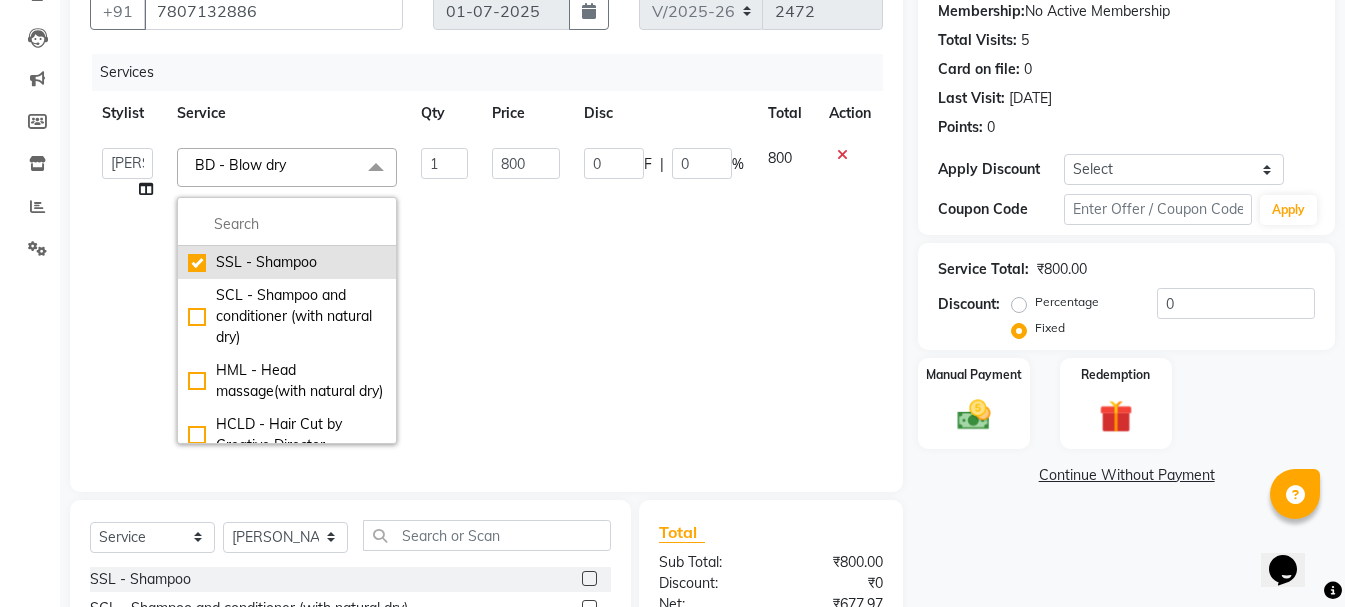 checkbox on "true" 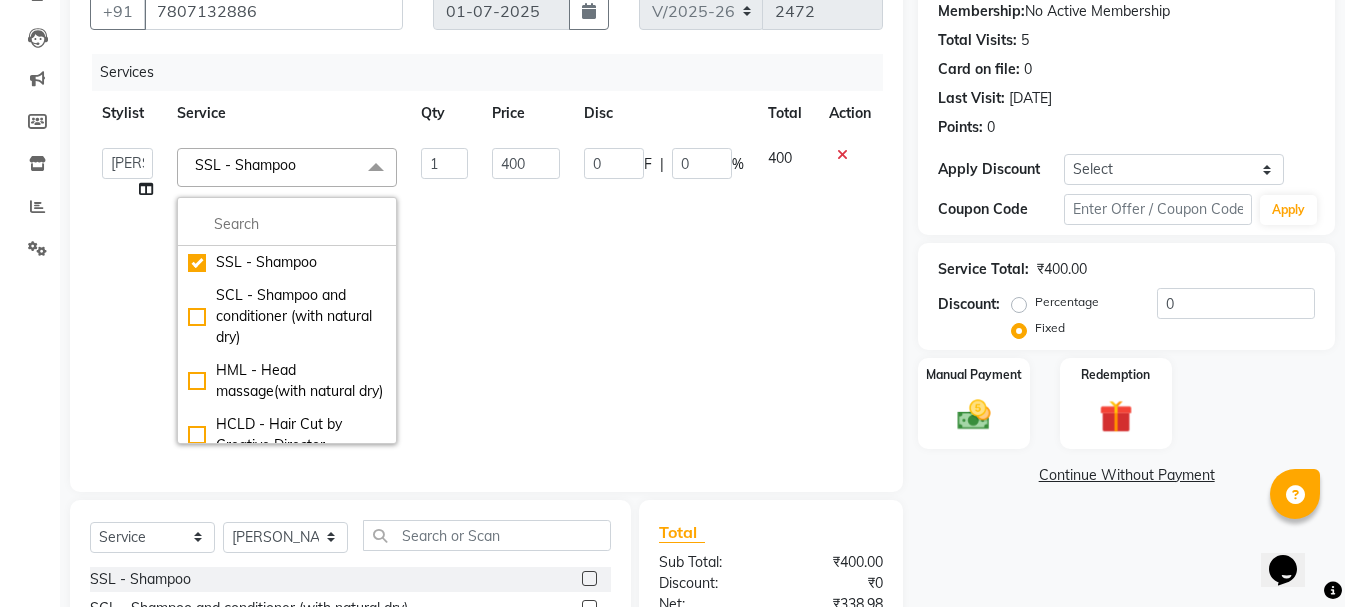 click on "400" 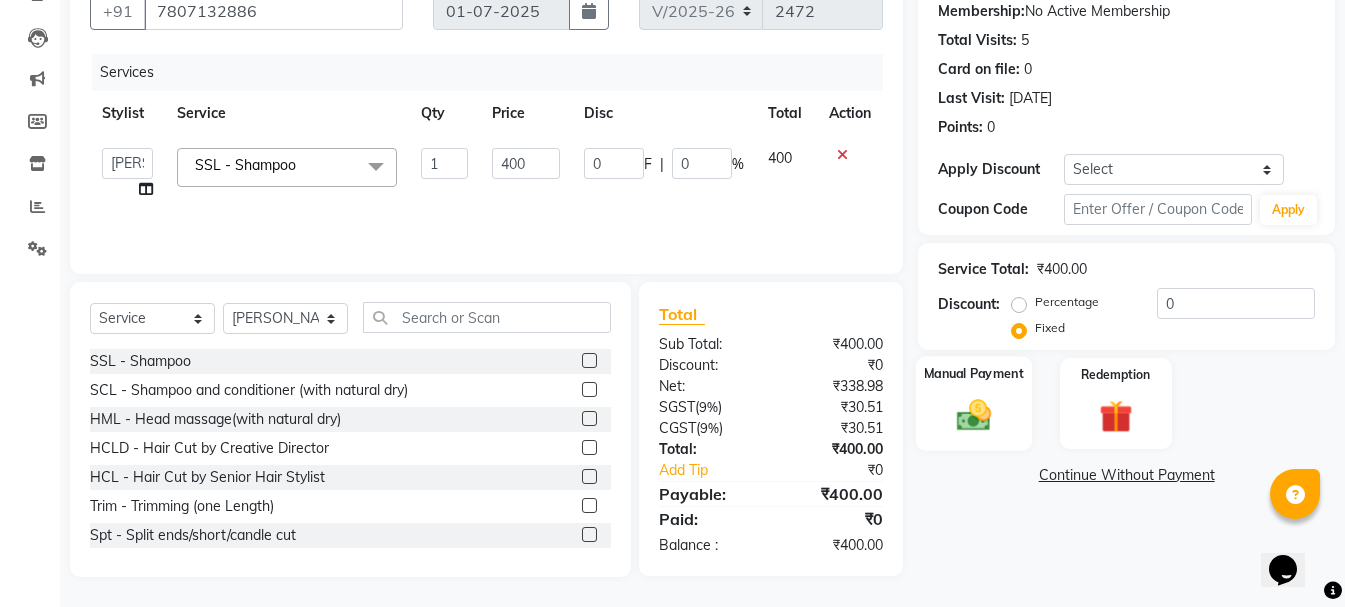 click 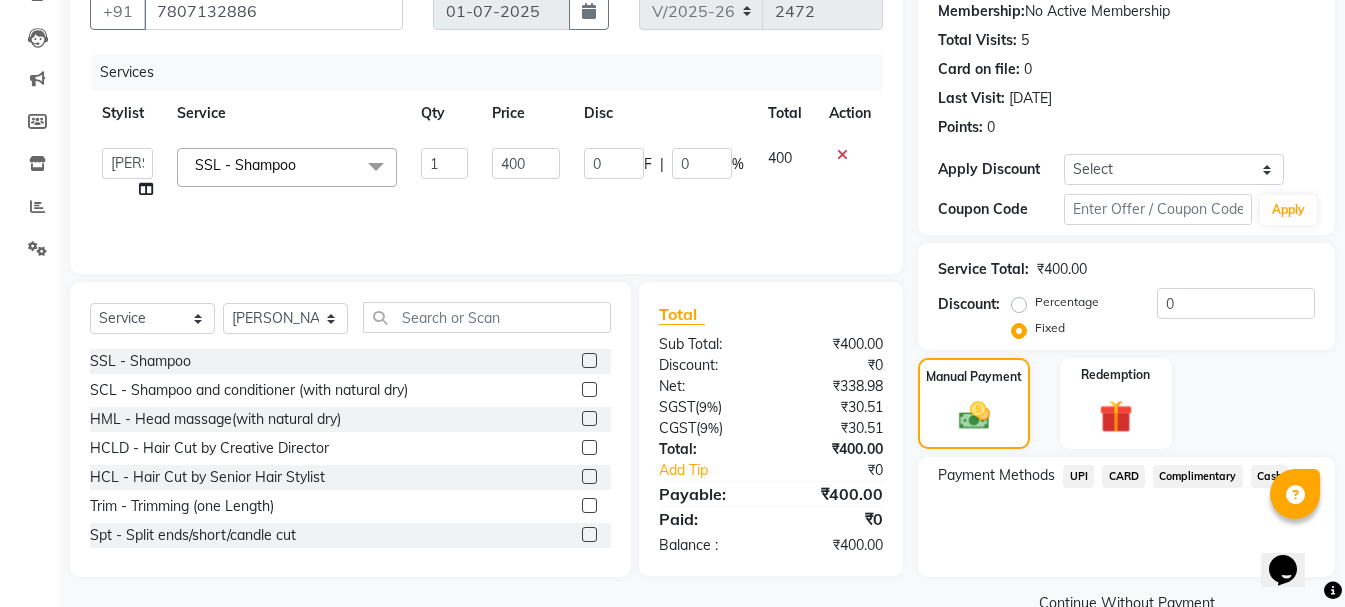 click on "UPI" 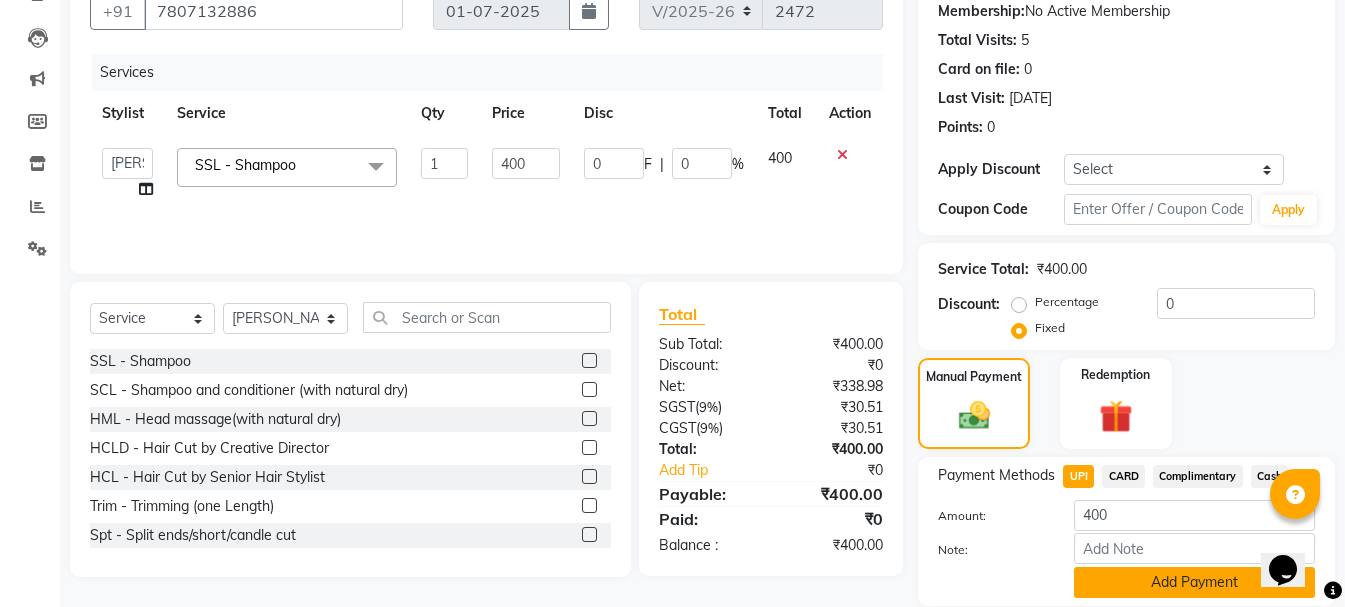 click on "Add Payment" 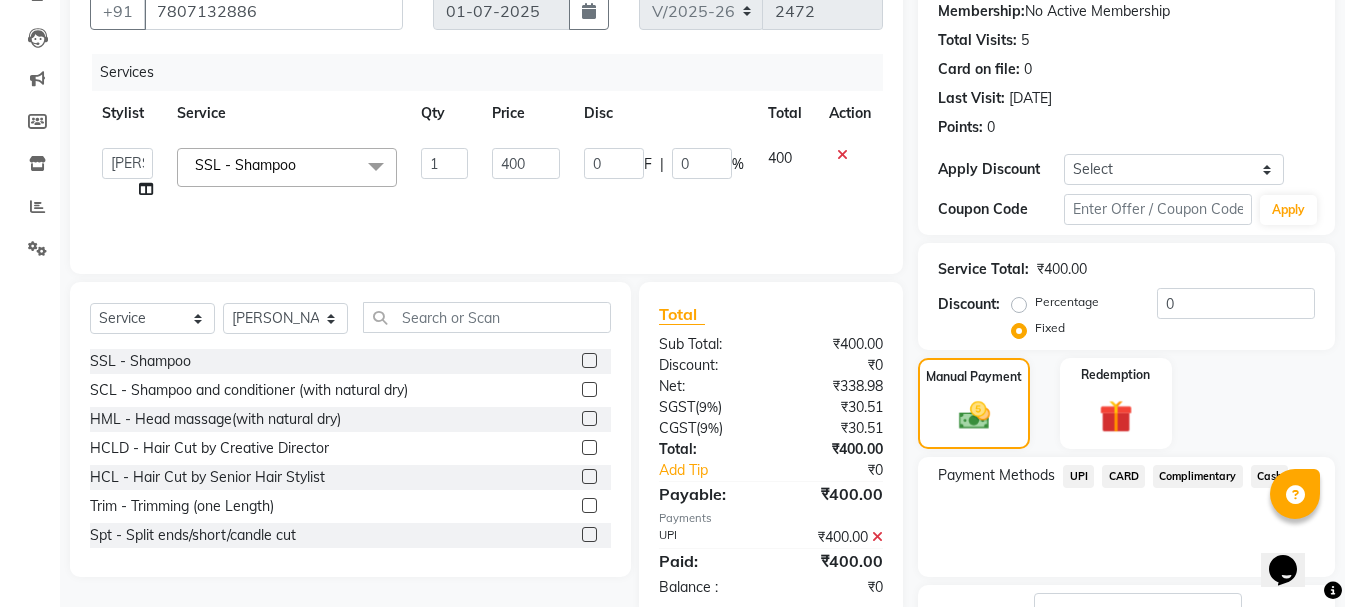 scroll, scrollTop: 348, scrollLeft: 0, axis: vertical 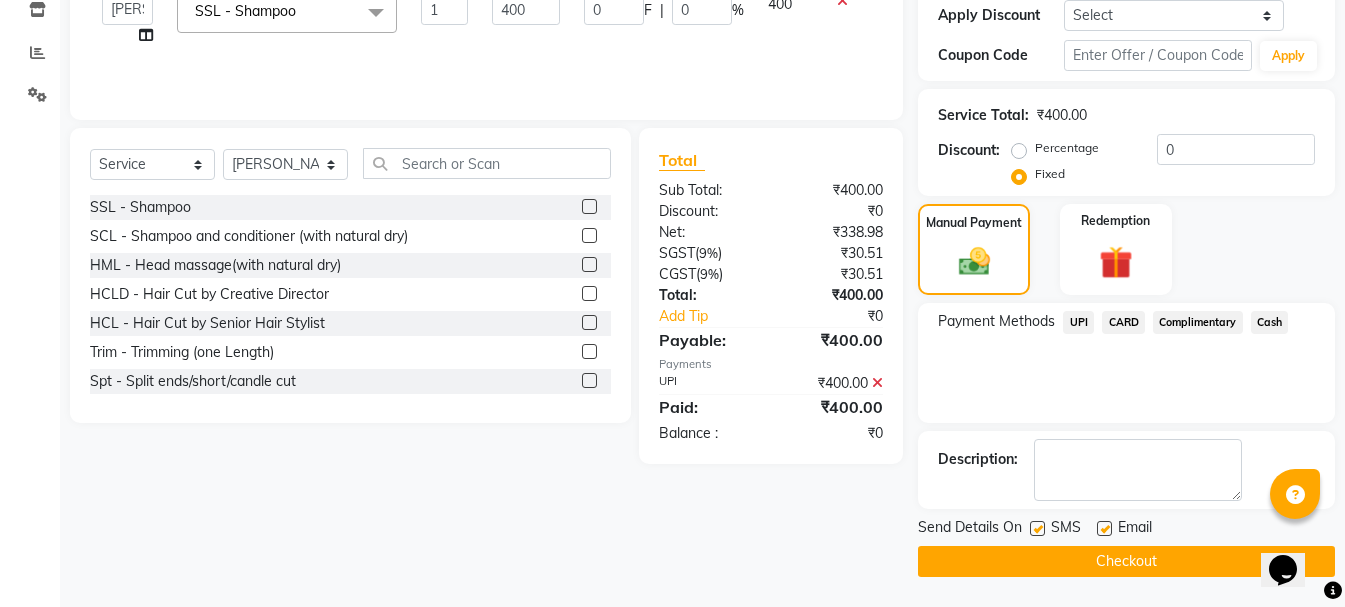 click on "Checkout" 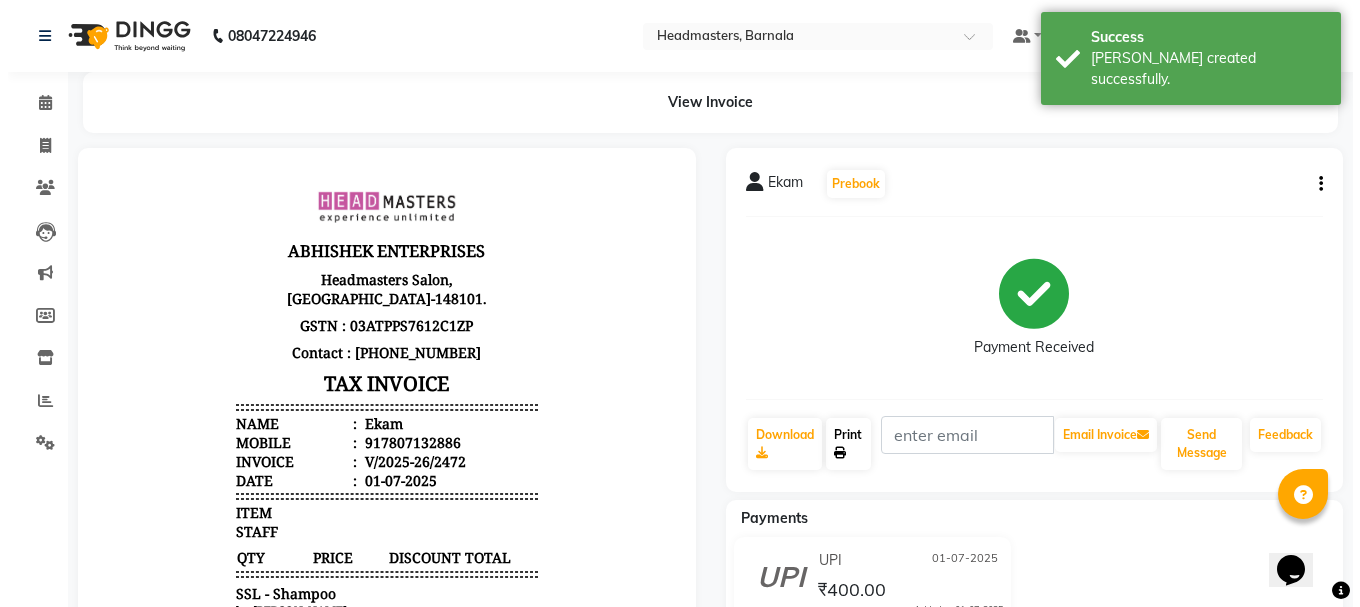scroll, scrollTop: 0, scrollLeft: 0, axis: both 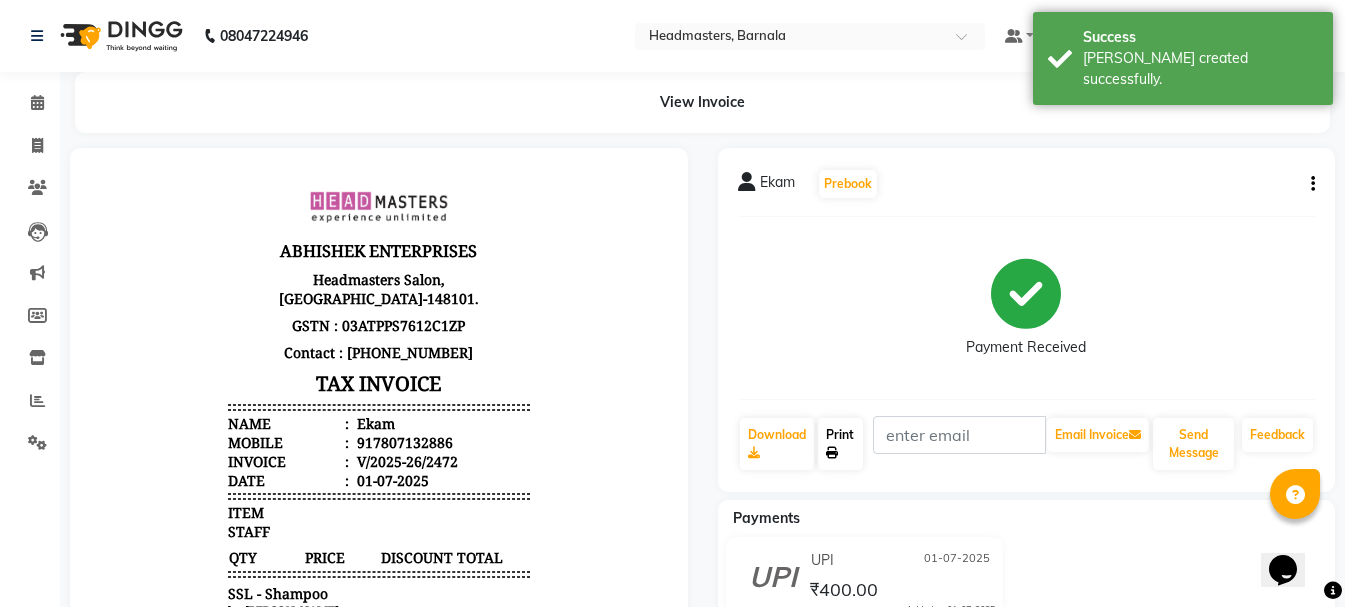 click on "Print" 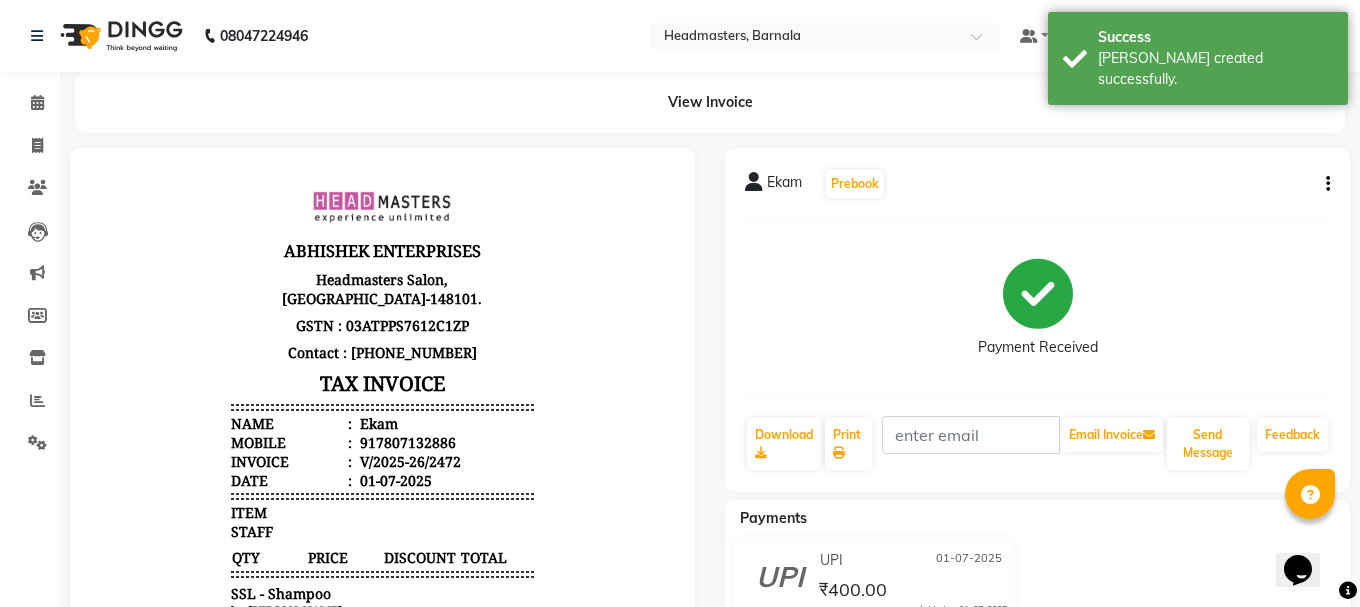 select on "service" 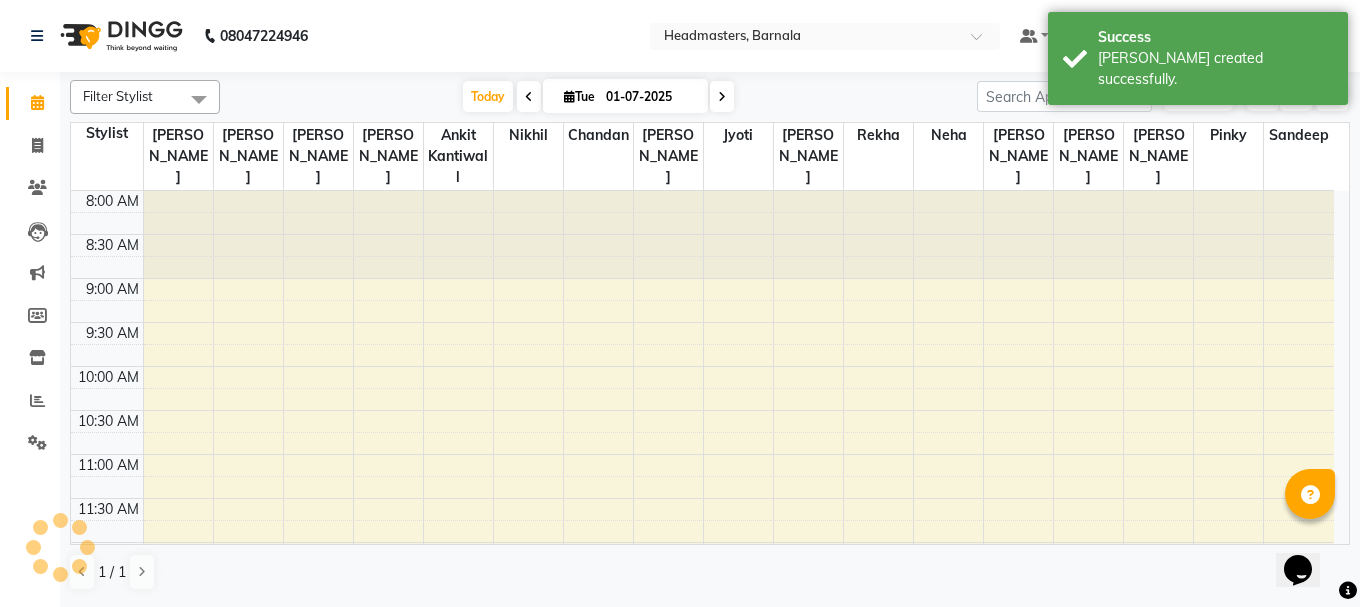 scroll, scrollTop: 0, scrollLeft: 0, axis: both 